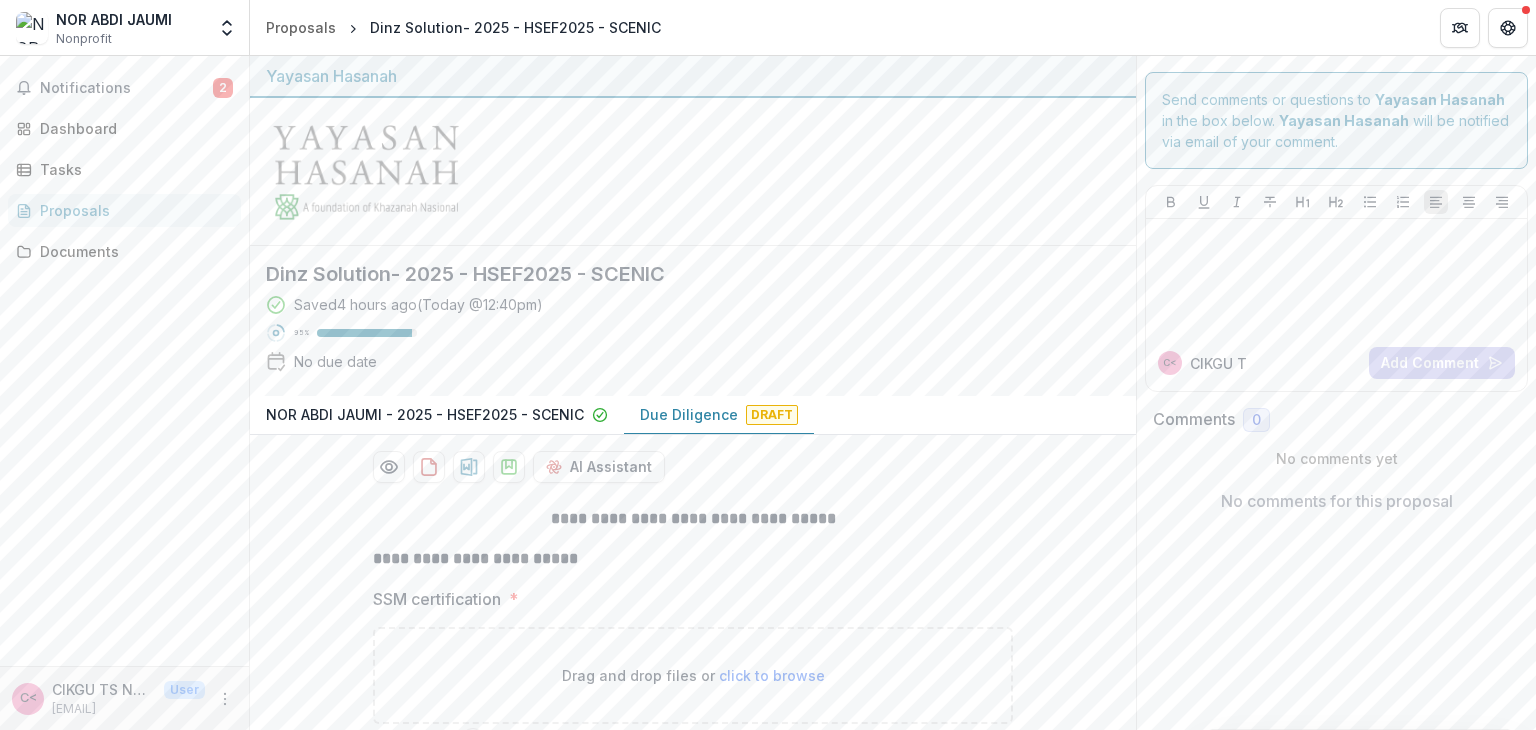 scroll, scrollTop: 0, scrollLeft: 0, axis: both 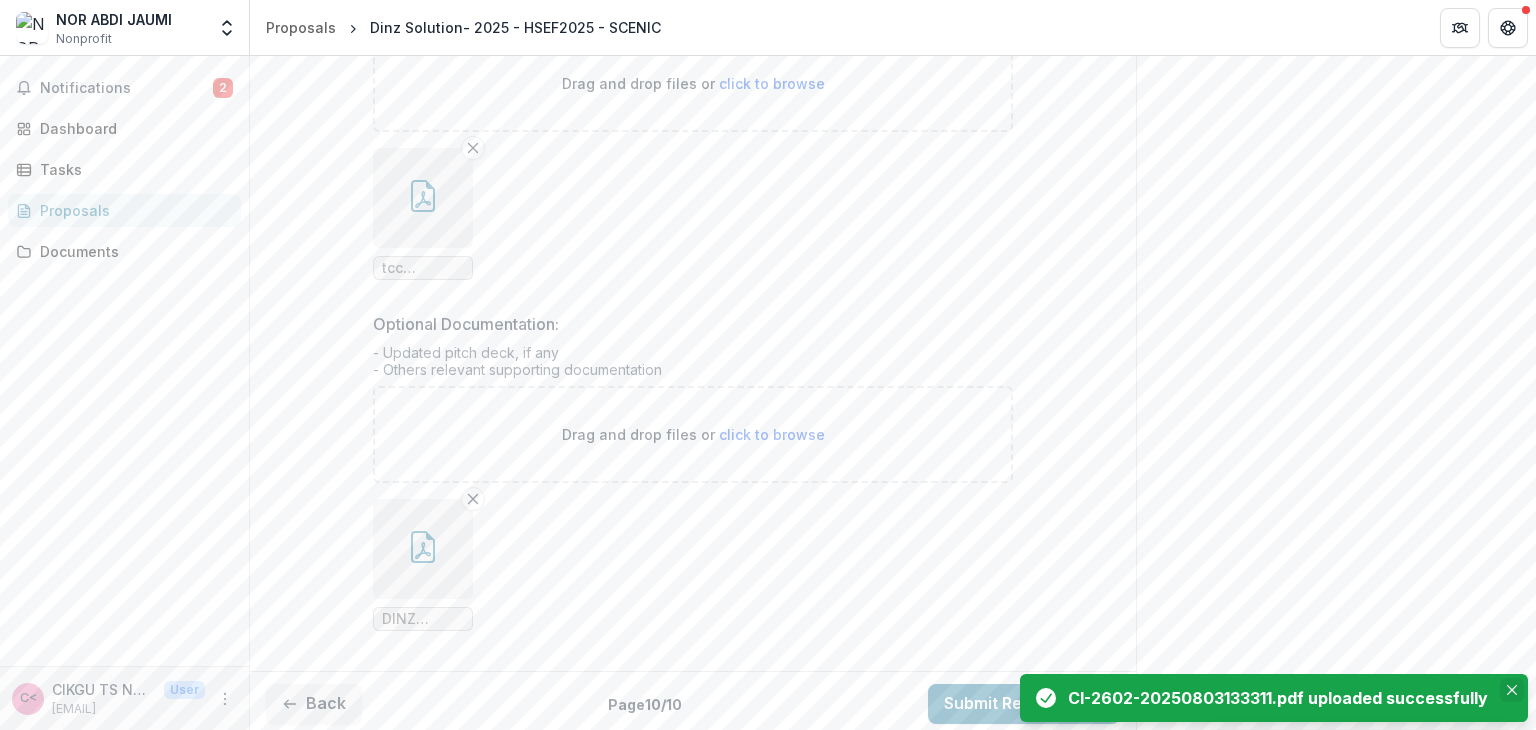 click at bounding box center [1512, 690] 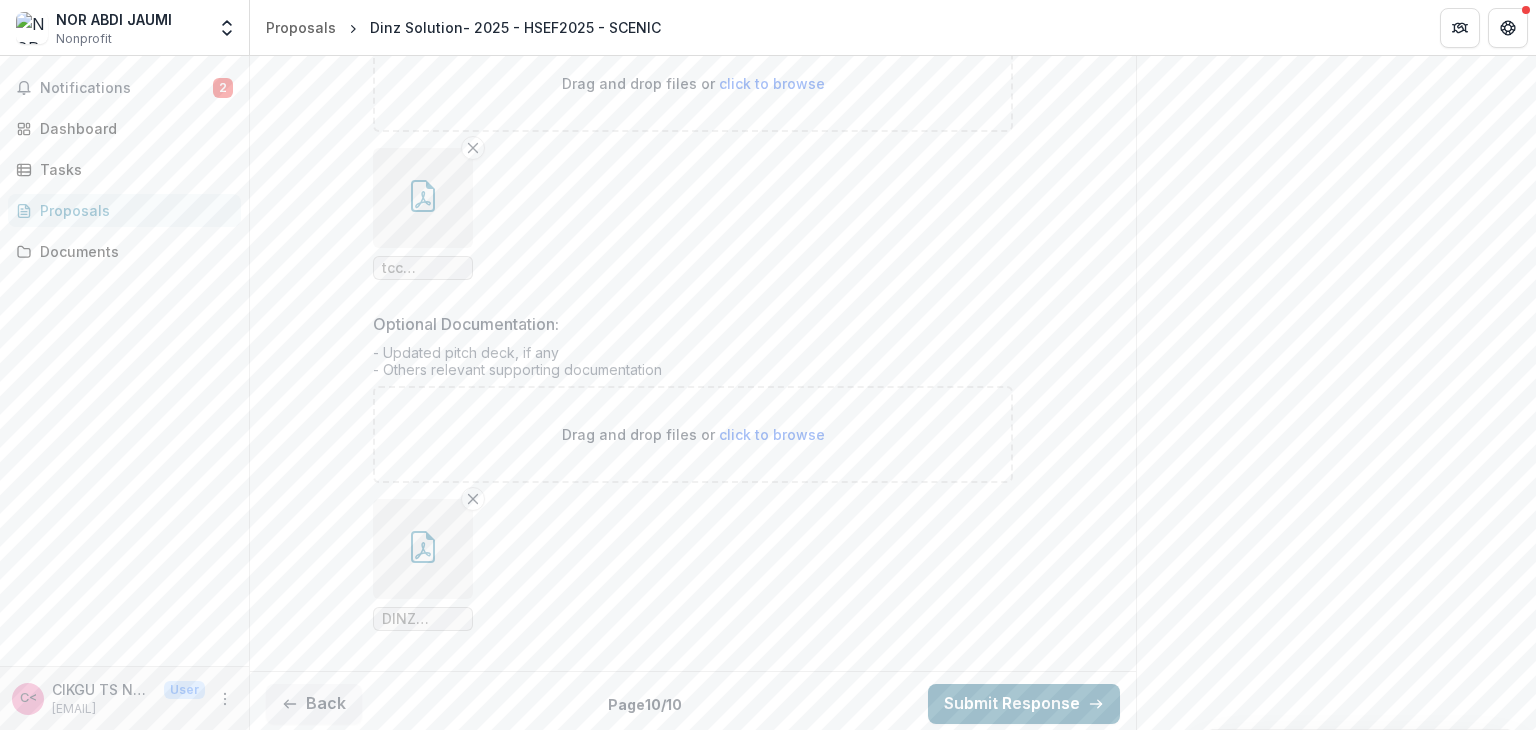 click on "Submit Response" at bounding box center (1024, 704) 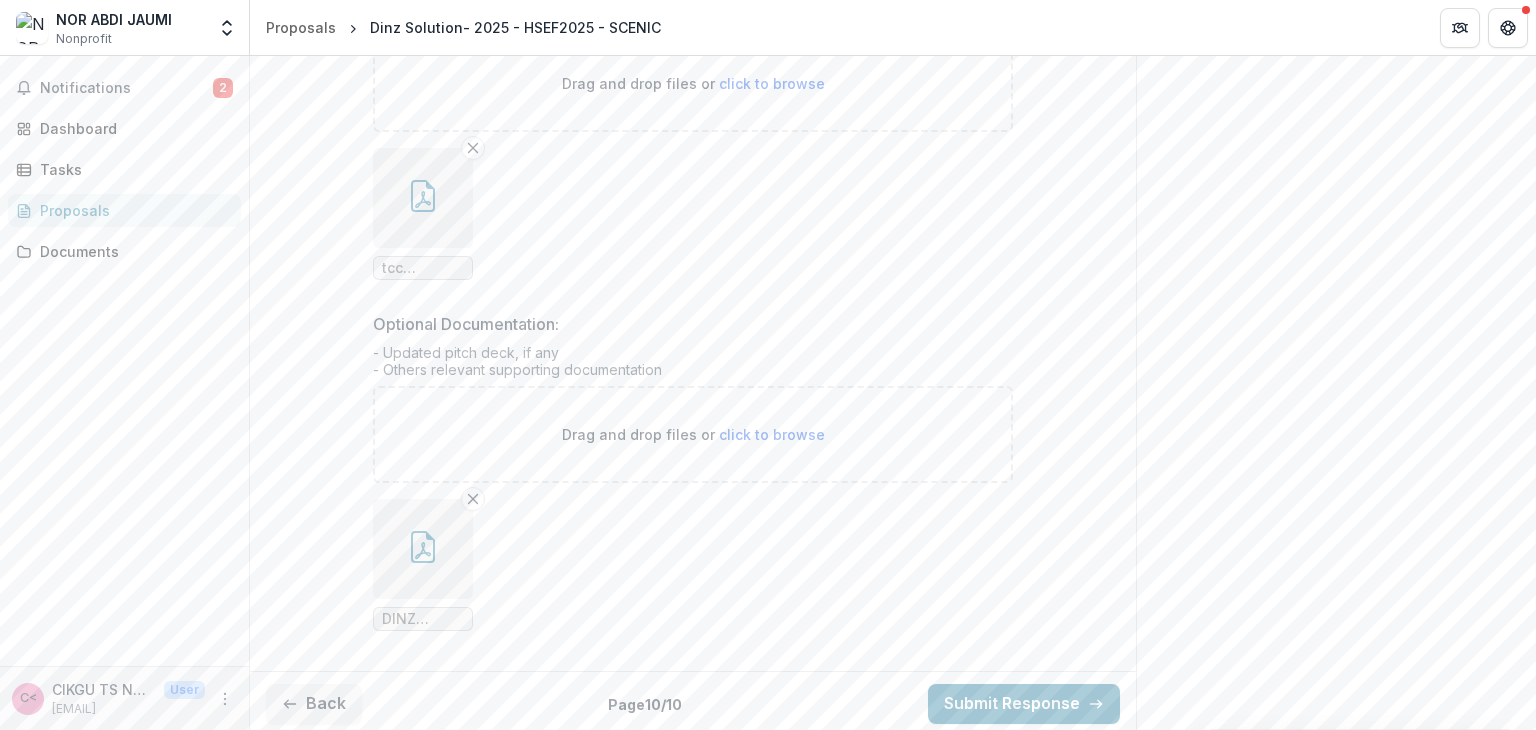 click on "Confirm" at bounding box center (82, 790) 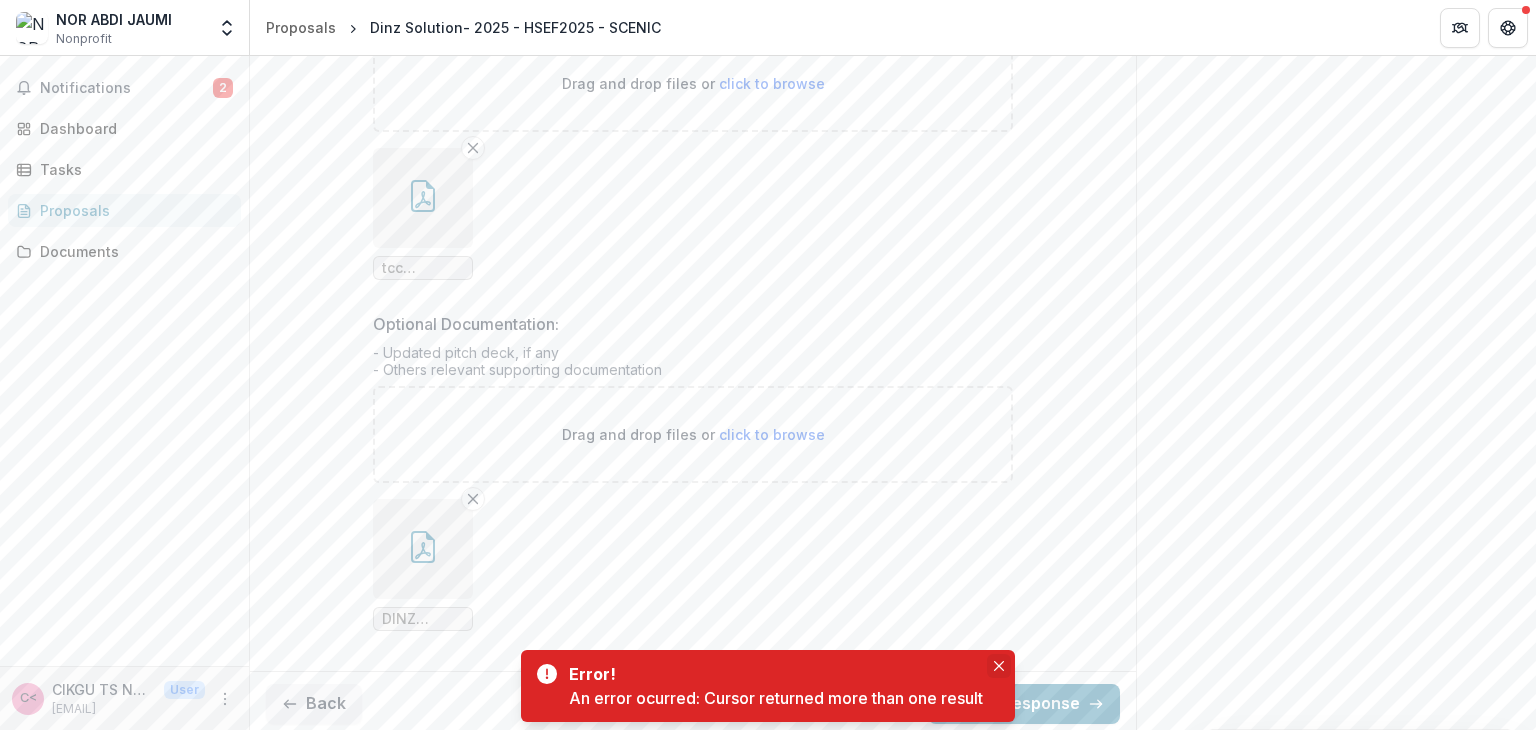 click at bounding box center (999, 666) 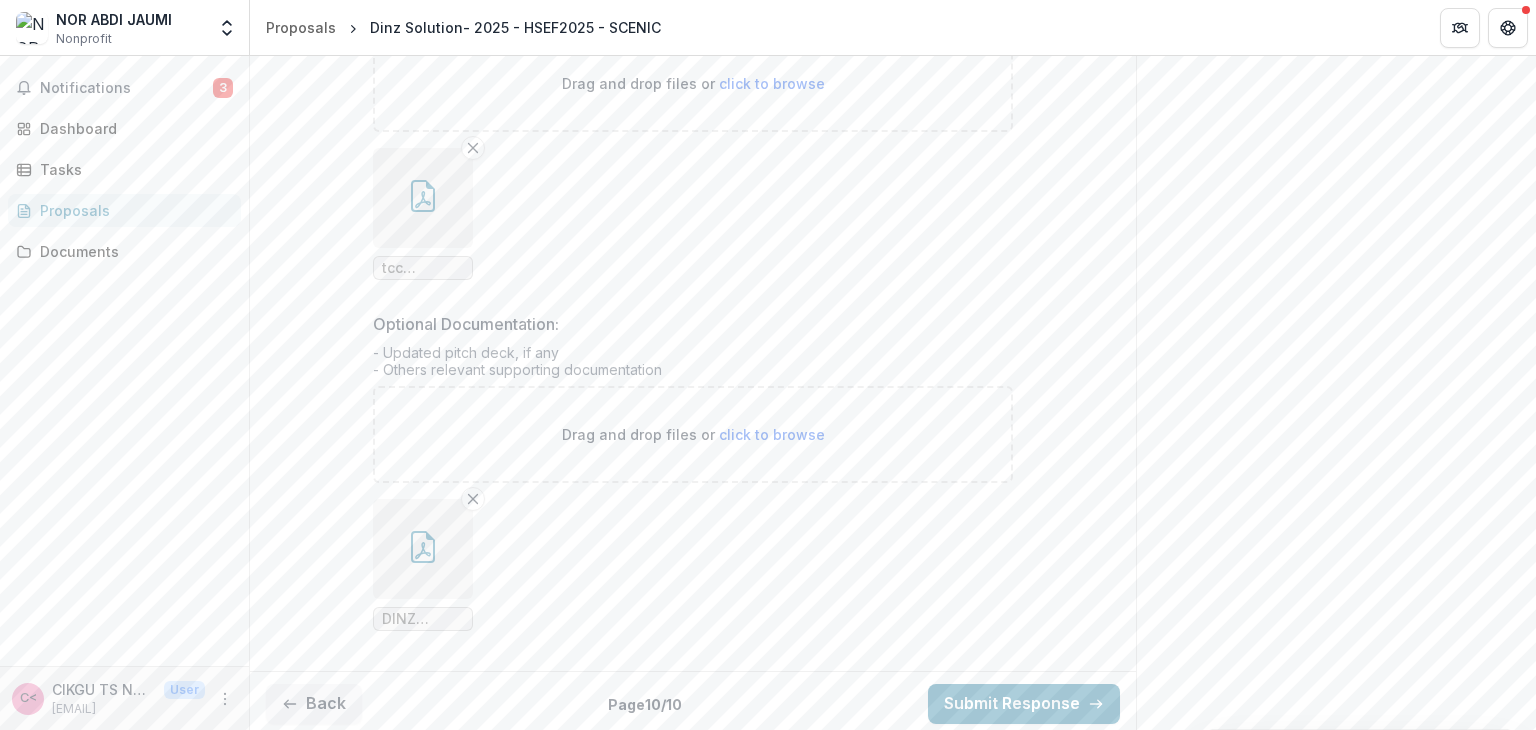 click on "Confirm proposal Are you sure you want to submit? Cancel Loading... Confirm" at bounding box center [768, 766] 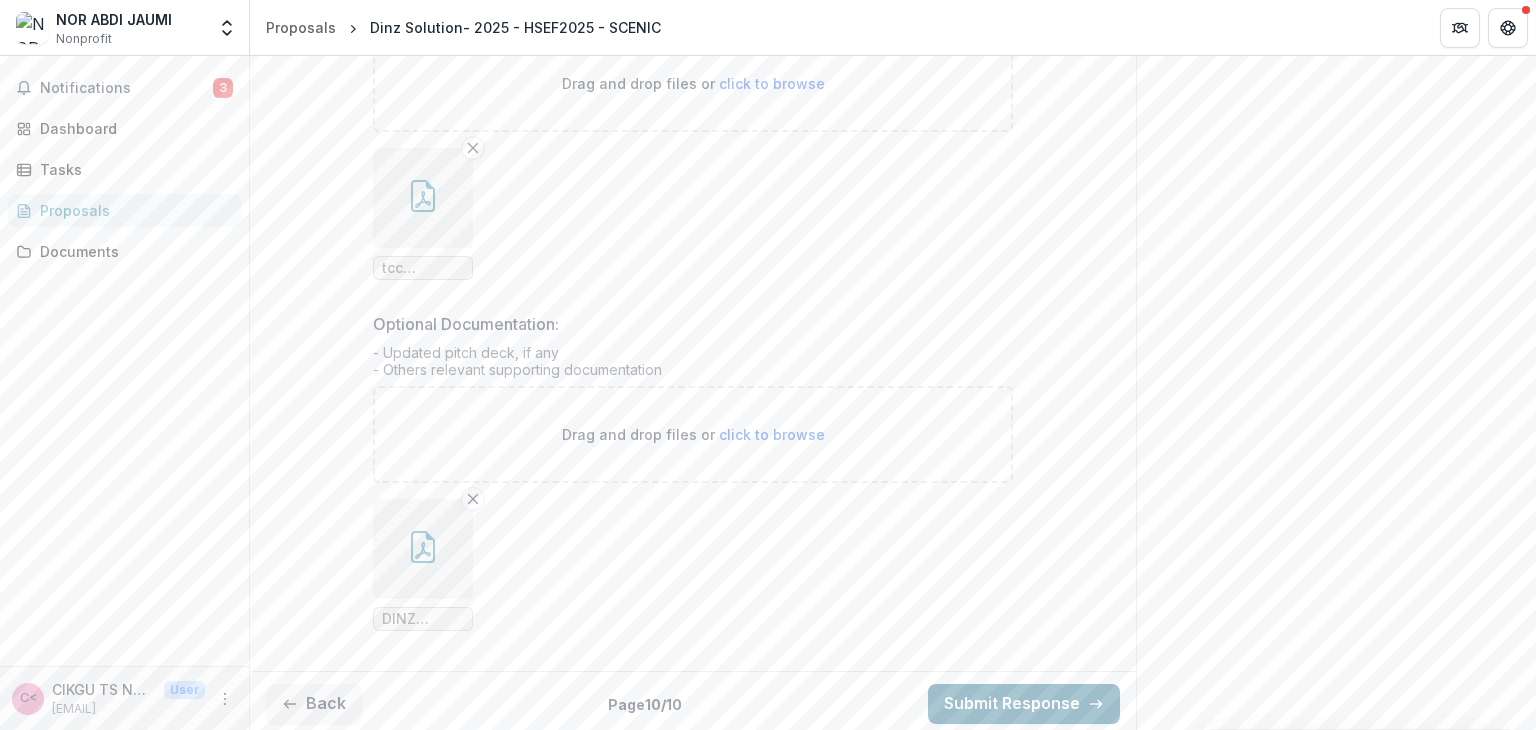 click on "Submit Response" at bounding box center [1024, 704] 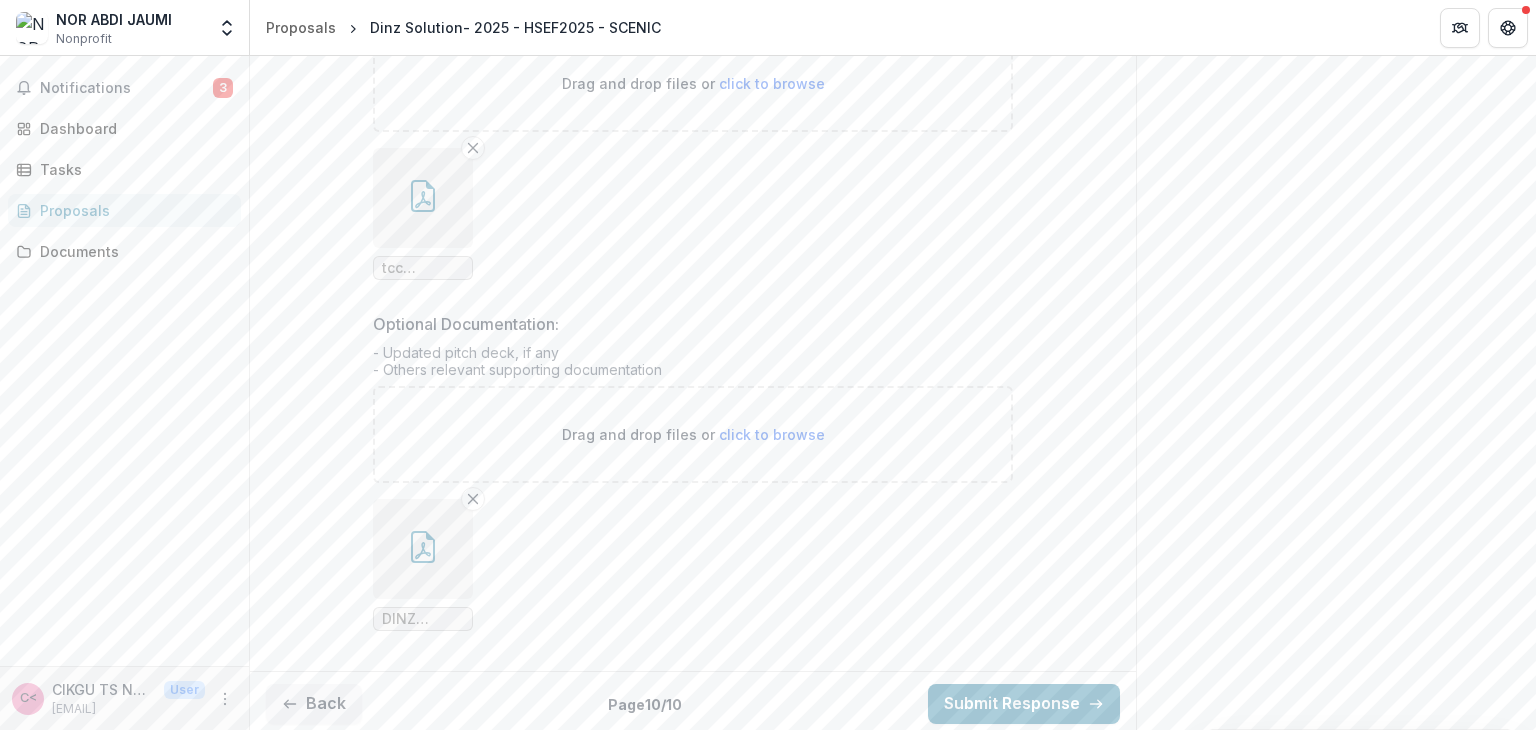 click on "Cancel" at bounding box center [26, 790] 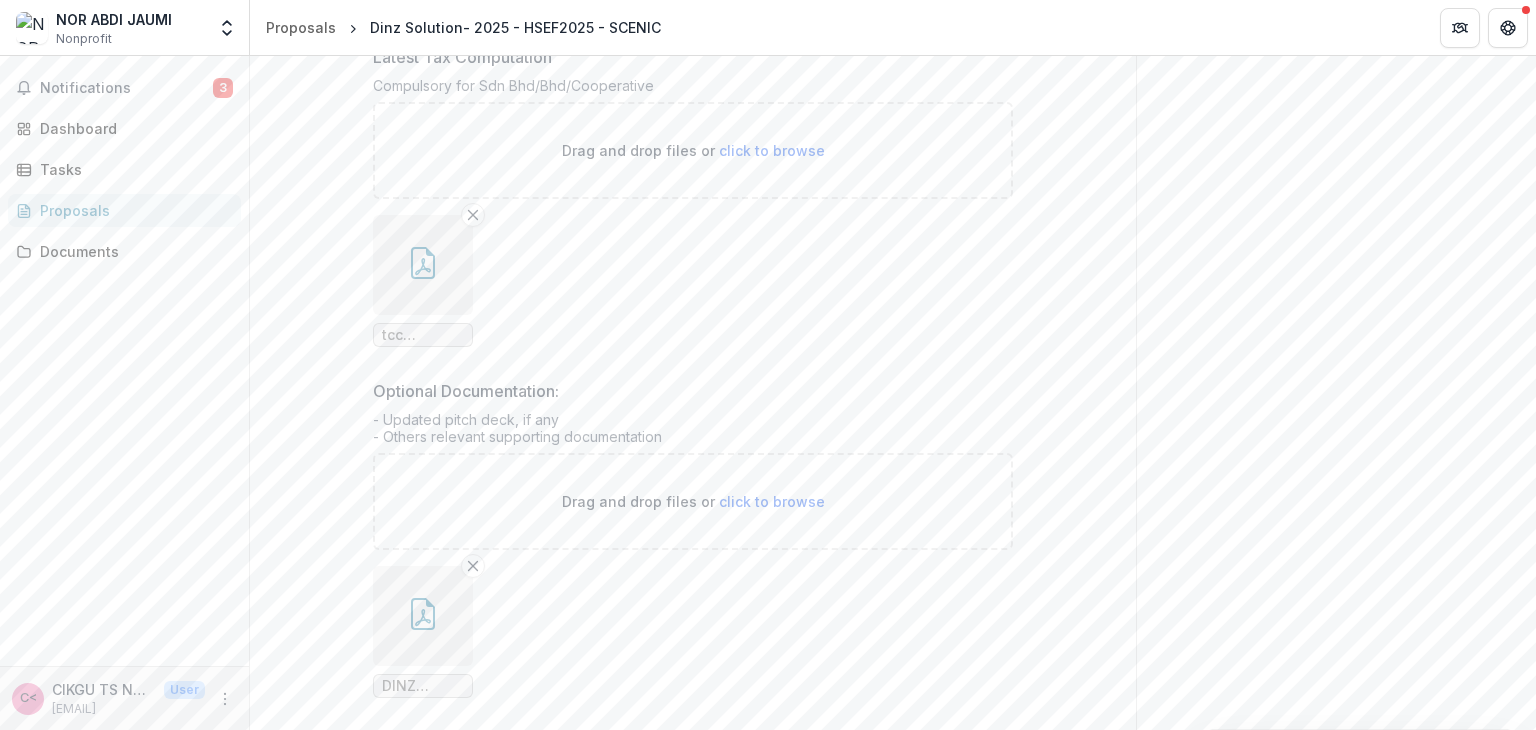 scroll, scrollTop: 1312, scrollLeft: 0, axis: vertical 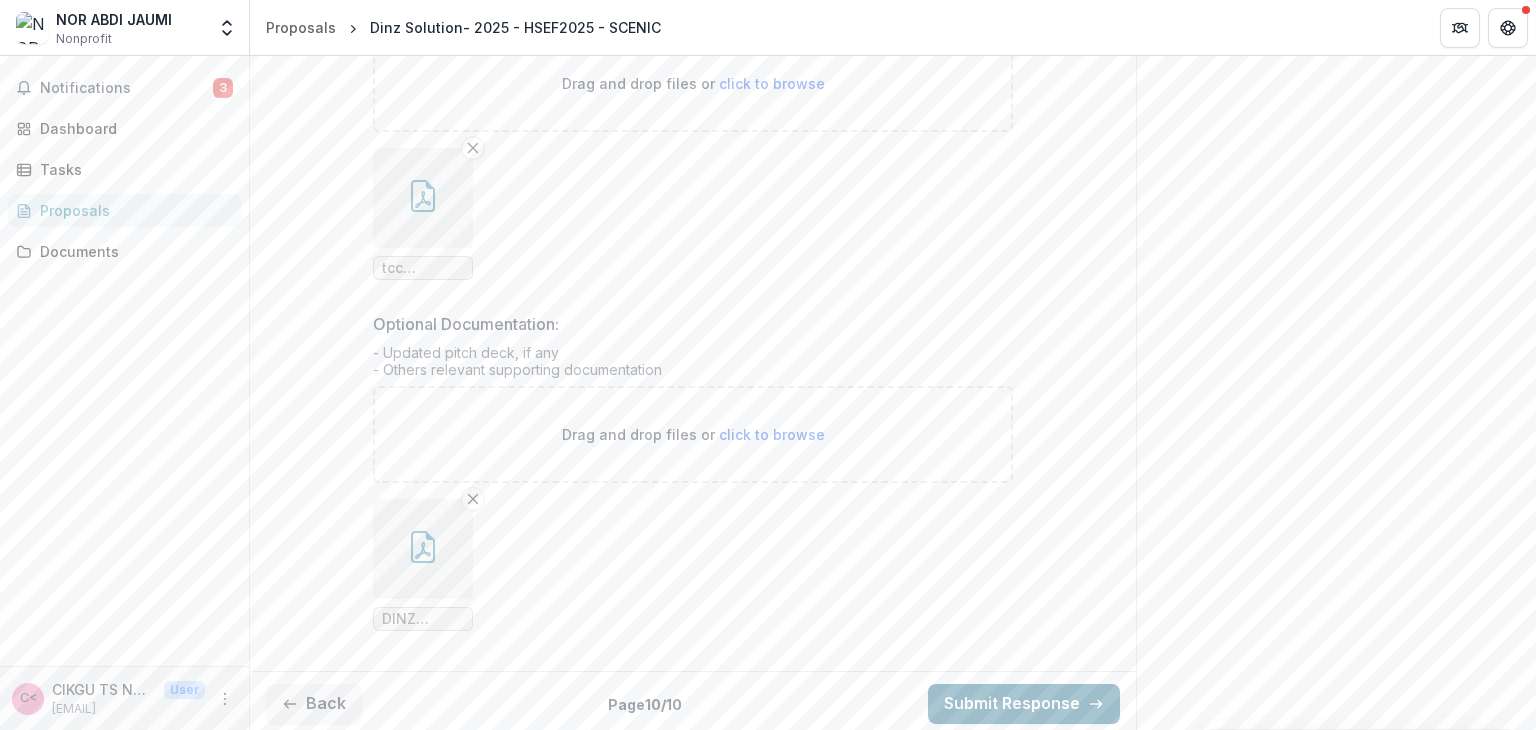 click on "Submit Response" at bounding box center (1024, 704) 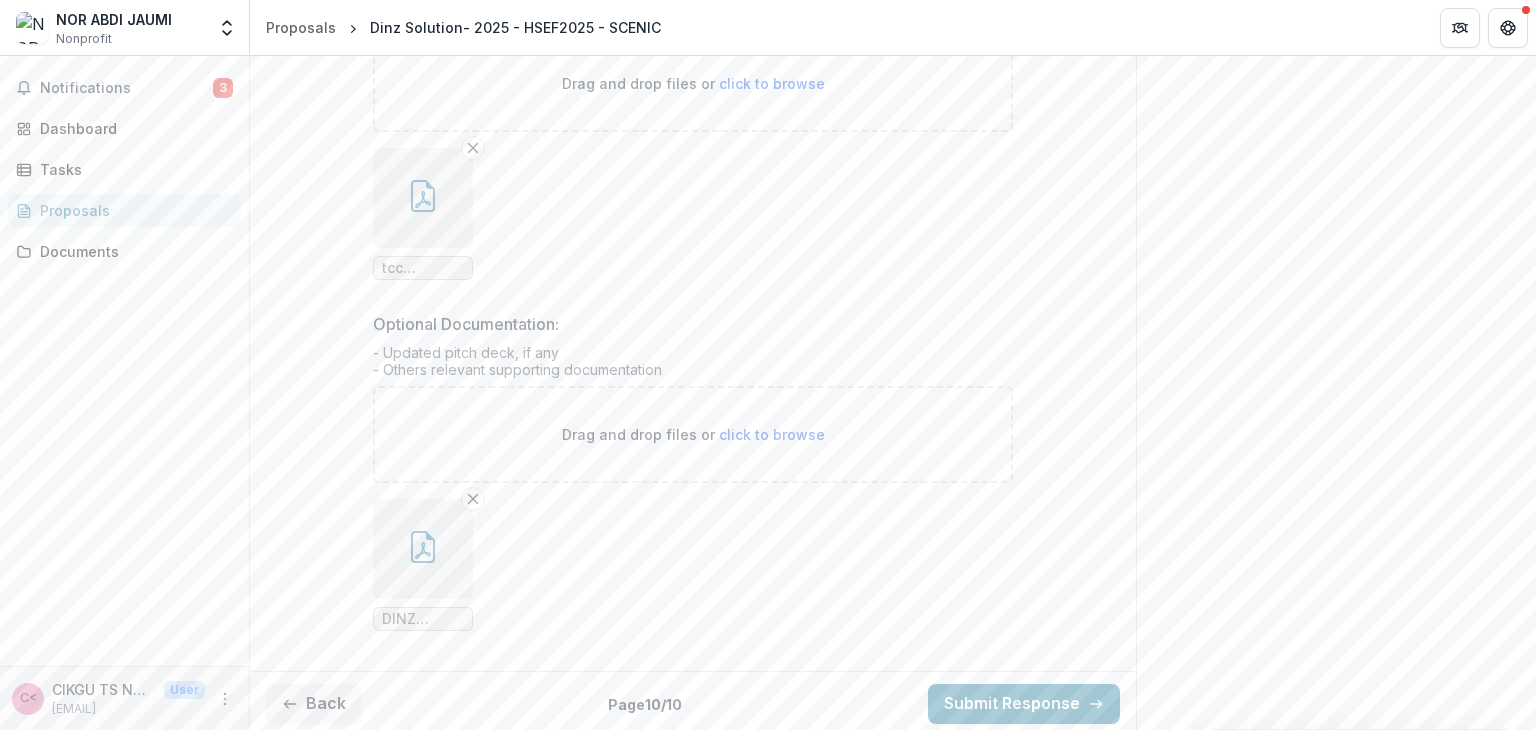 click on "Cancel" at bounding box center [26, 790] 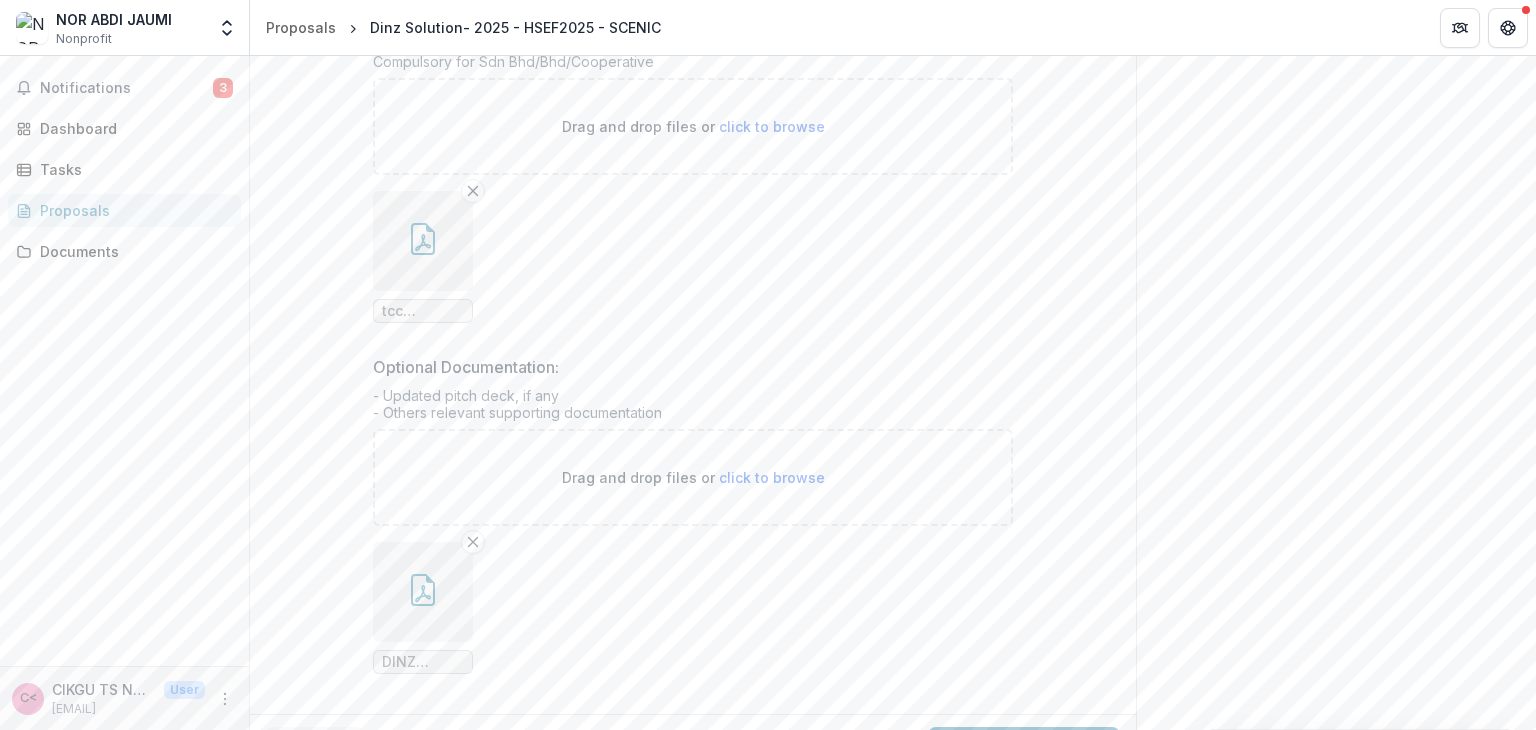 scroll, scrollTop: 1312, scrollLeft: 0, axis: vertical 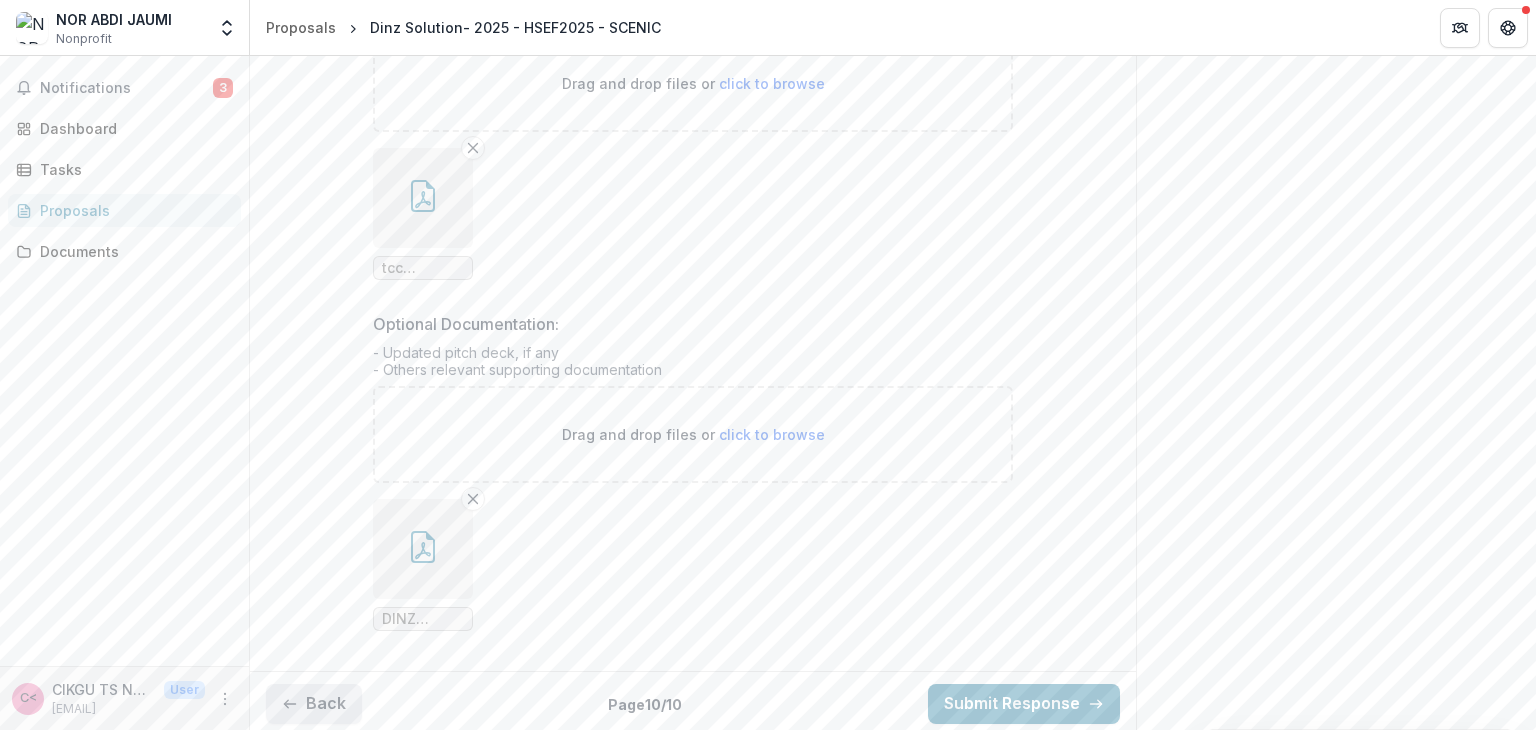 click on "Back" at bounding box center (314, 704) 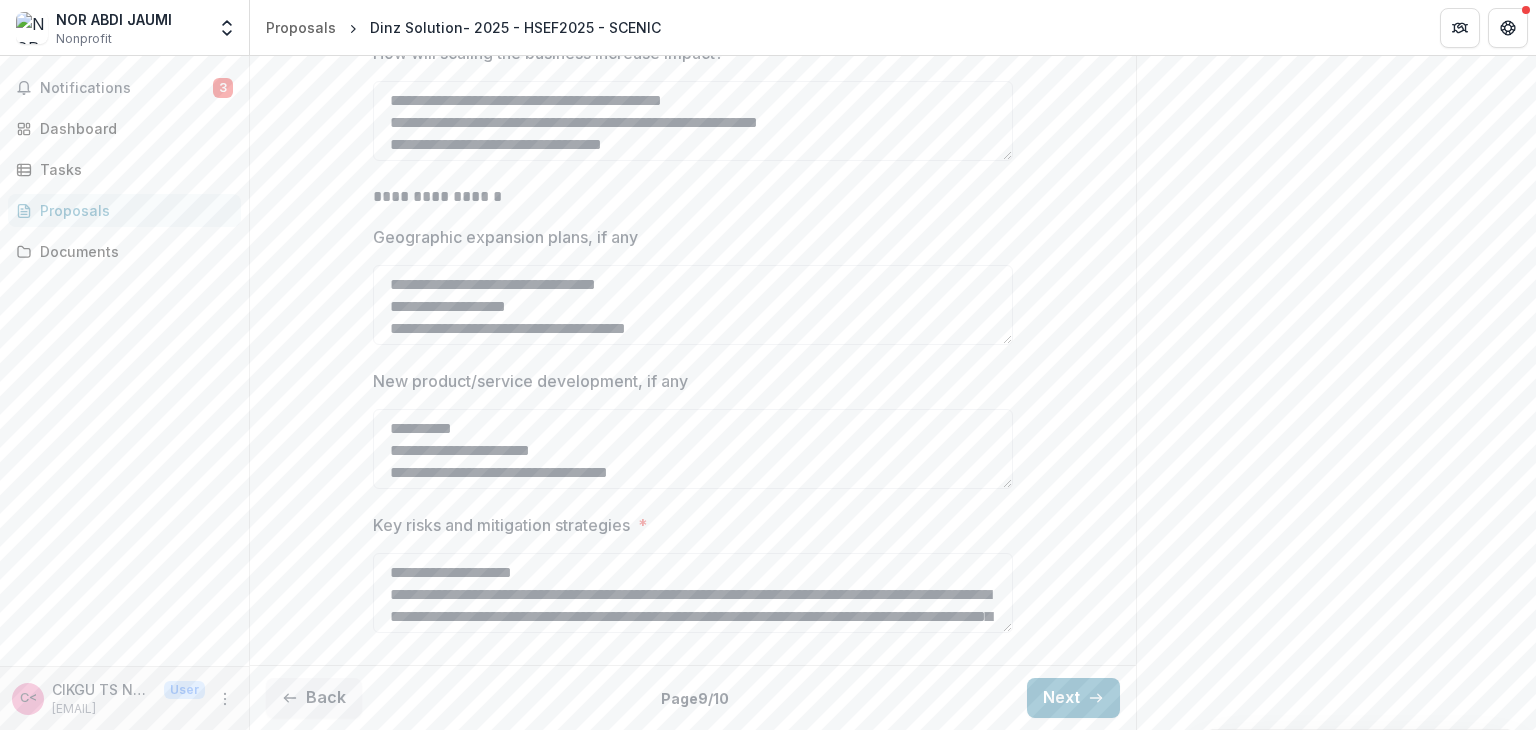 scroll, scrollTop: 504, scrollLeft: 0, axis: vertical 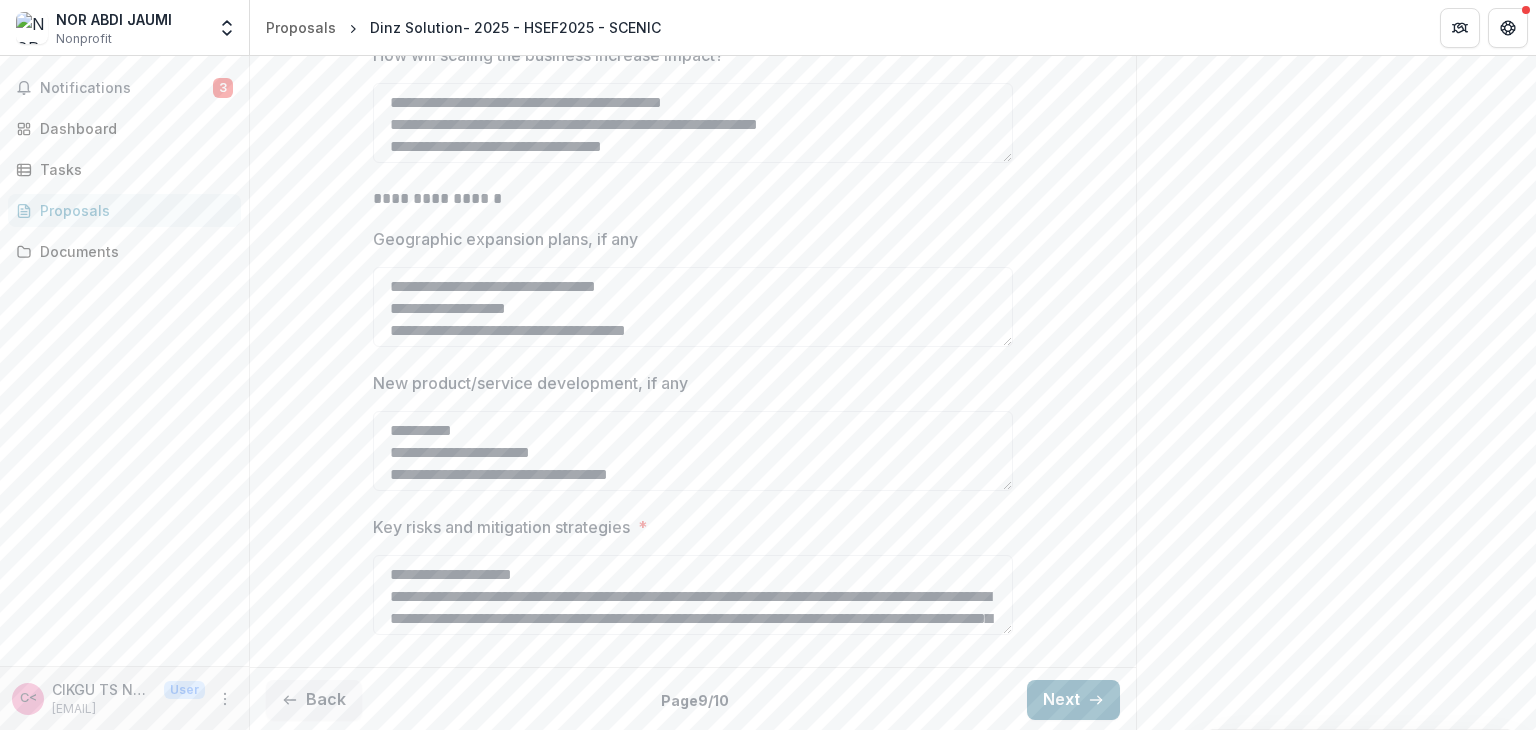 click on "Next" at bounding box center (1073, 700) 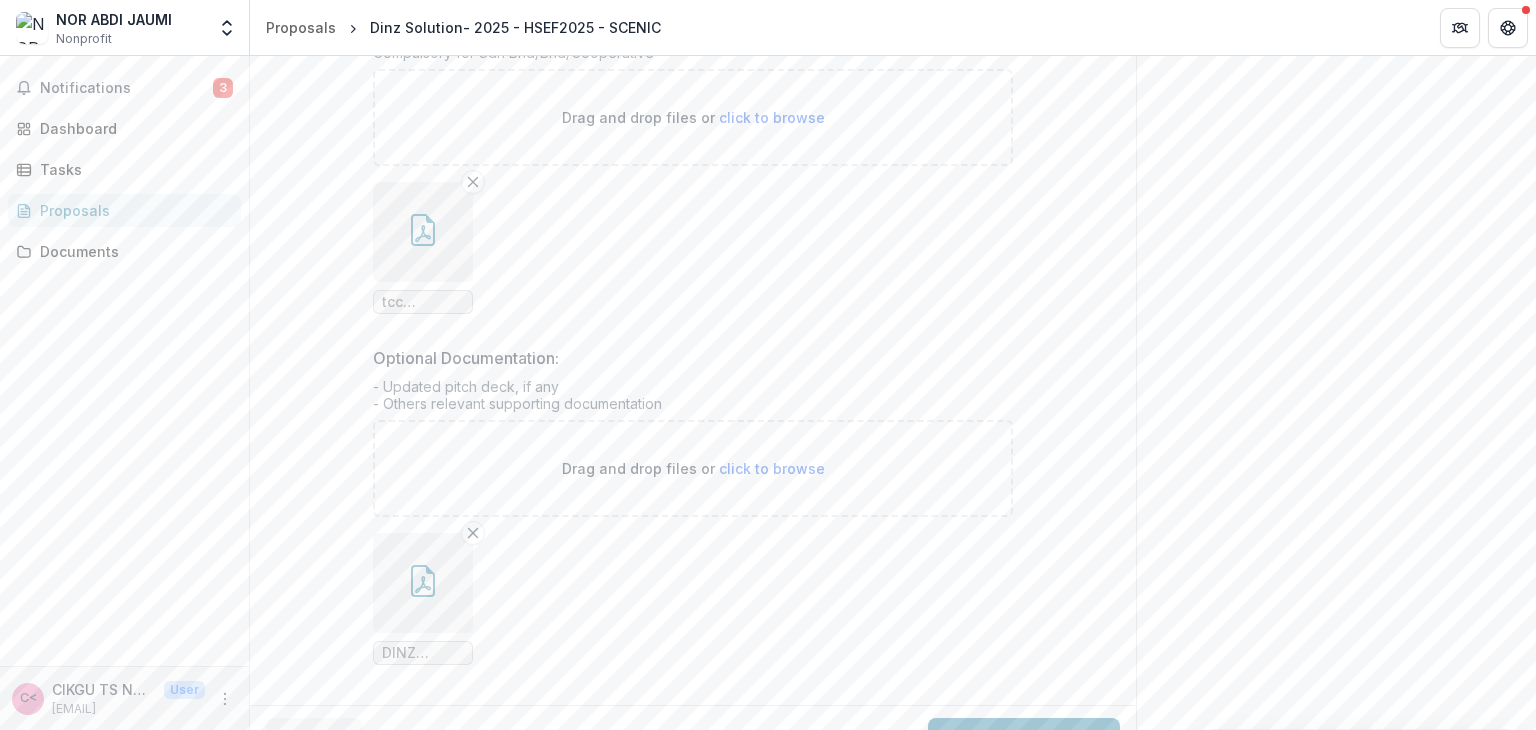 scroll, scrollTop: 1312, scrollLeft: 0, axis: vertical 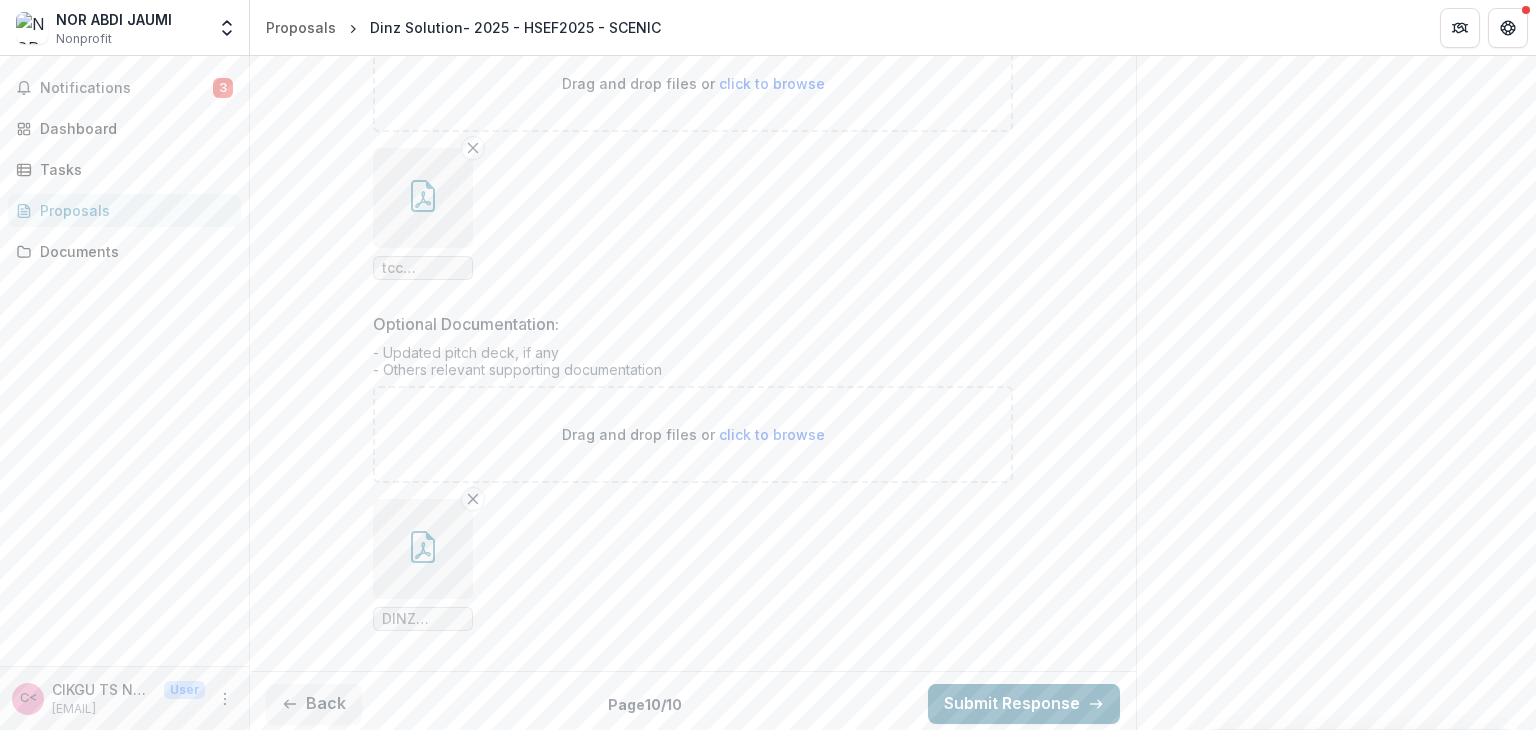click on "Submit Response" at bounding box center (1024, 704) 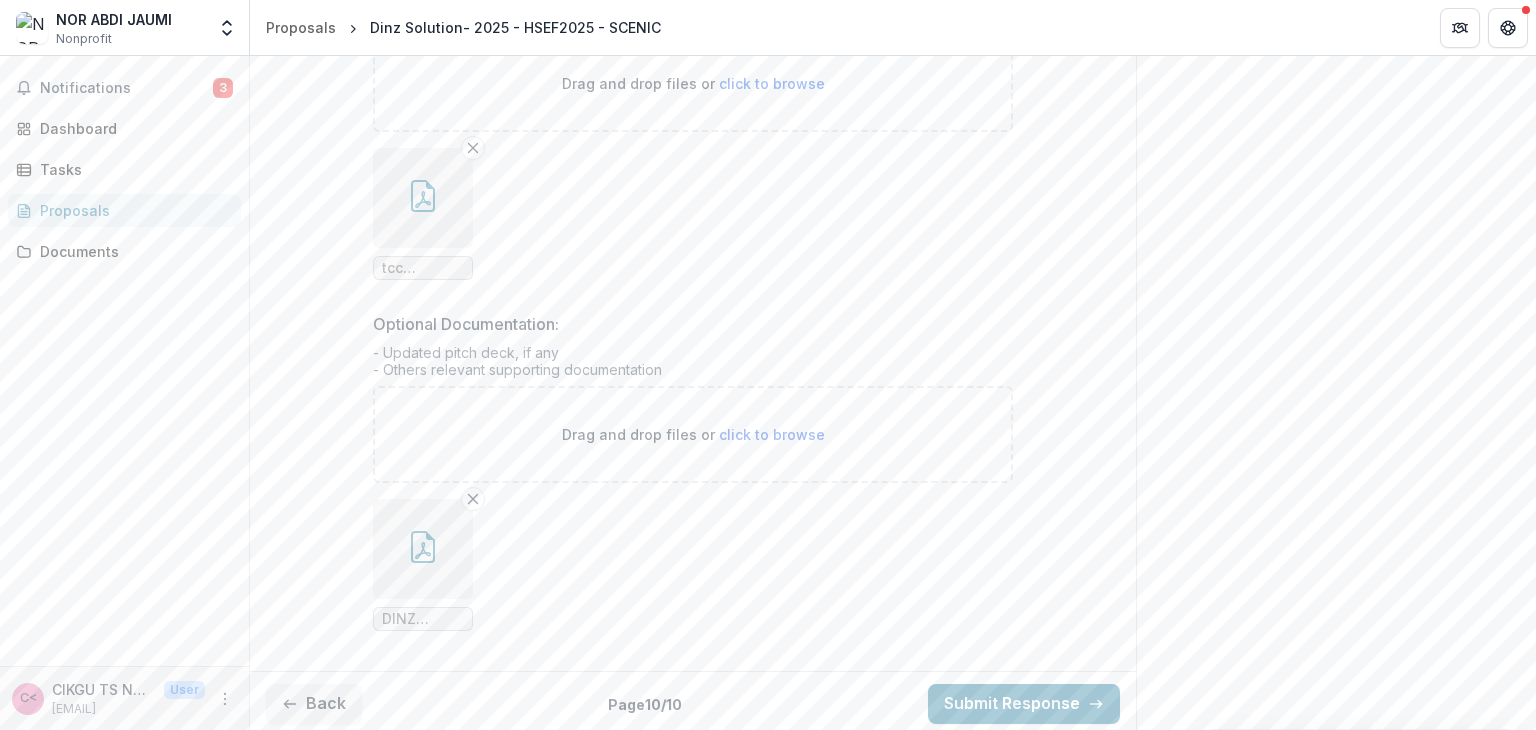 click on "Cancel" at bounding box center [26, 790] 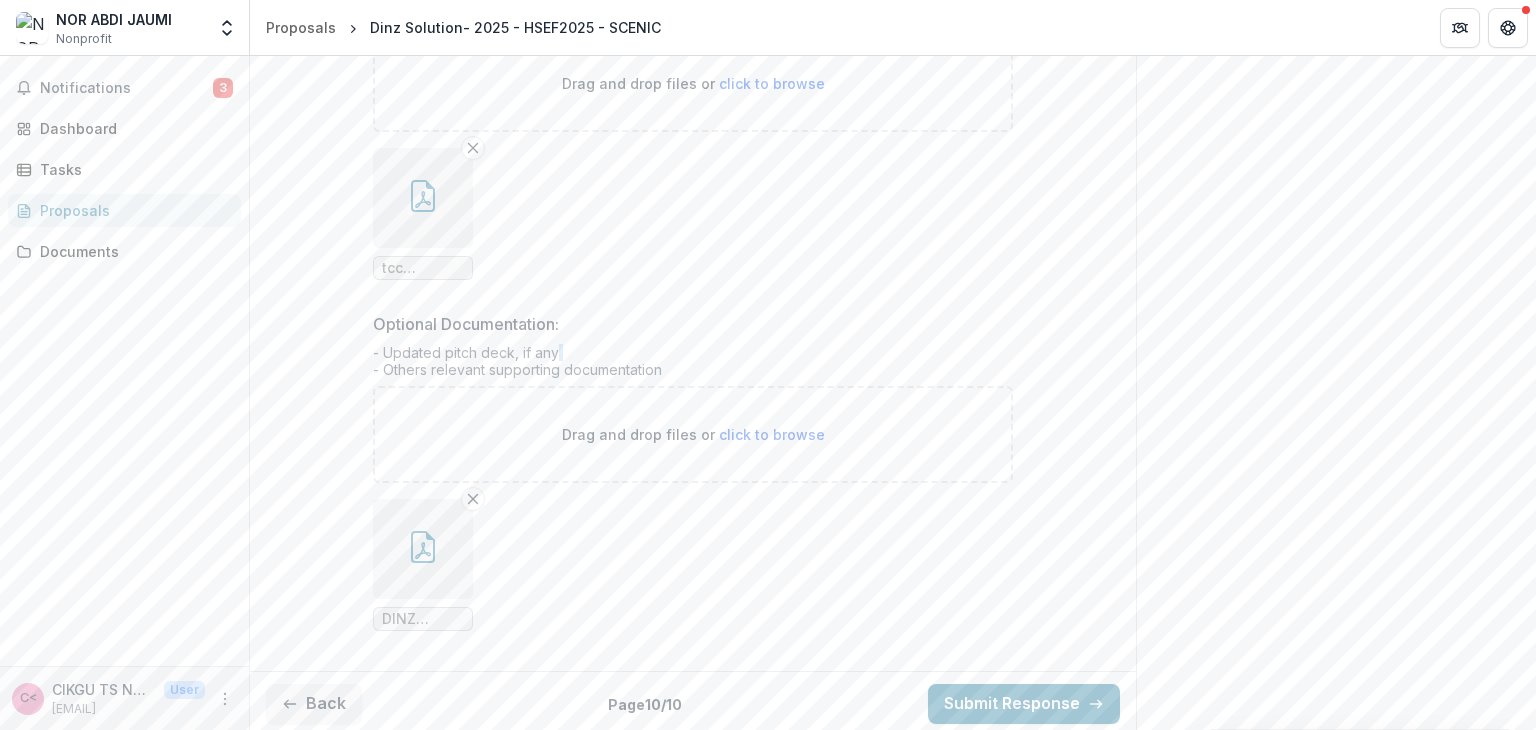 click on "**********" at bounding box center [693, -79] 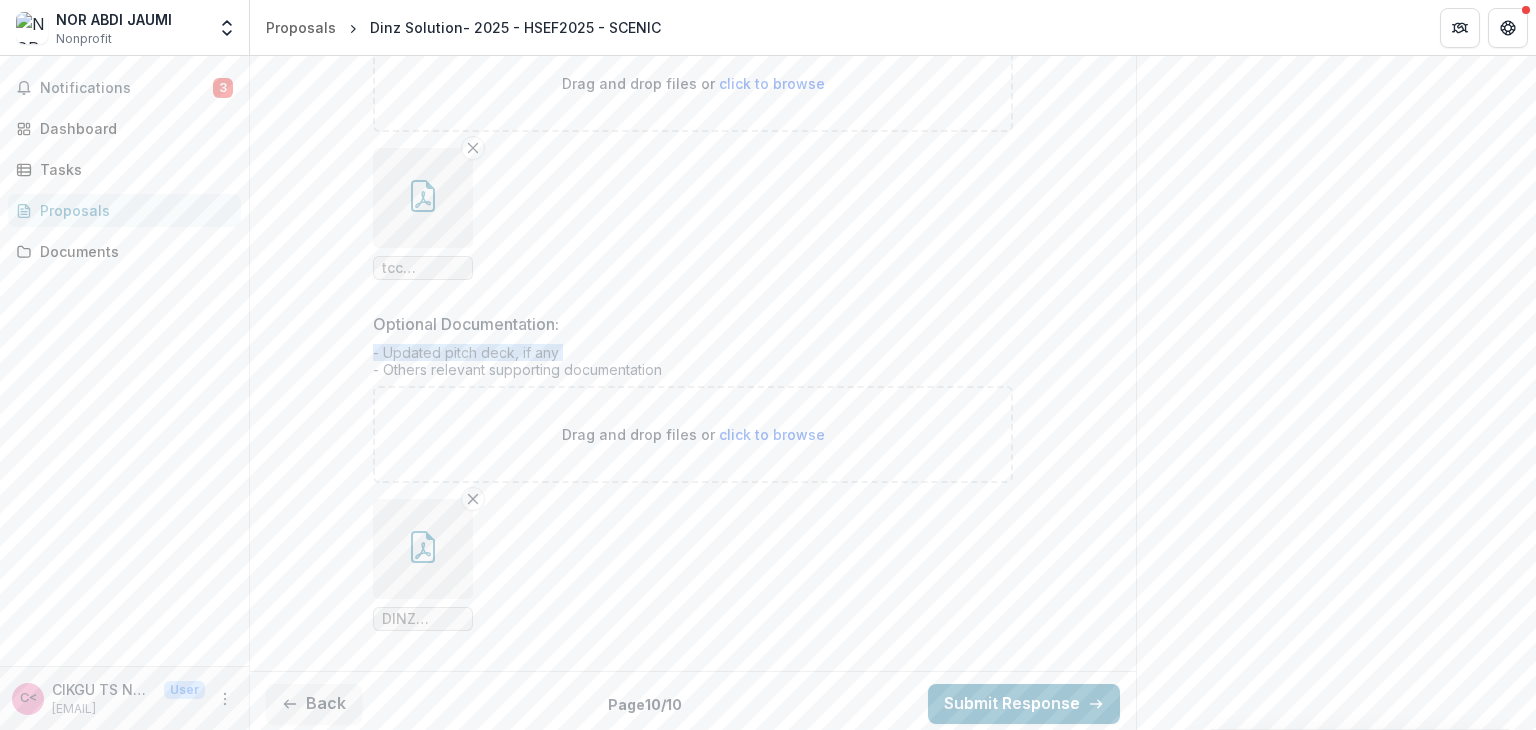 click on "**********" at bounding box center [693, -79] 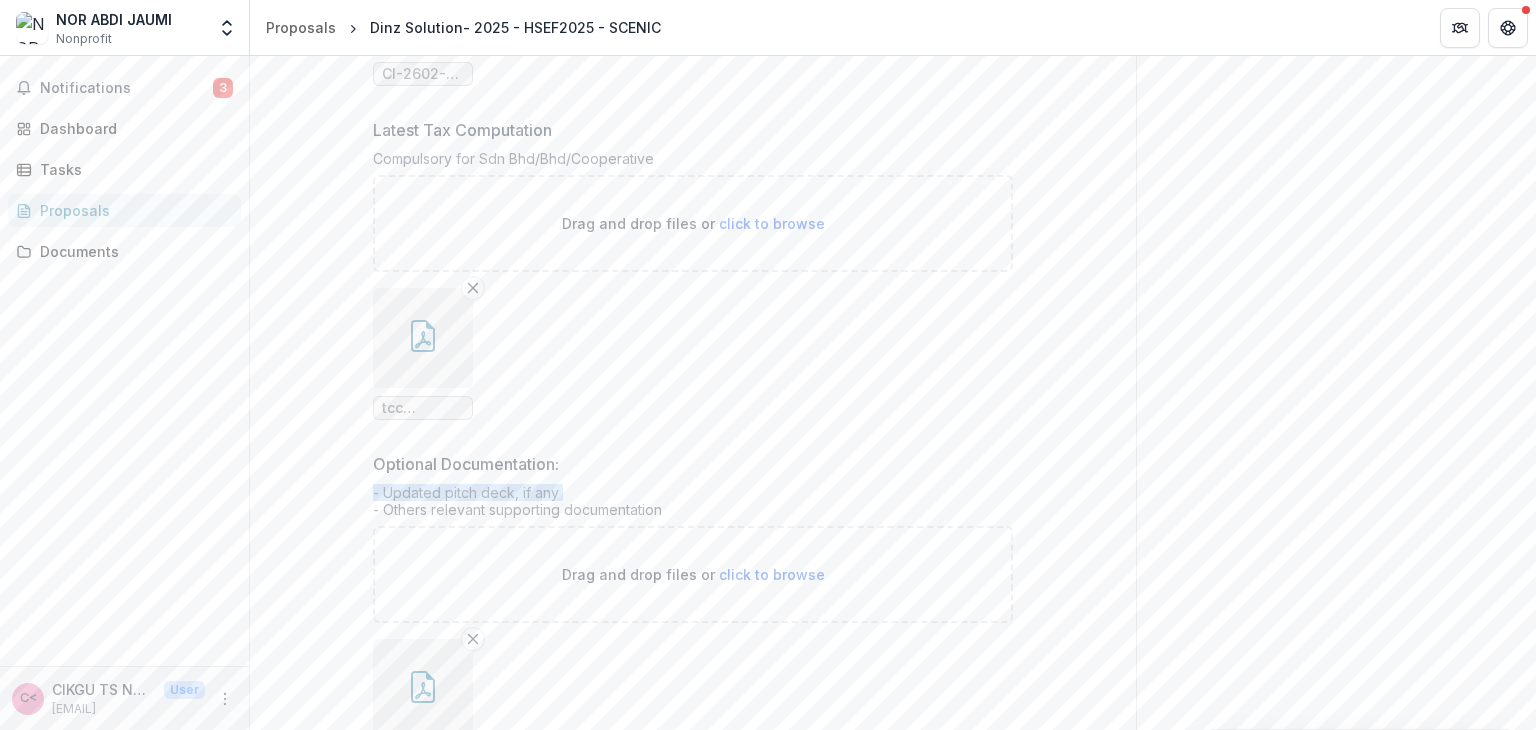 scroll, scrollTop: 1312, scrollLeft: 0, axis: vertical 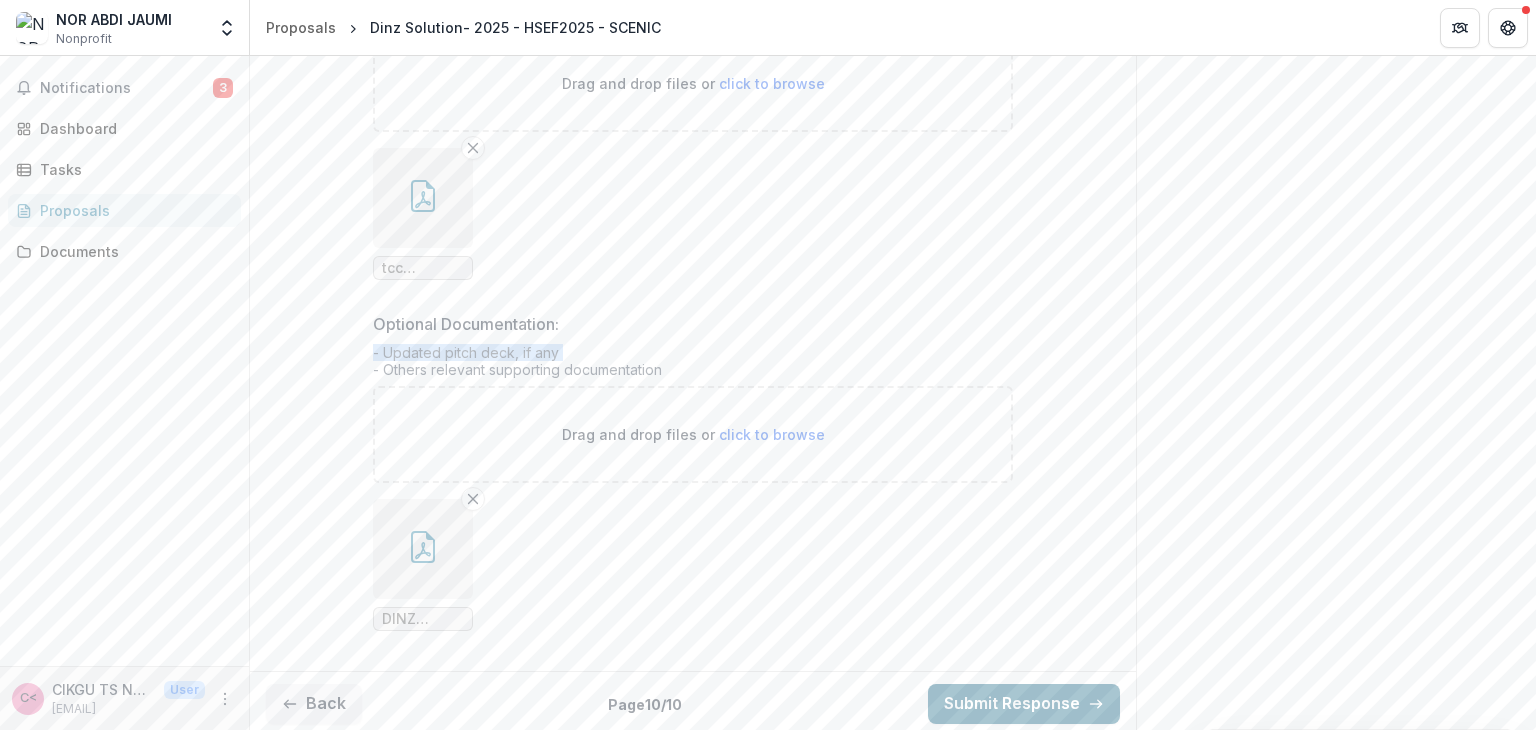 click on "Submit Response" at bounding box center (1024, 704) 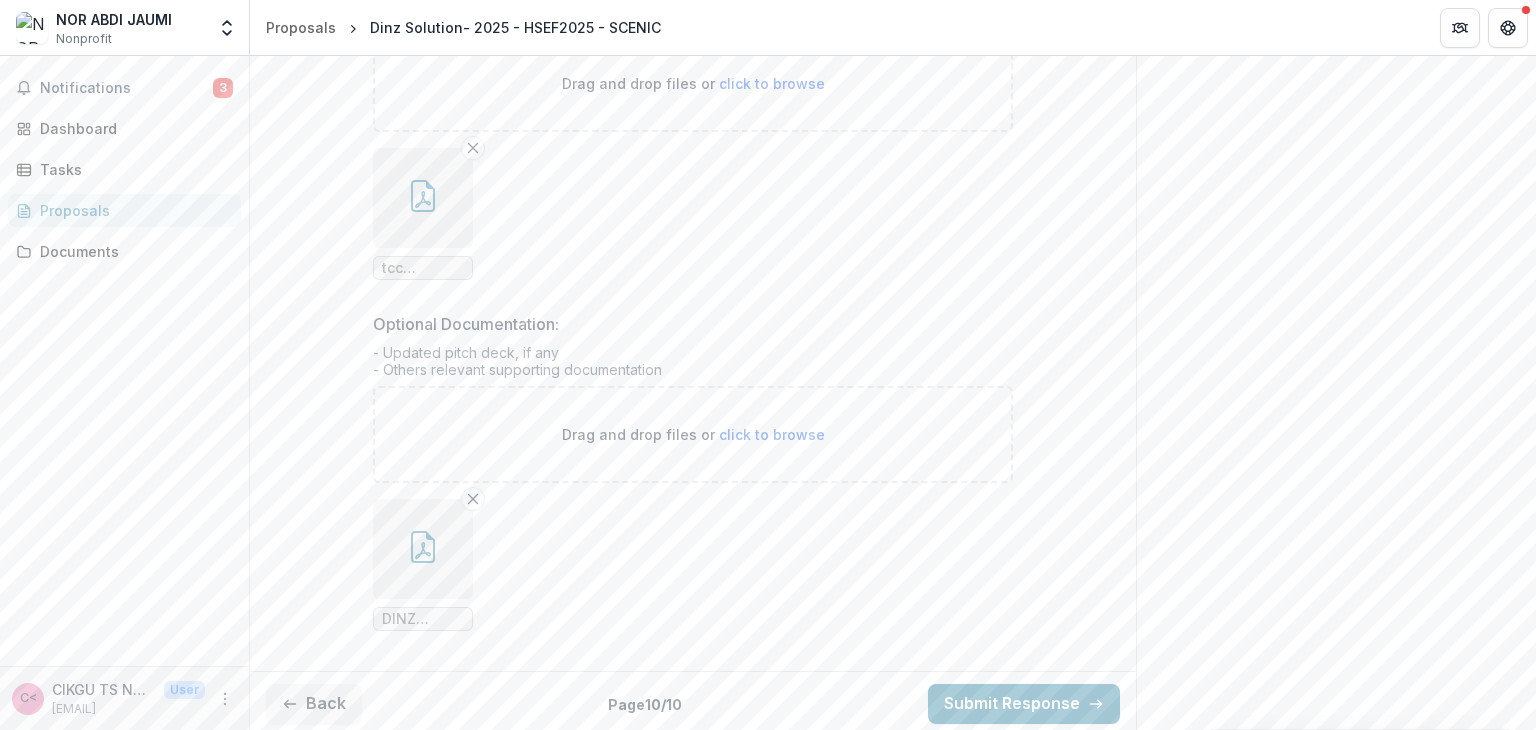 click on "Confirm proposal Are you sure you want to submit? Cancel Loading... Confirm" at bounding box center (768, 766) 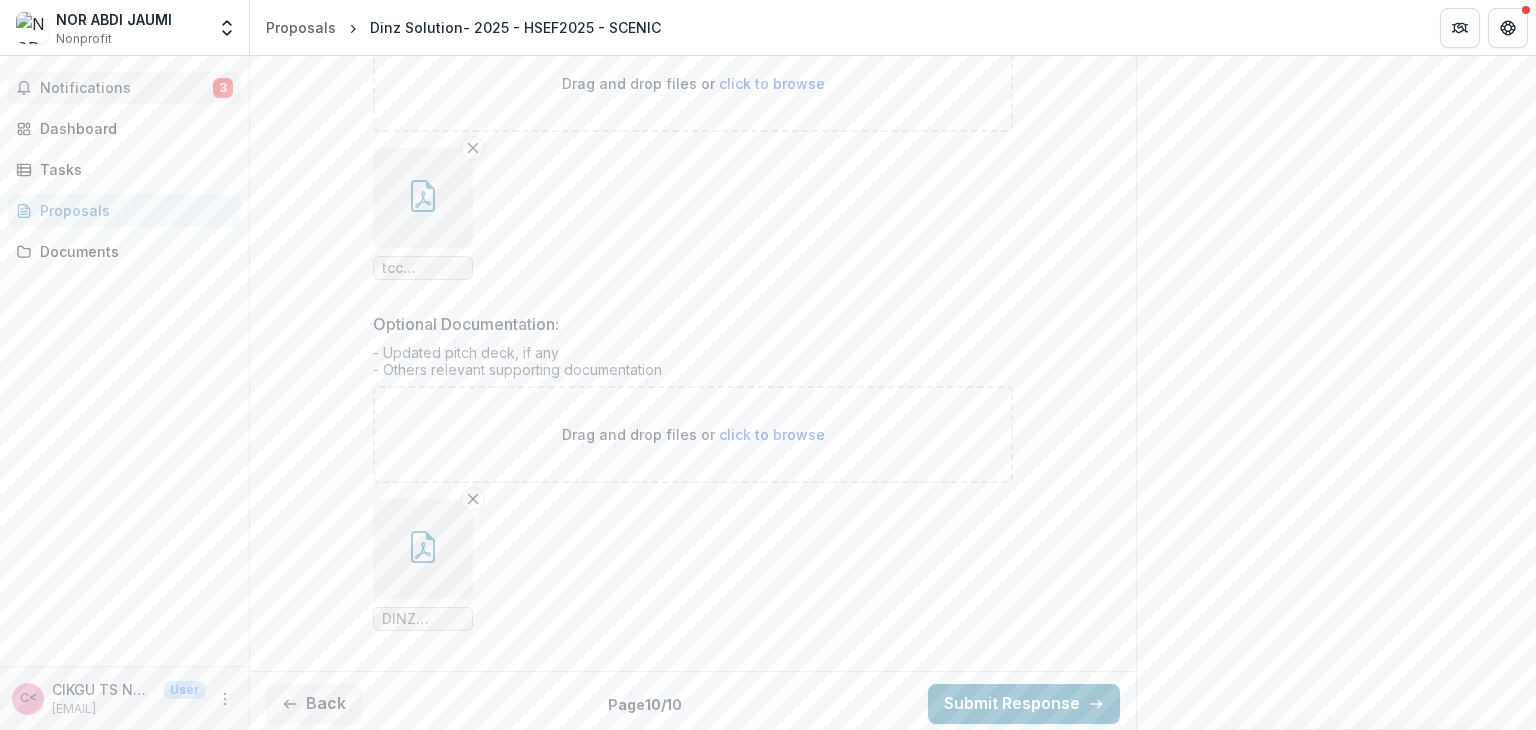 click on "Notifications" at bounding box center [126, 88] 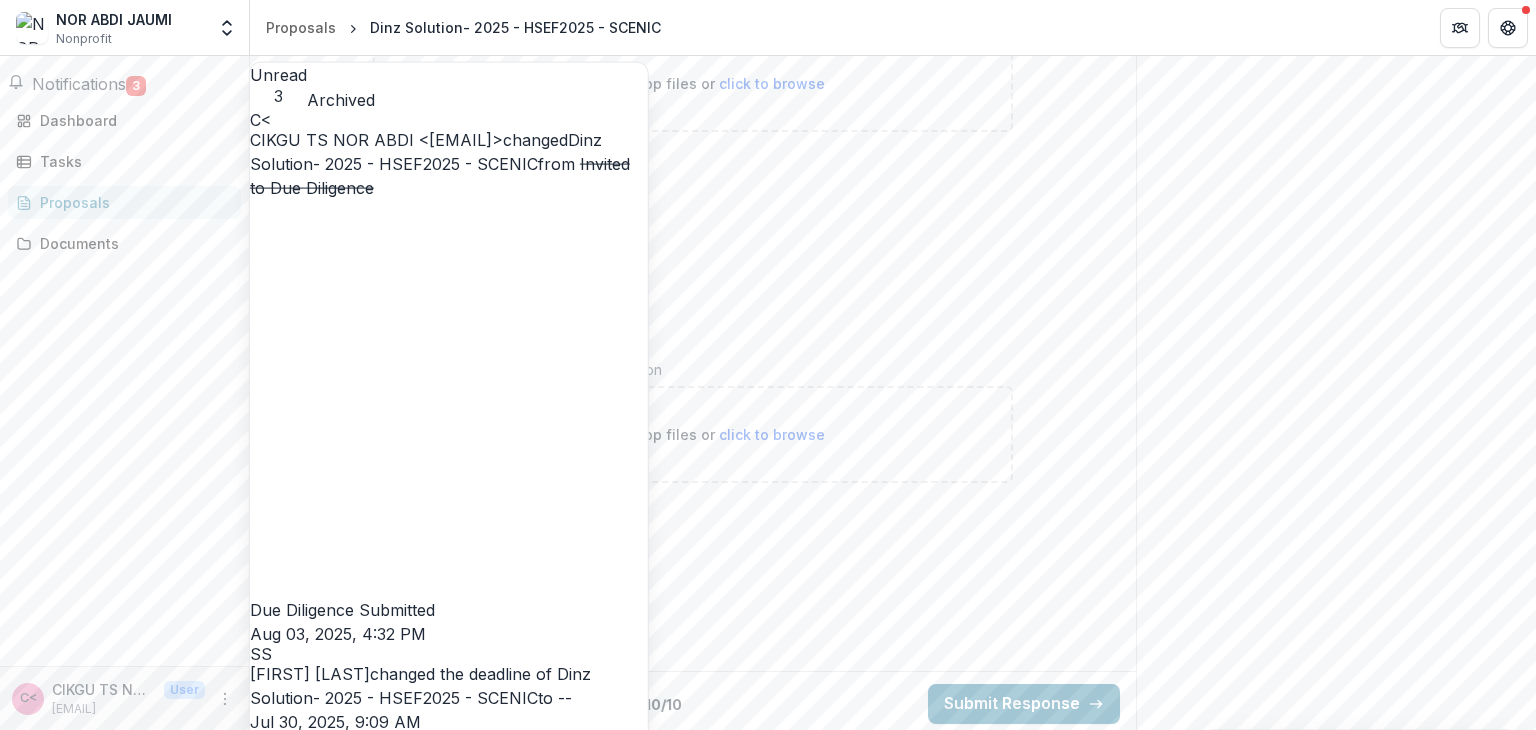 scroll, scrollTop: 0, scrollLeft: 0, axis: both 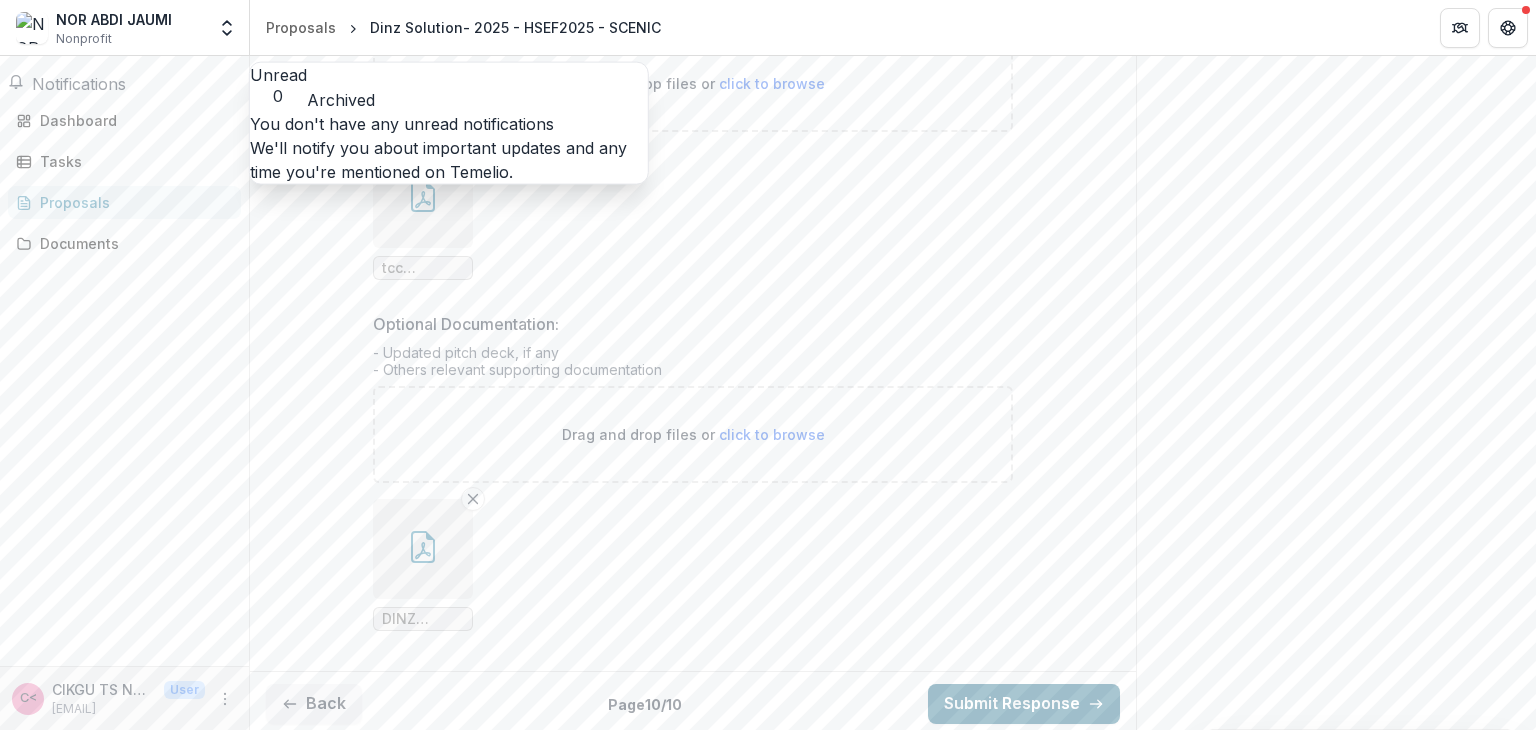 click on "Submit Response" at bounding box center [1024, 704] 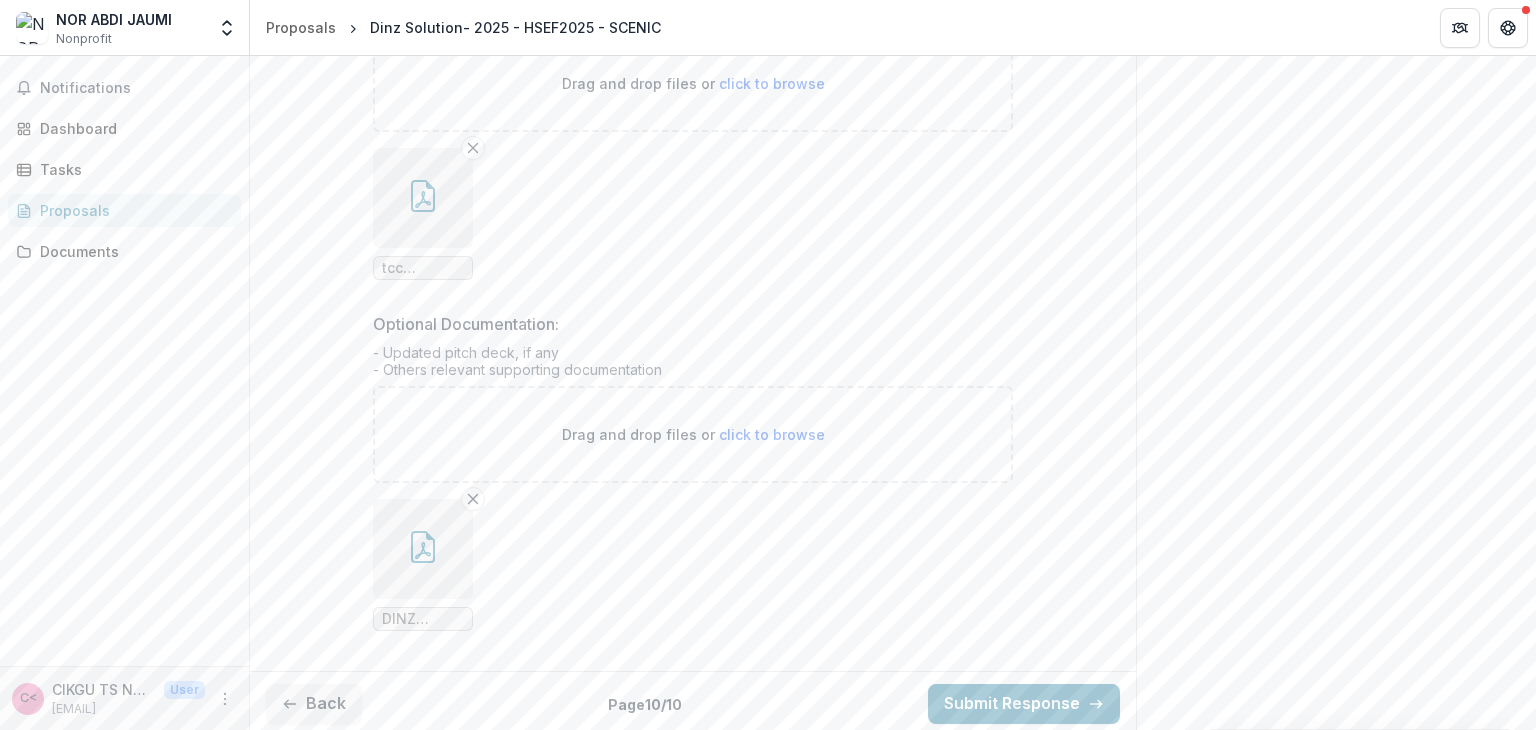 click on "Confirm proposal Are you sure you want to submit? Cancel Loading... Confirm" at bounding box center (768, 766) 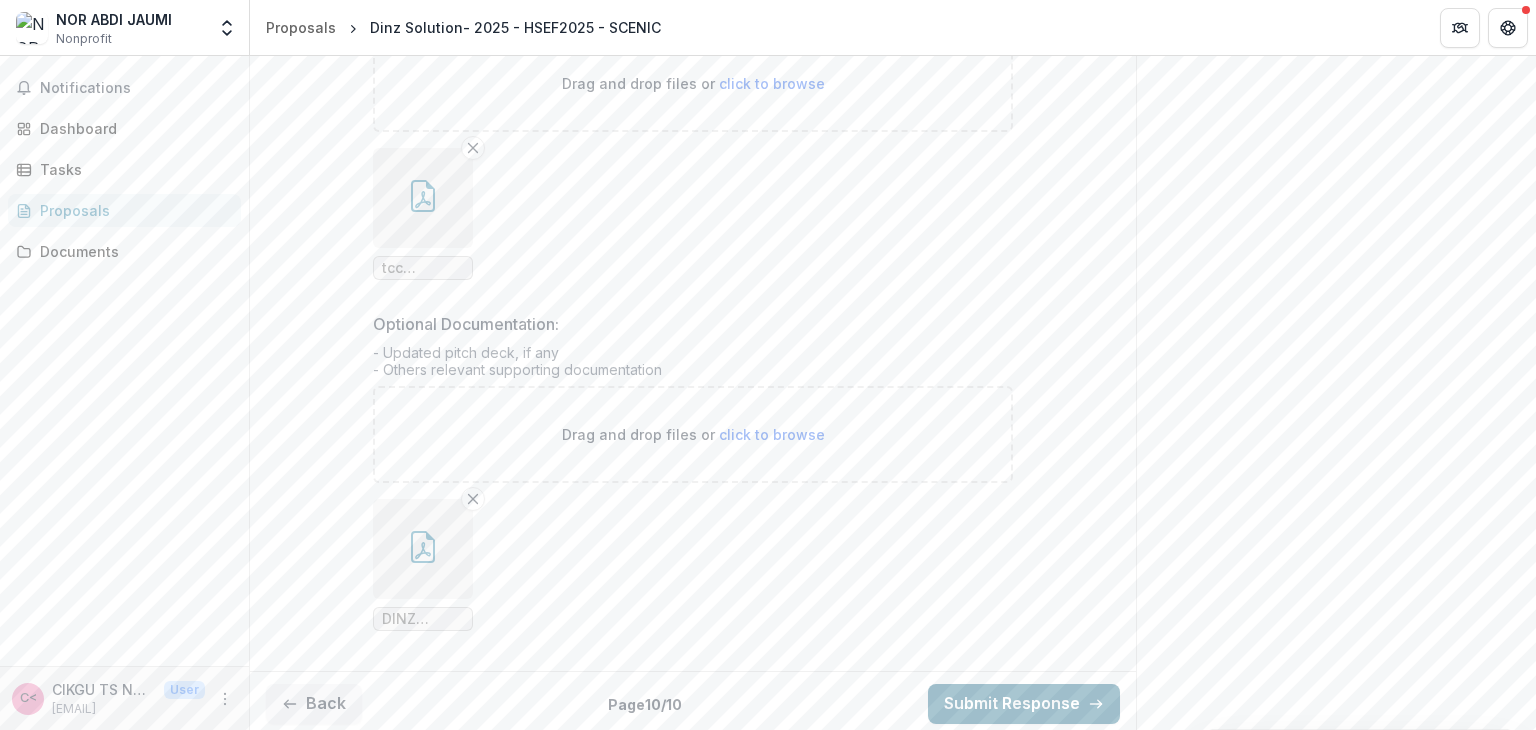 click on "Submit Response" at bounding box center [1024, 704] 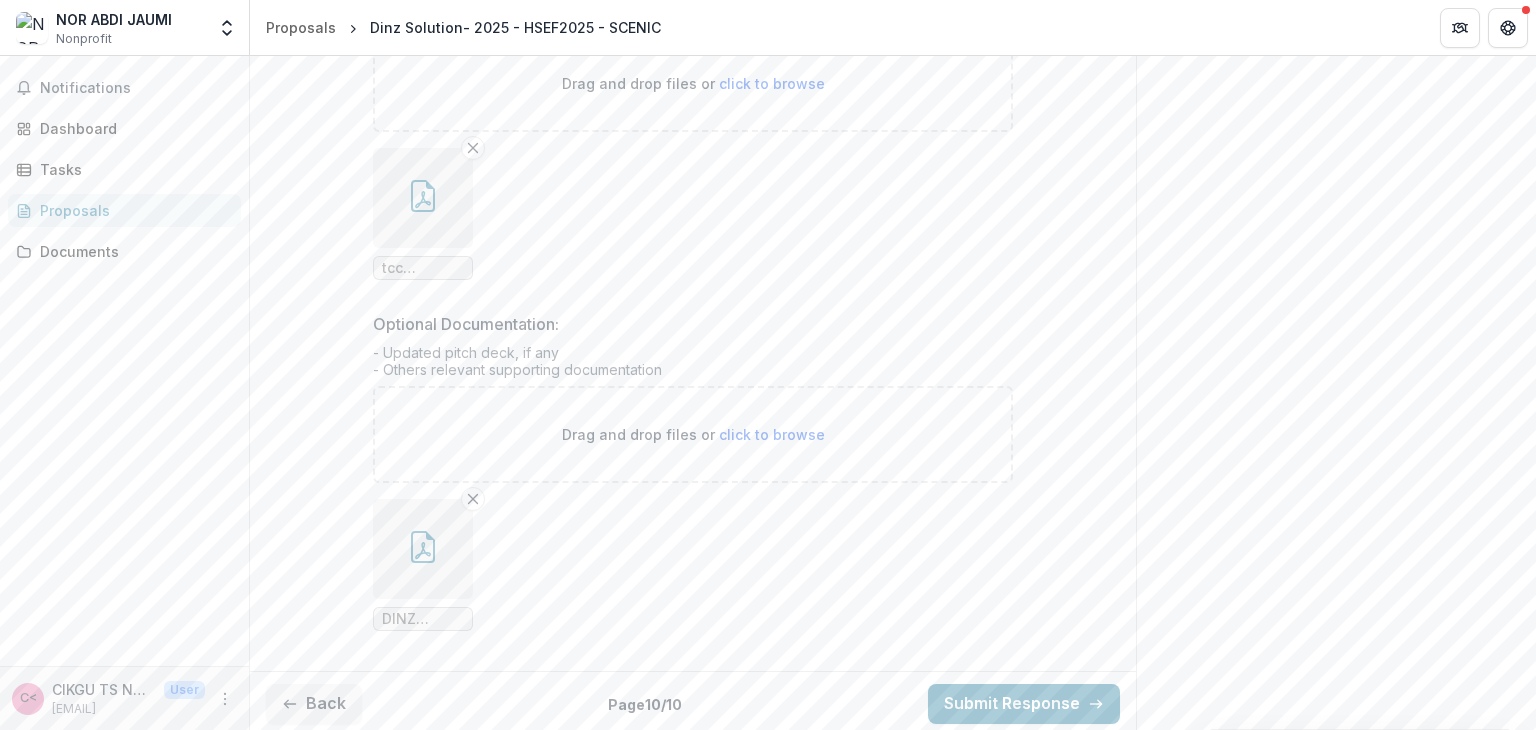 click on "Cancel" at bounding box center [26, 790] 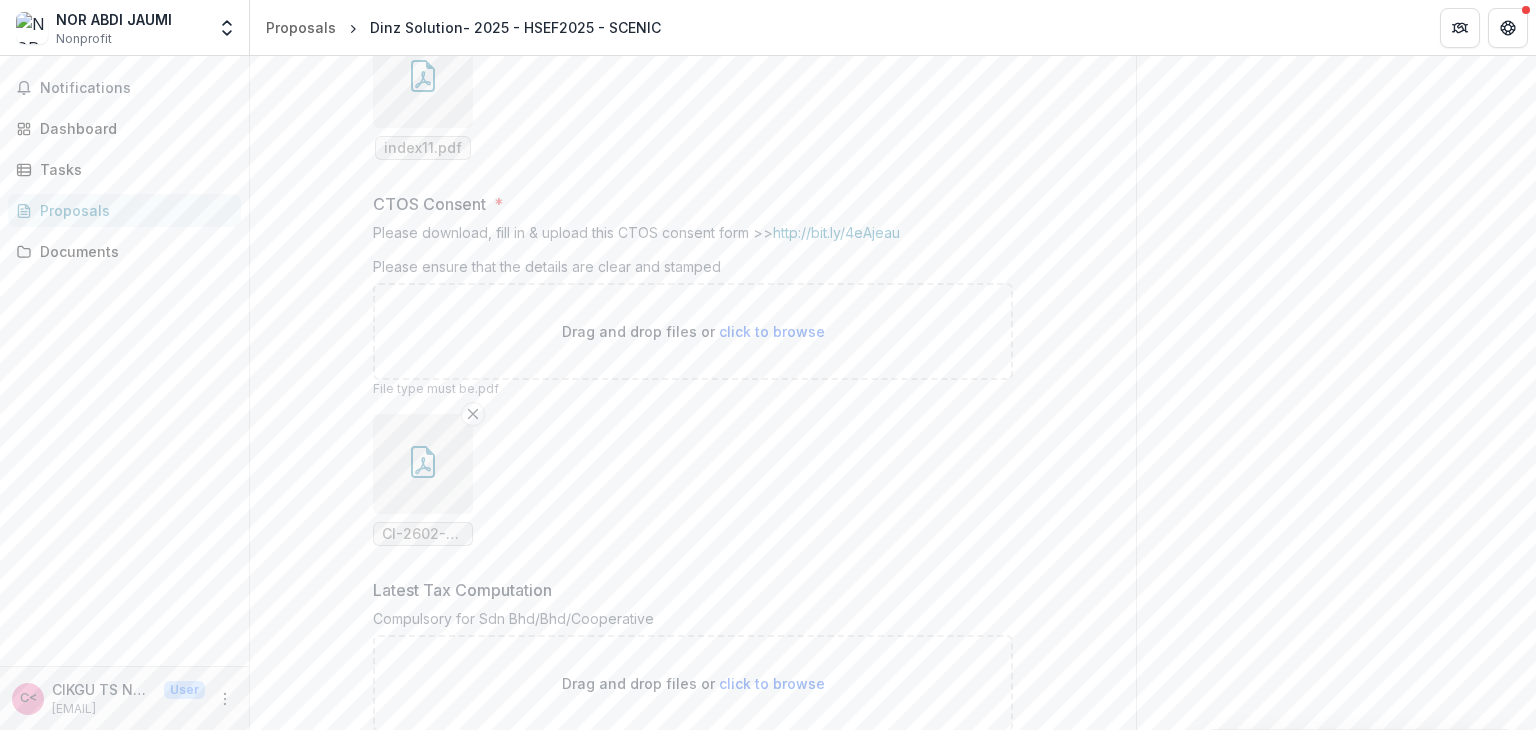 scroll, scrollTop: 212, scrollLeft: 0, axis: vertical 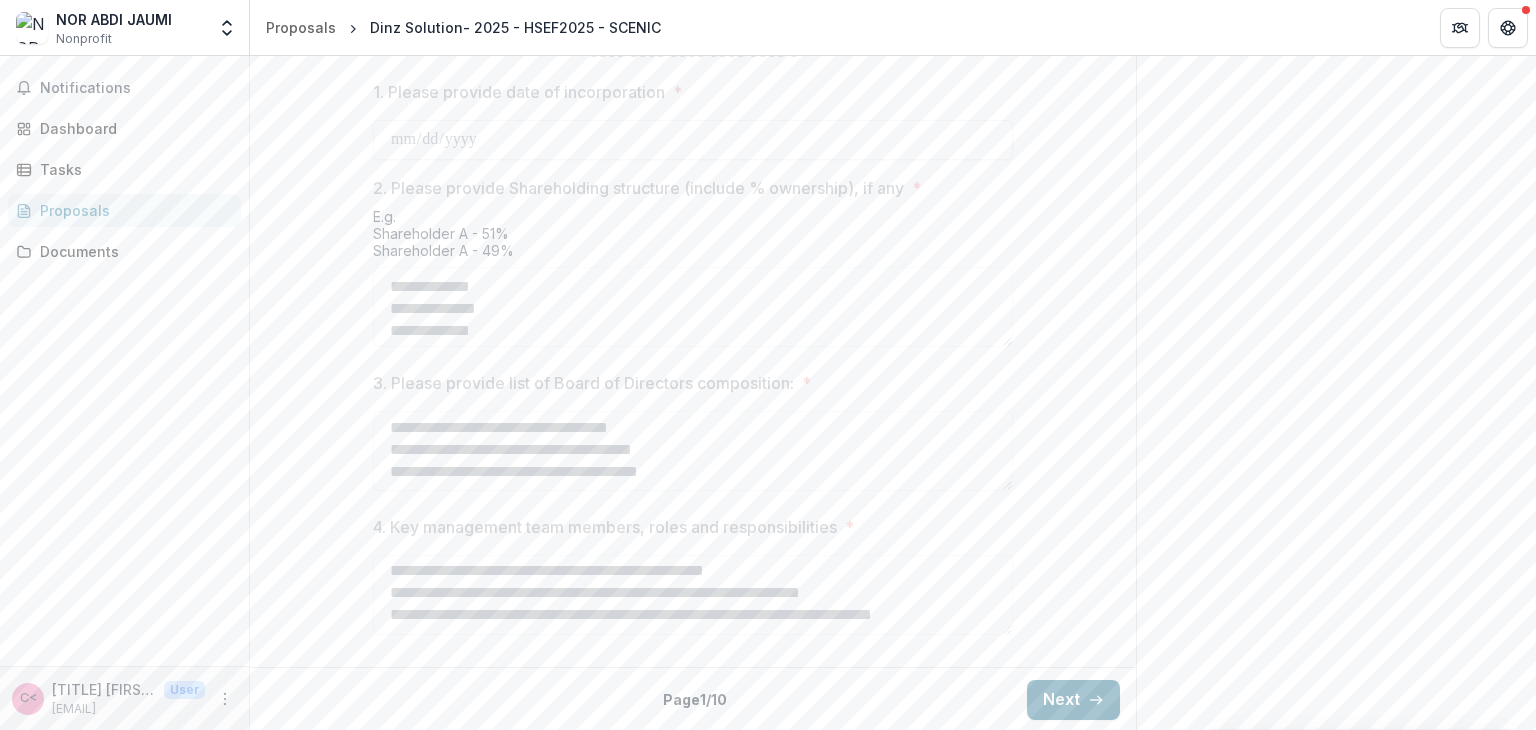 click on "Next" at bounding box center (1073, 700) 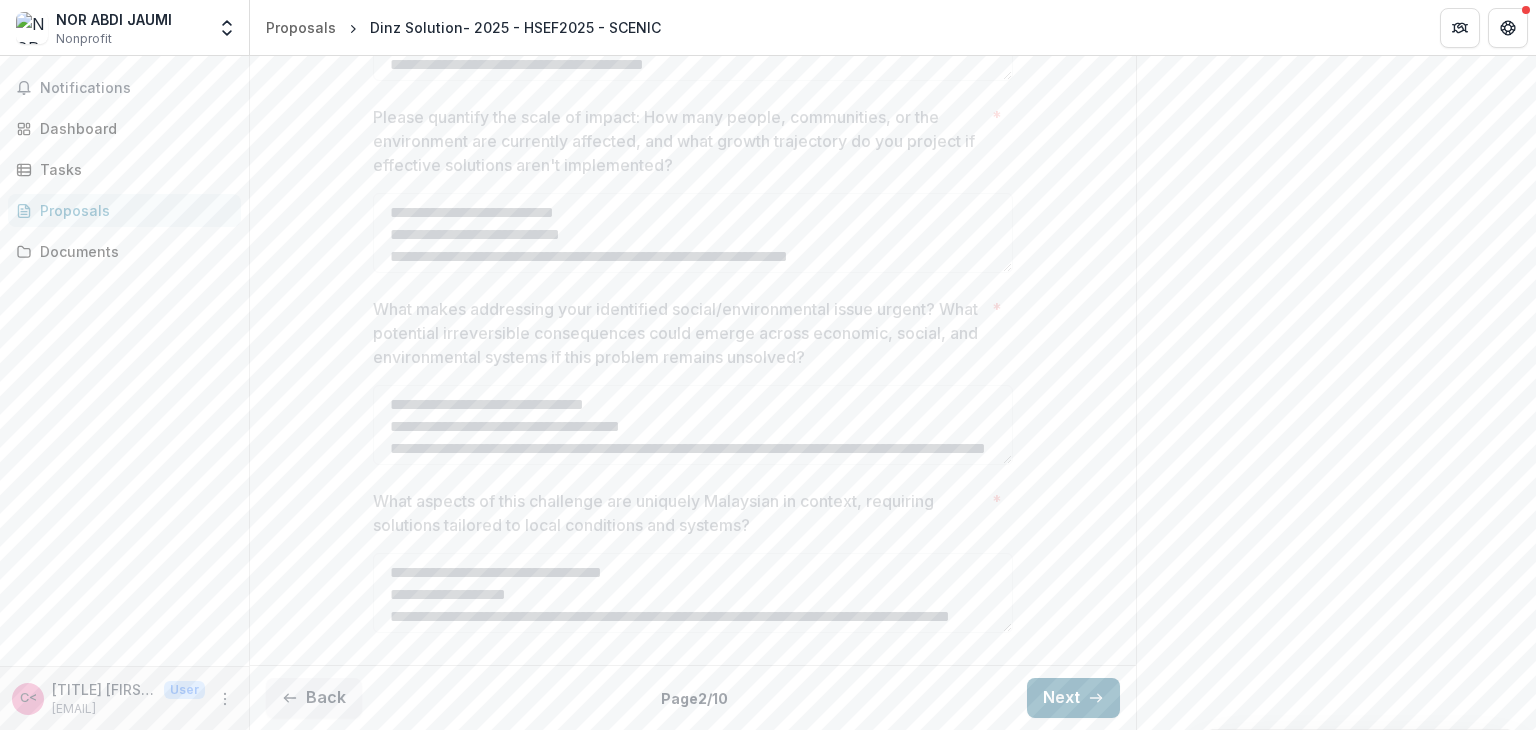 scroll, scrollTop: 904, scrollLeft: 0, axis: vertical 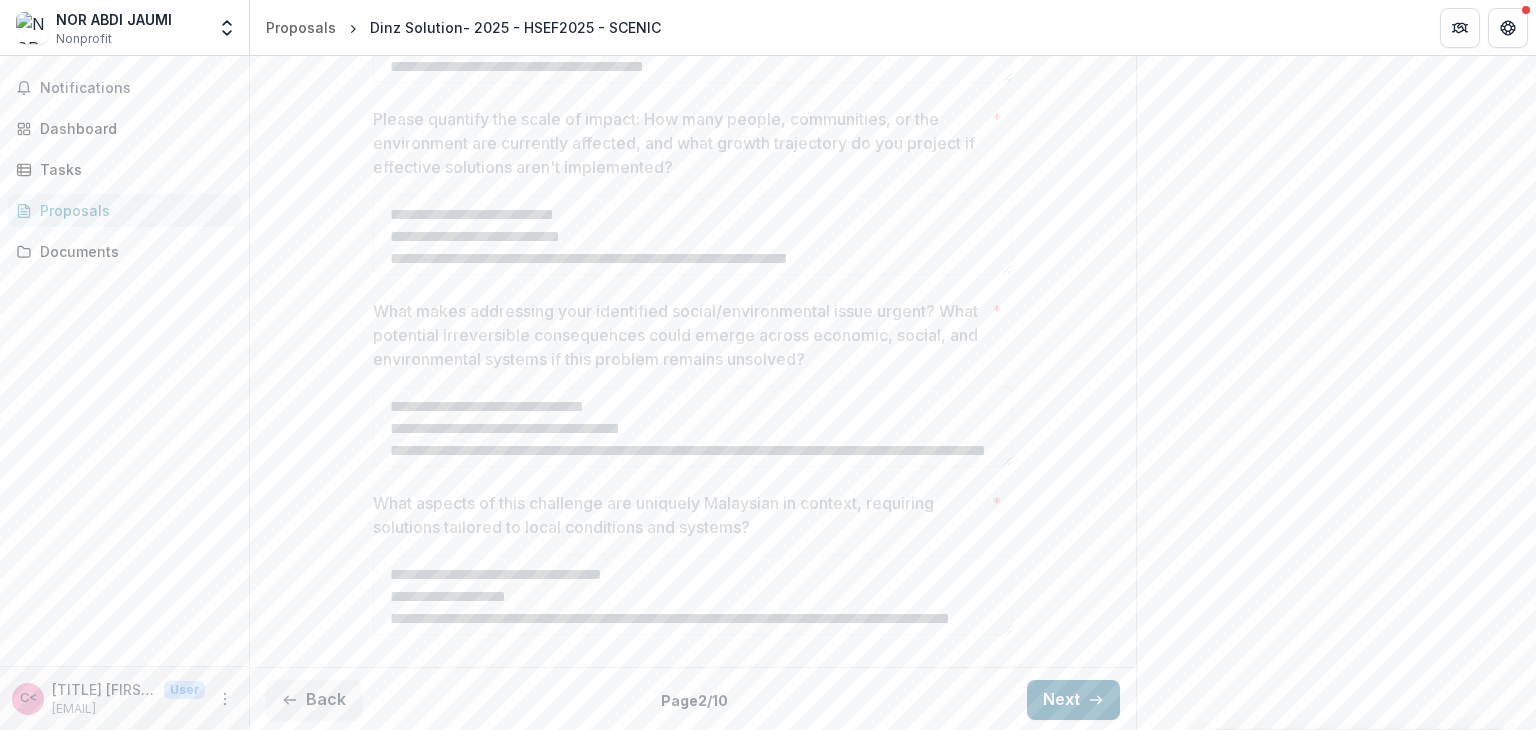 click on "Next" at bounding box center [1073, 700] 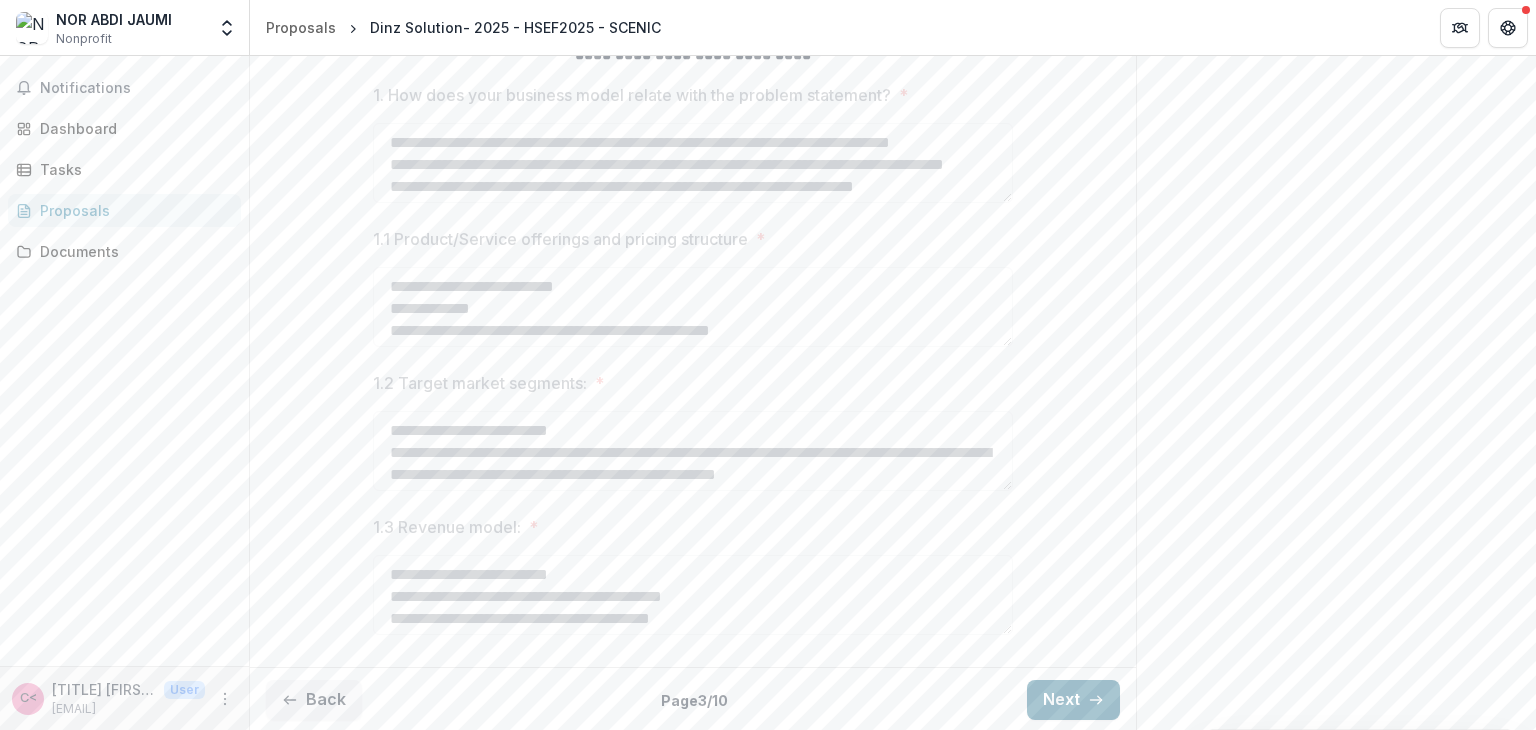 click on "Next" at bounding box center (1073, 700) 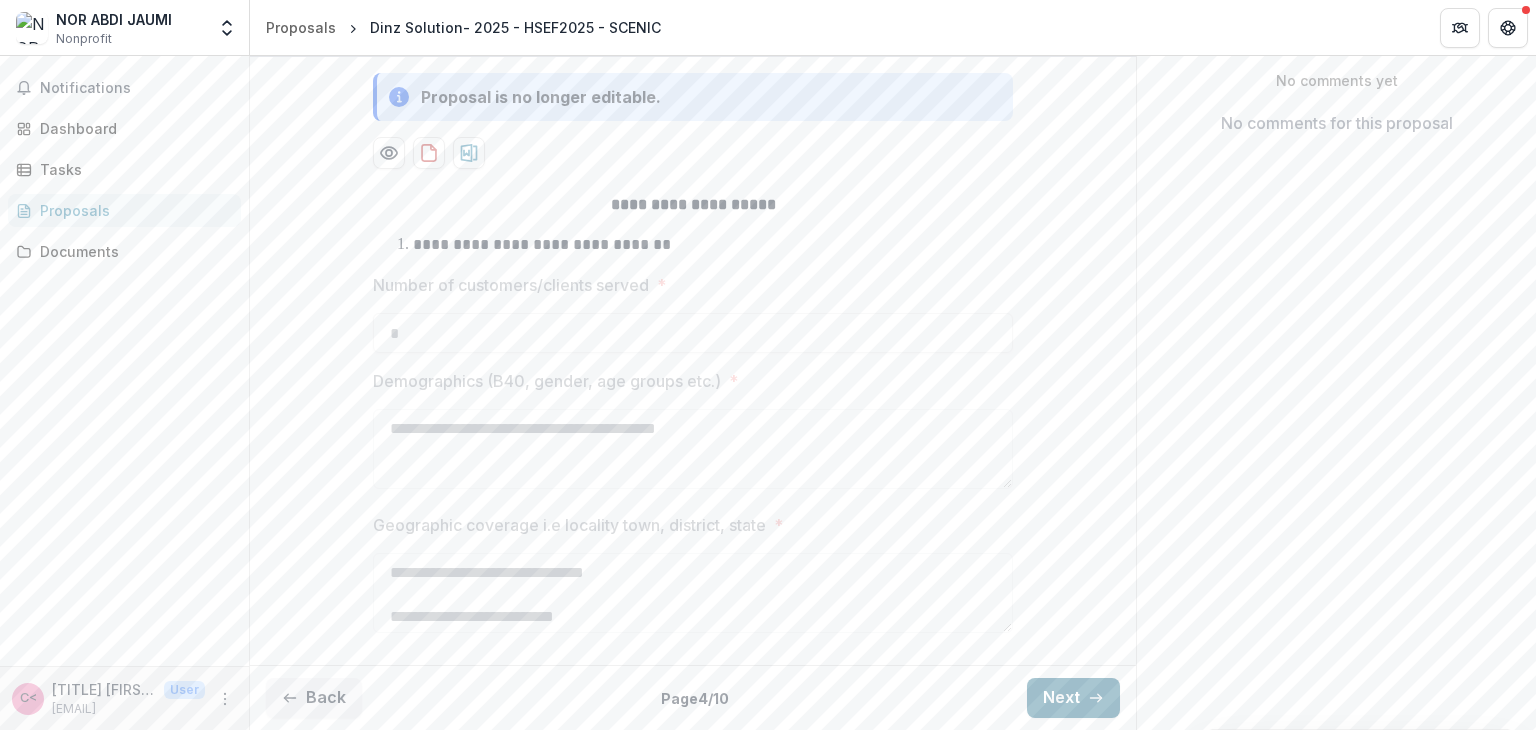 scroll, scrollTop: 376, scrollLeft: 0, axis: vertical 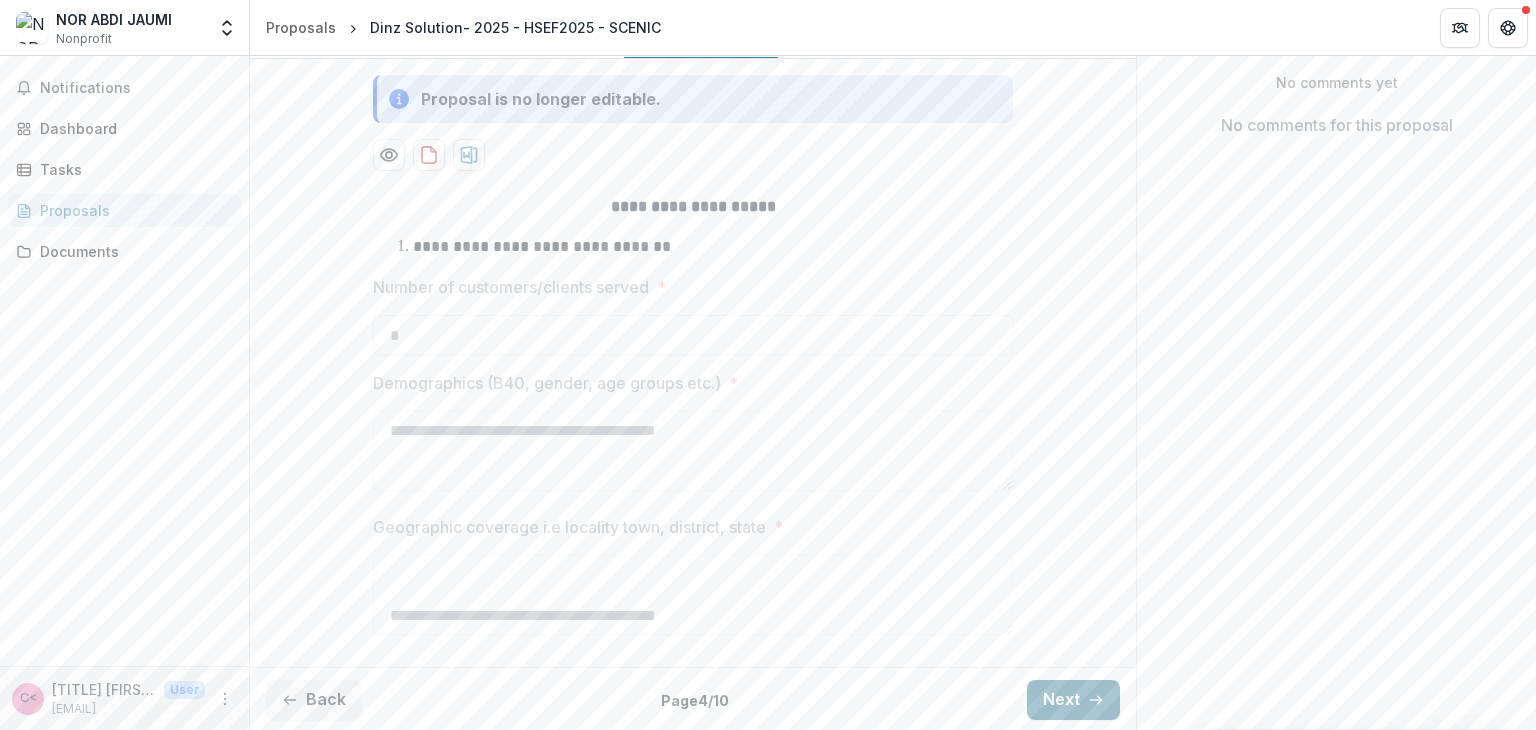 click on "Next" at bounding box center [1073, 700] 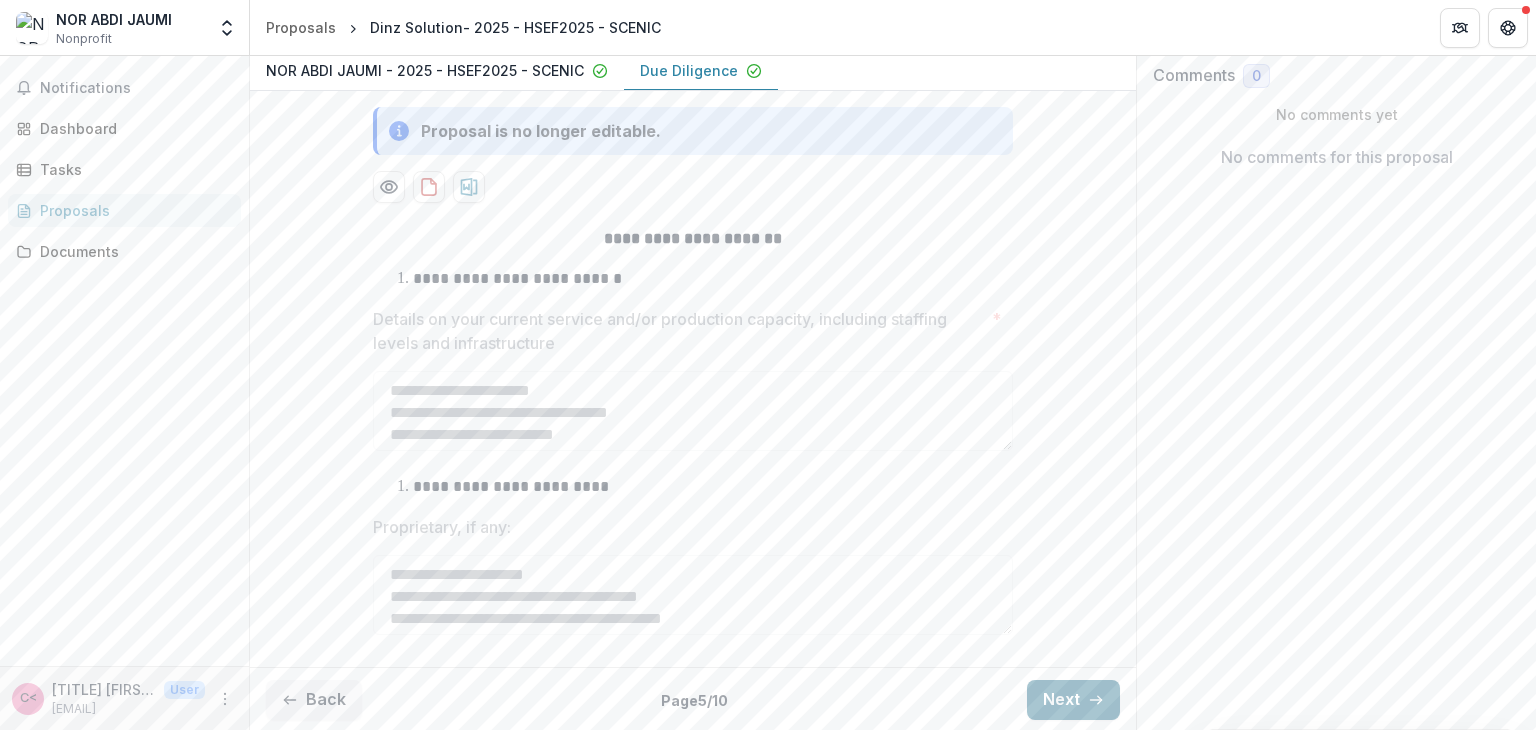 click 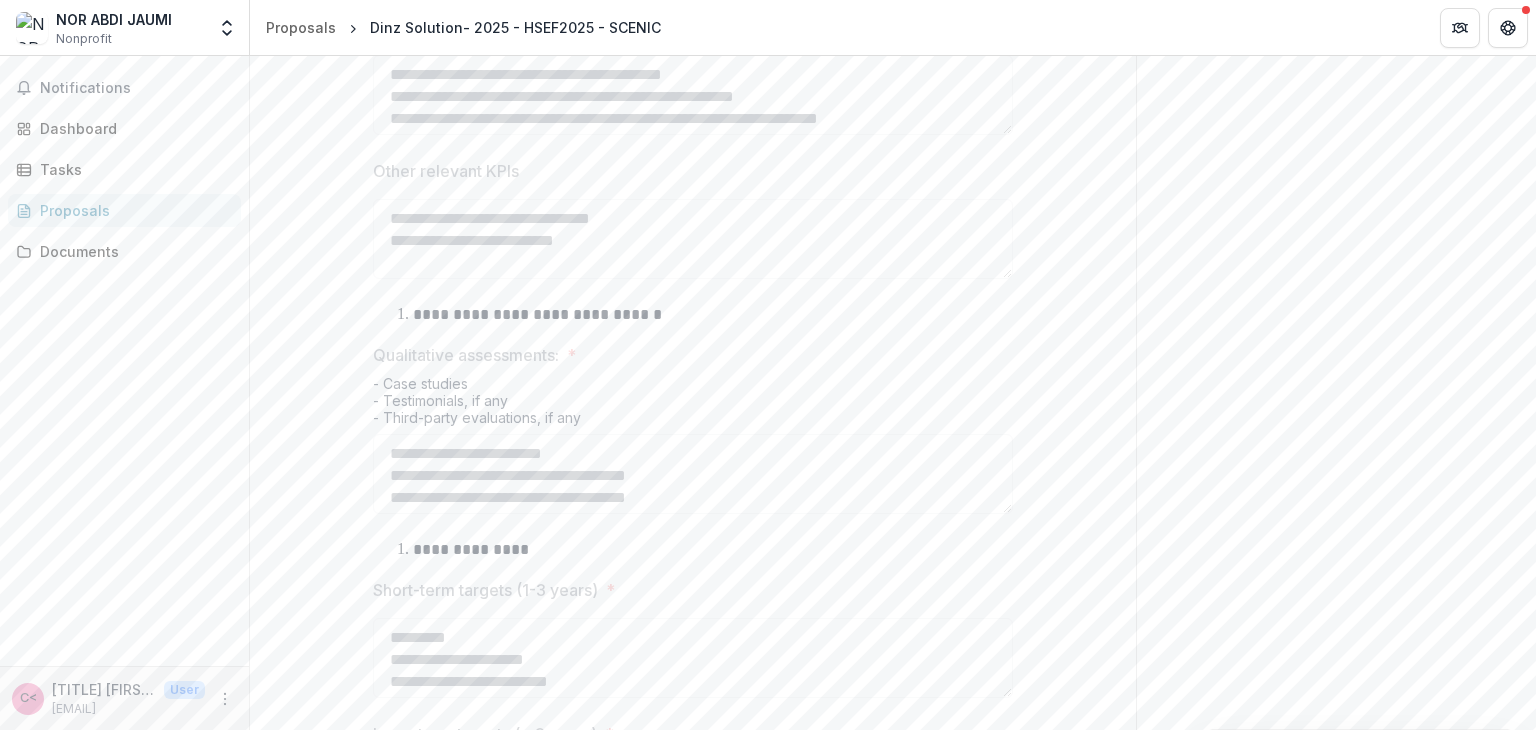 scroll, scrollTop: 1227, scrollLeft: 0, axis: vertical 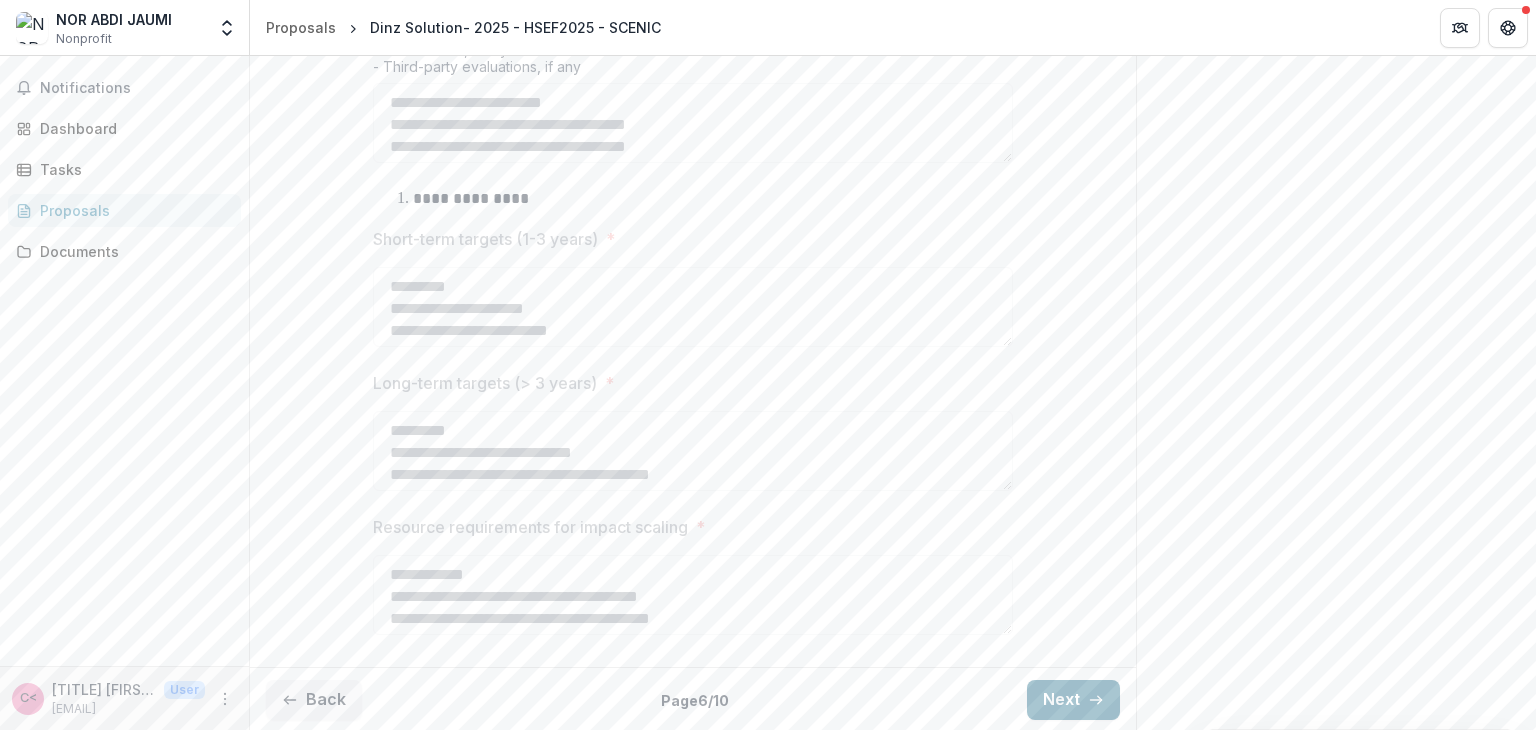 click on "Next" at bounding box center (1073, 700) 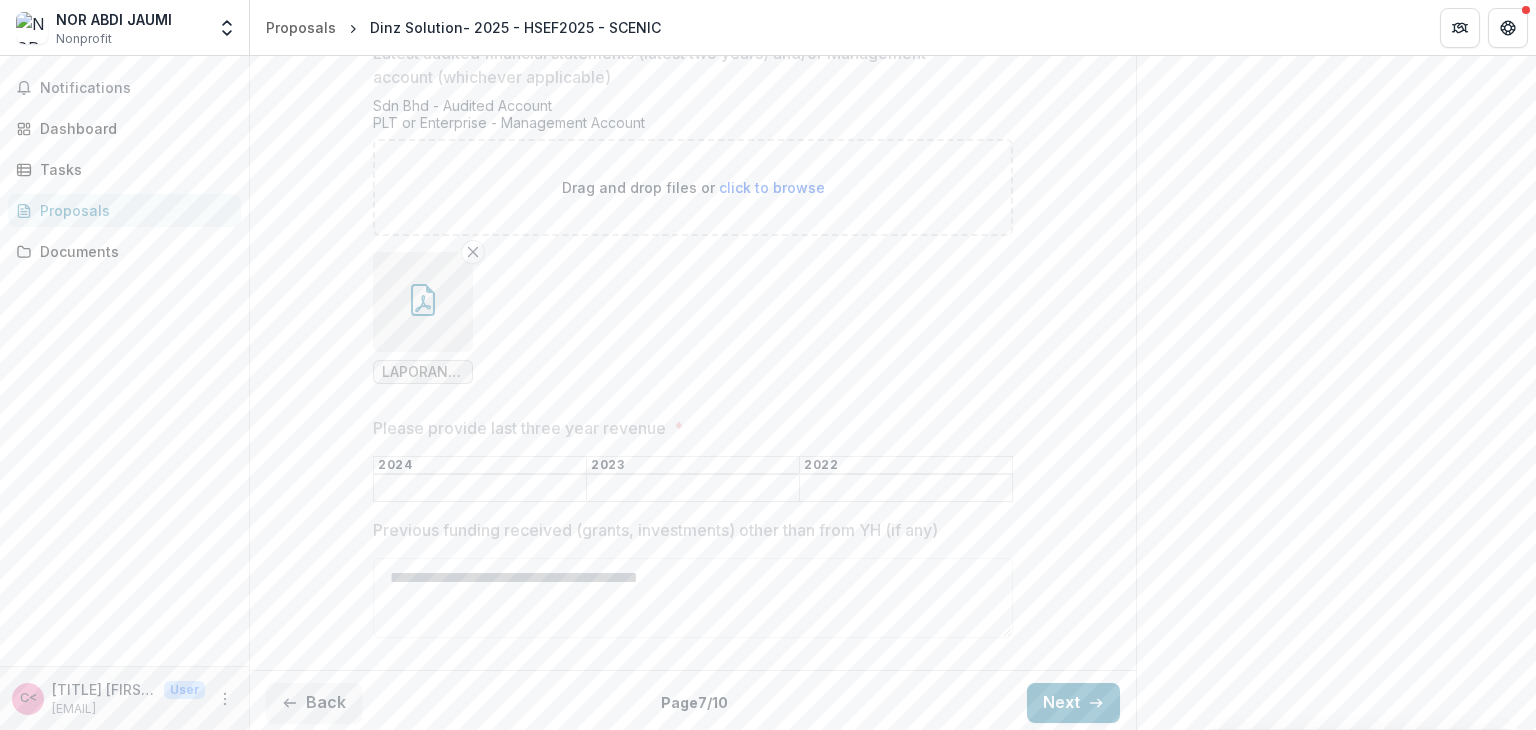 scroll, scrollTop: 569, scrollLeft: 0, axis: vertical 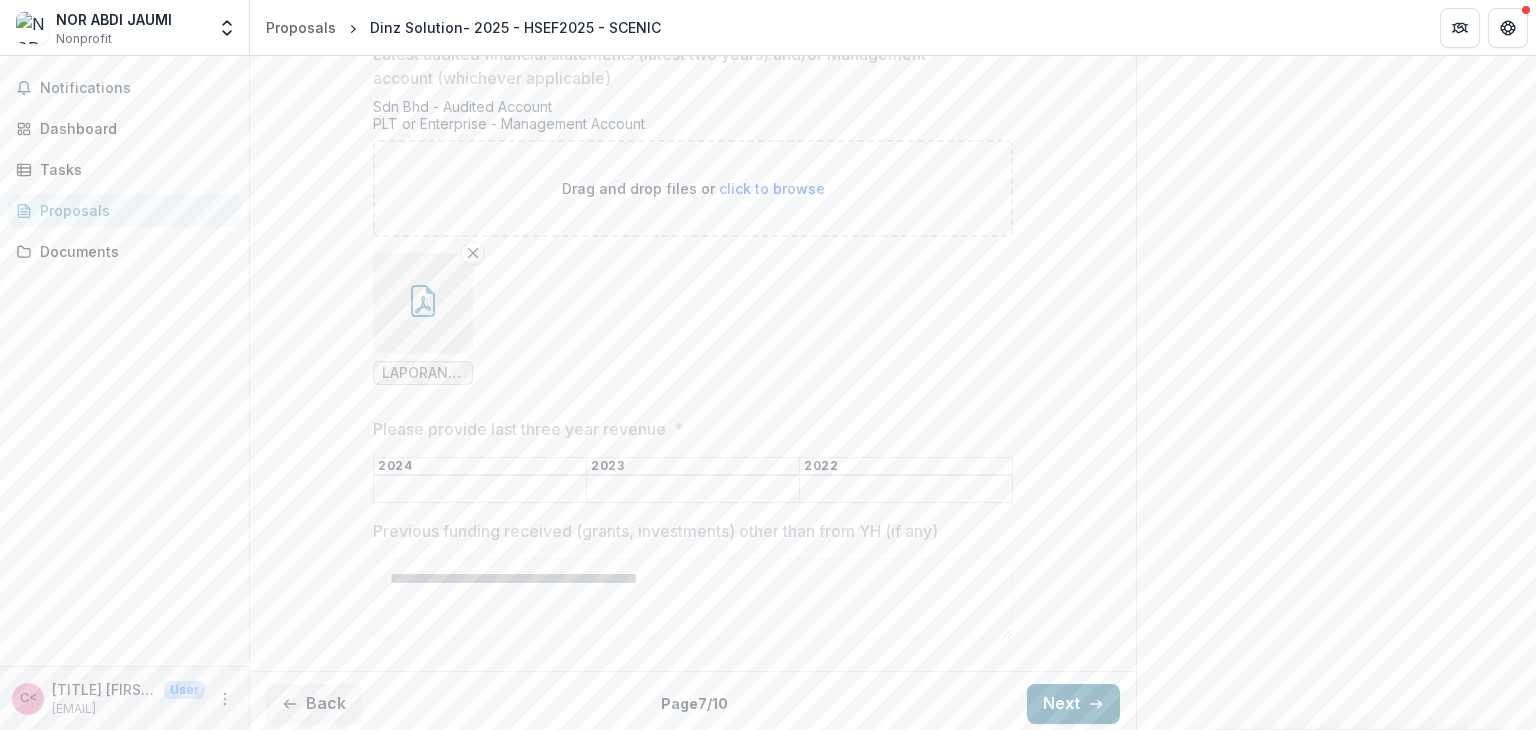 click on "Next" at bounding box center (1073, 704) 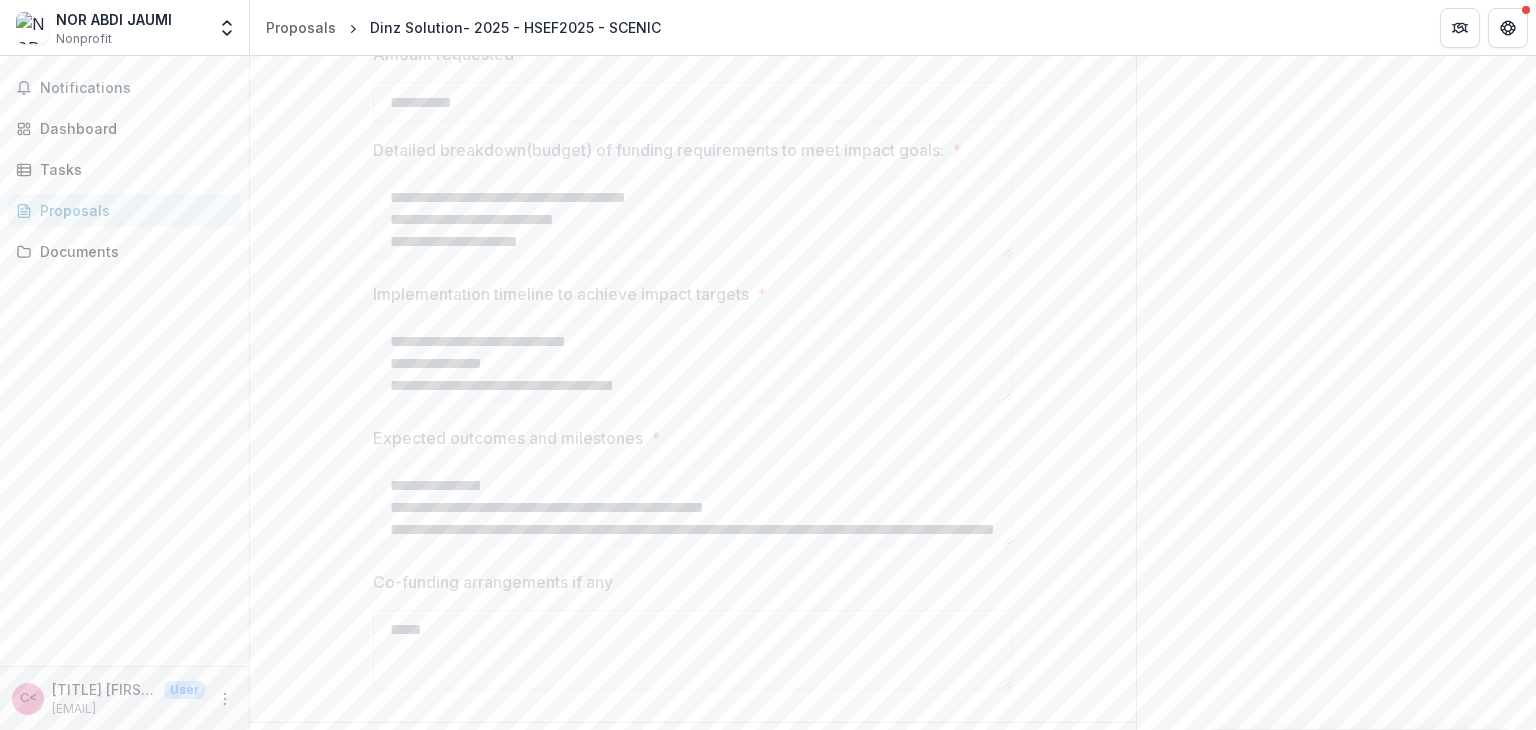 scroll, scrollTop: 624, scrollLeft: 0, axis: vertical 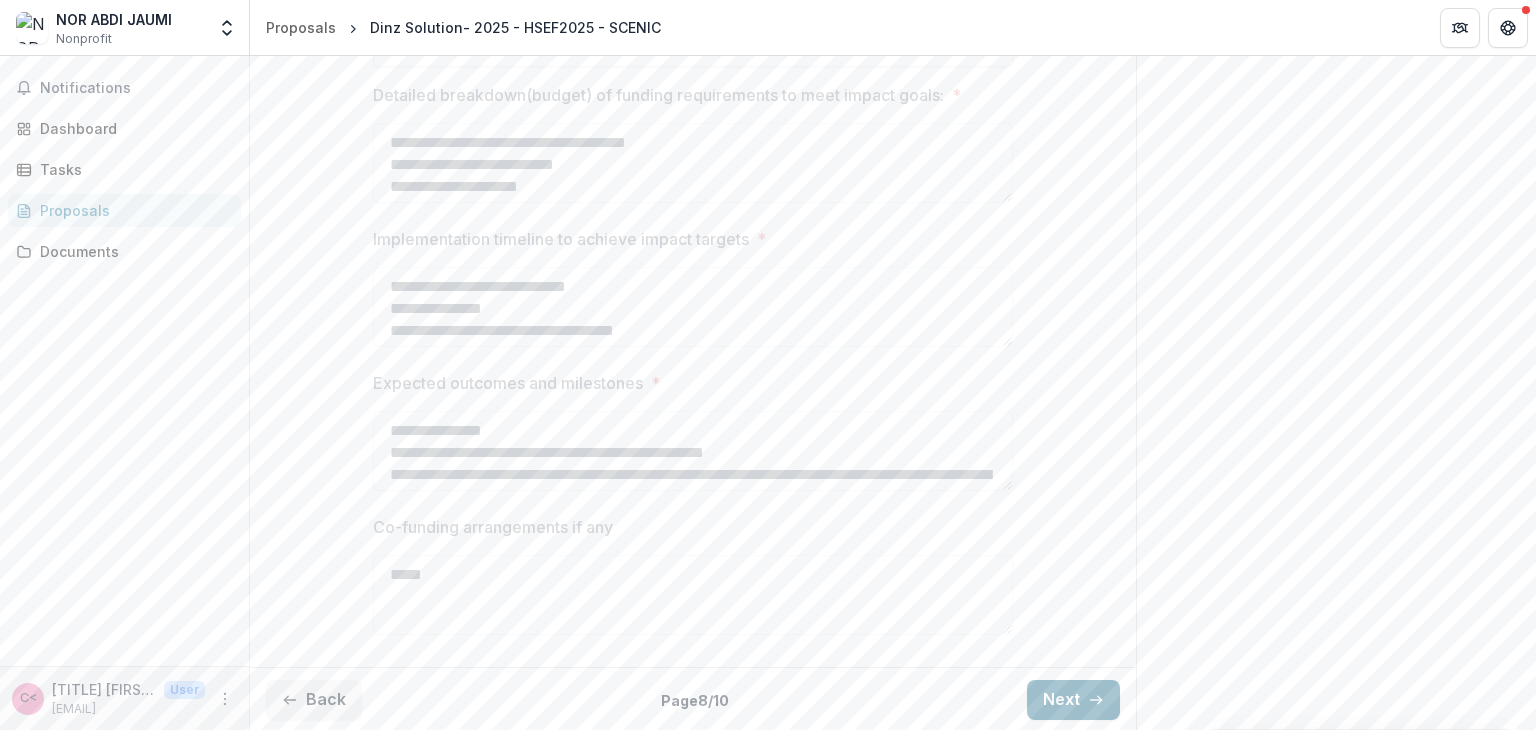 click on "Next" at bounding box center [1073, 700] 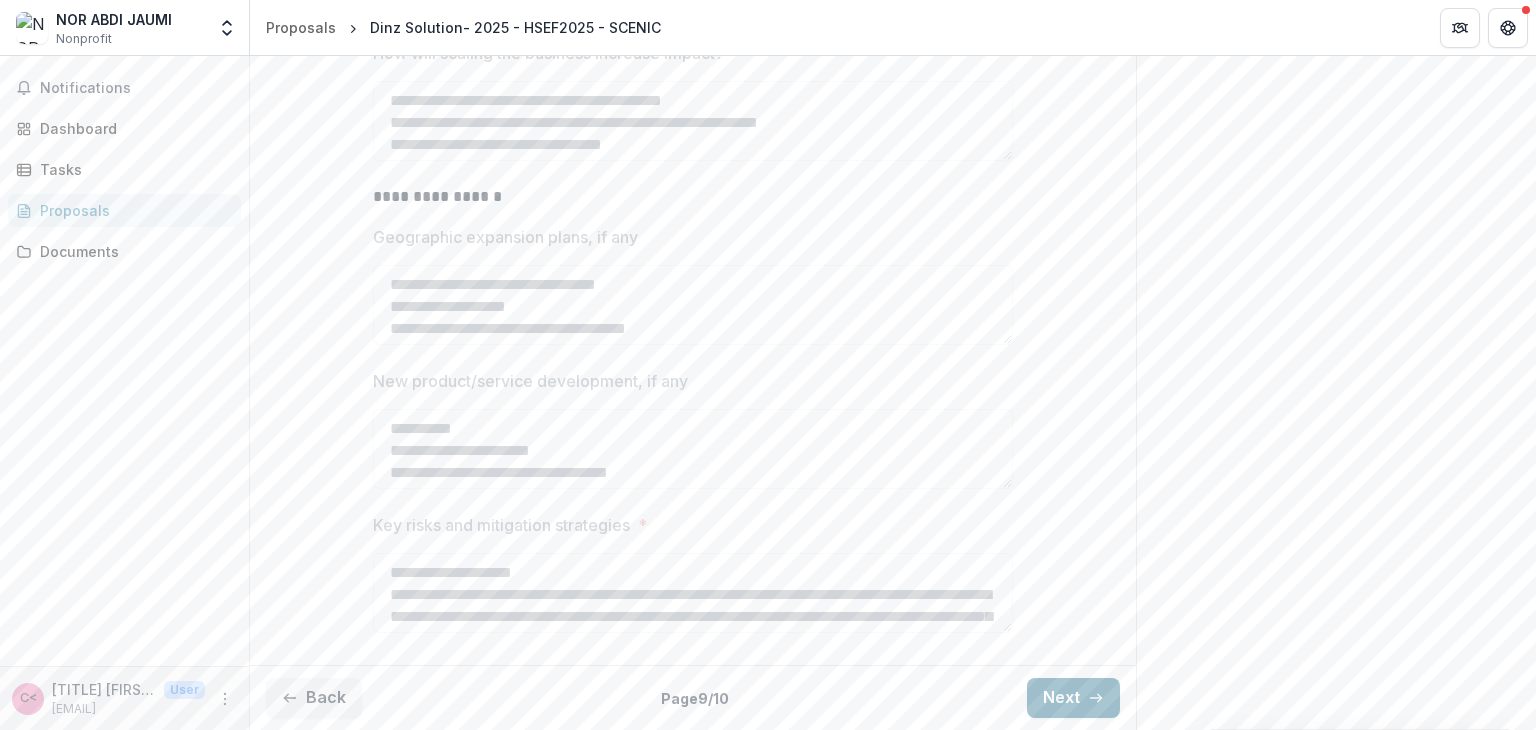 scroll, scrollTop: 568, scrollLeft: 0, axis: vertical 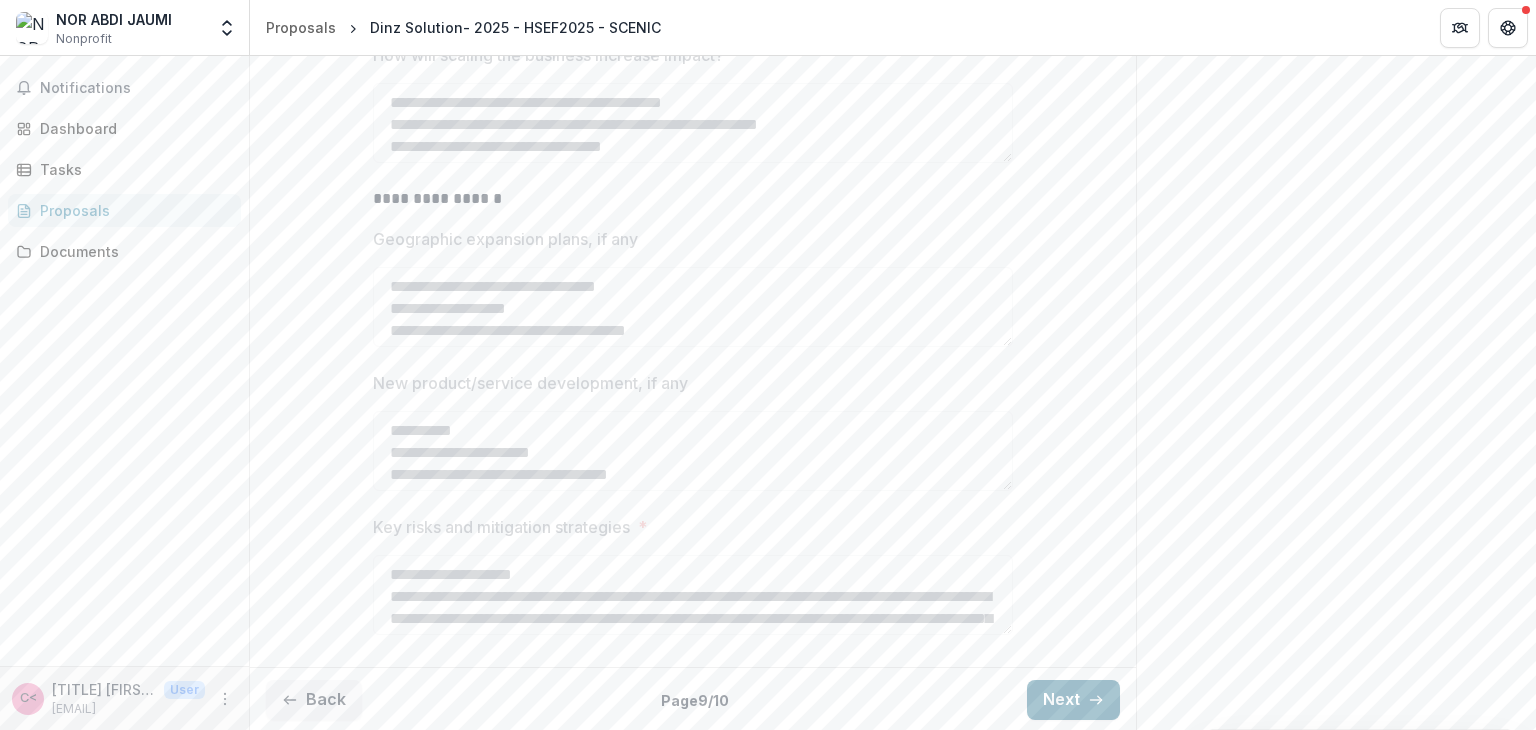 click on "Next" at bounding box center [1073, 700] 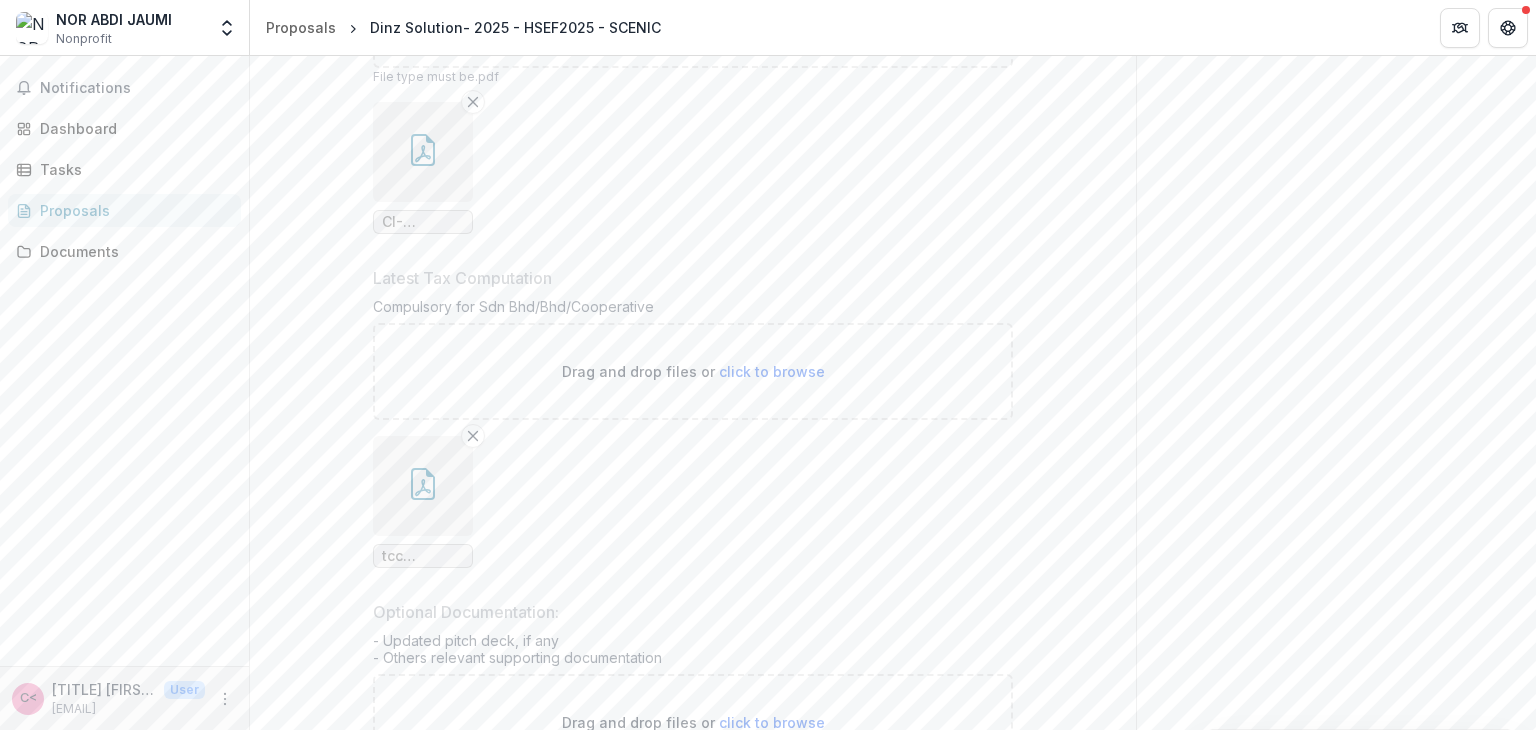 scroll, scrollTop: 1376, scrollLeft: 0, axis: vertical 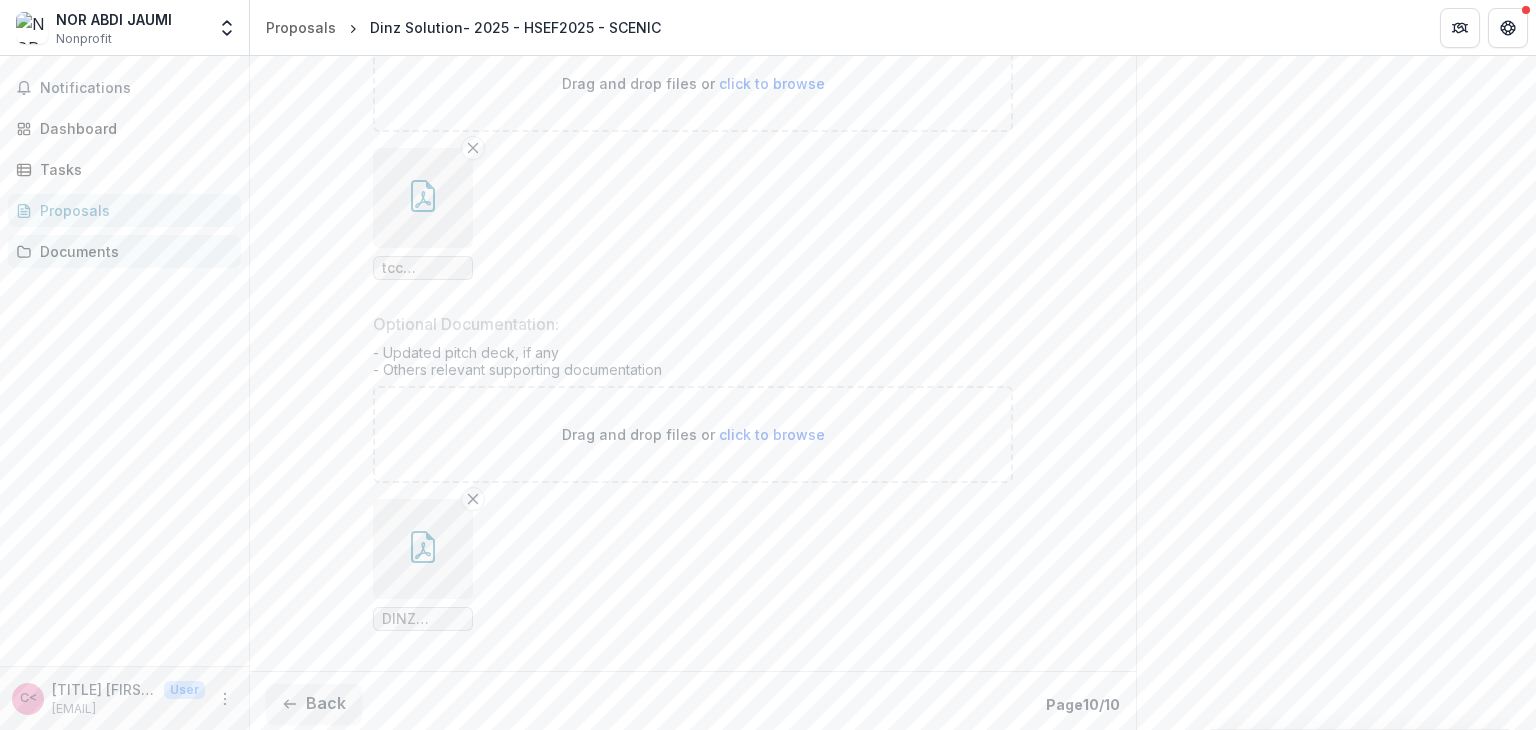 click on "Documents" at bounding box center [132, 251] 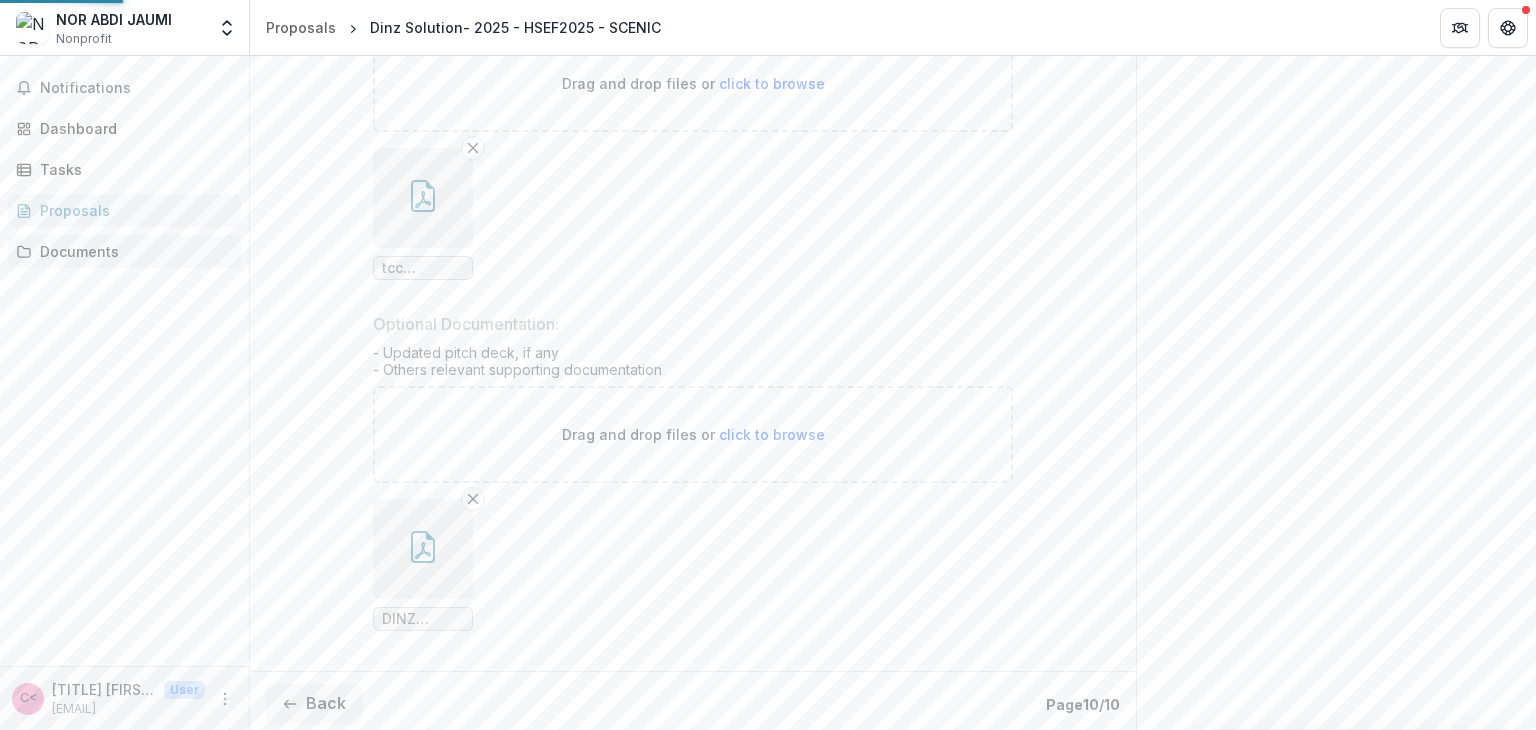 scroll, scrollTop: 0, scrollLeft: 0, axis: both 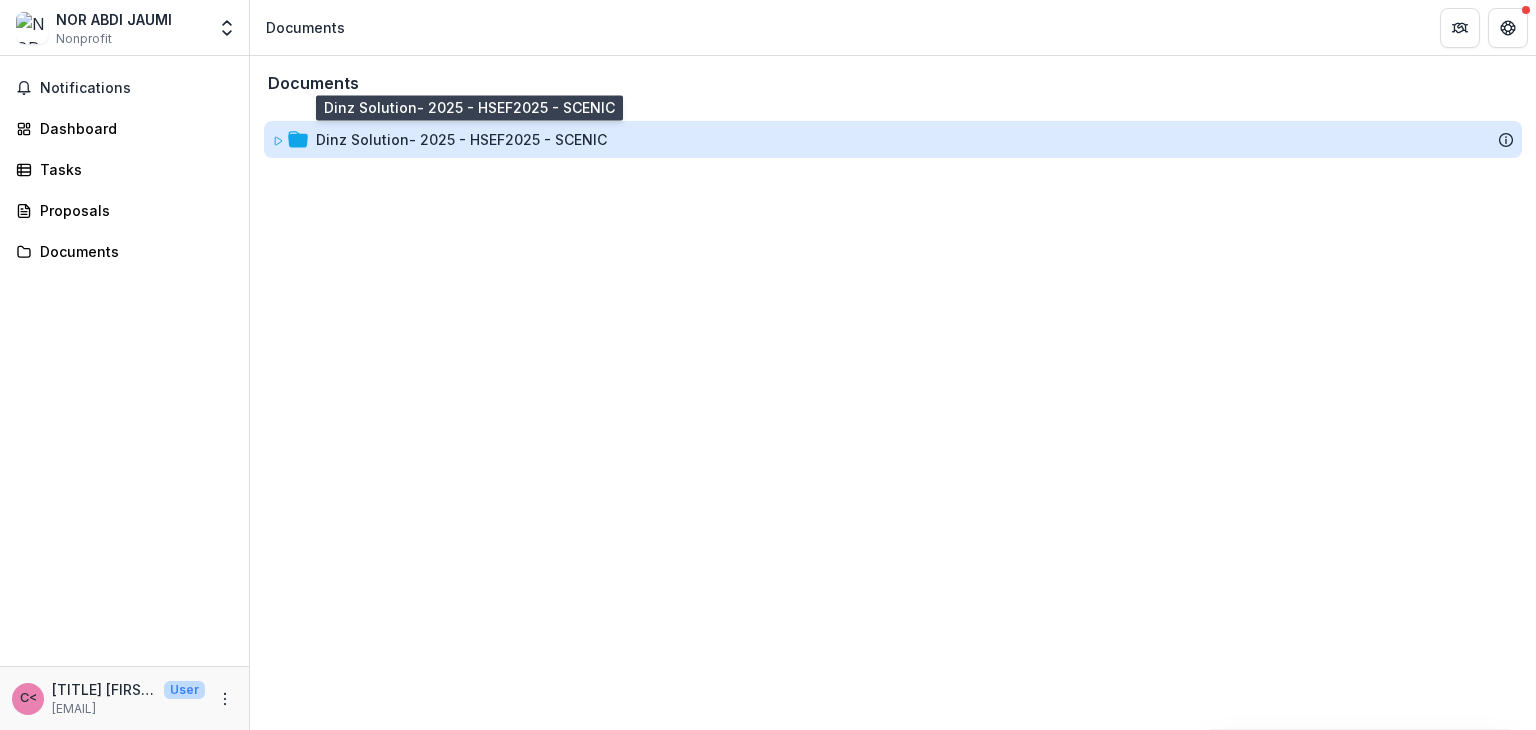 click on "Dinz Solution- 2025 - HSEF2025 - SCENIC" at bounding box center [461, 139] 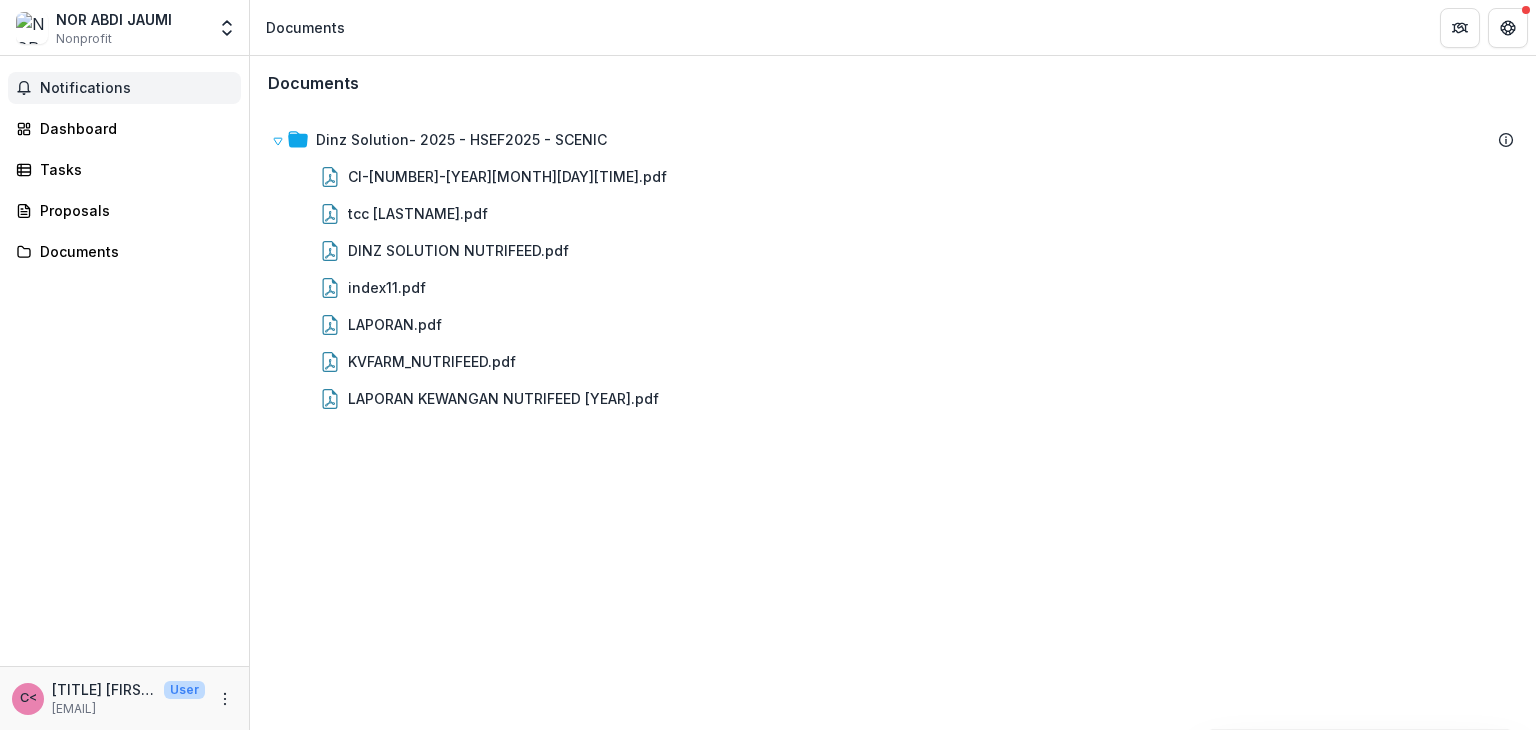 click on "Notifications" at bounding box center (136, 88) 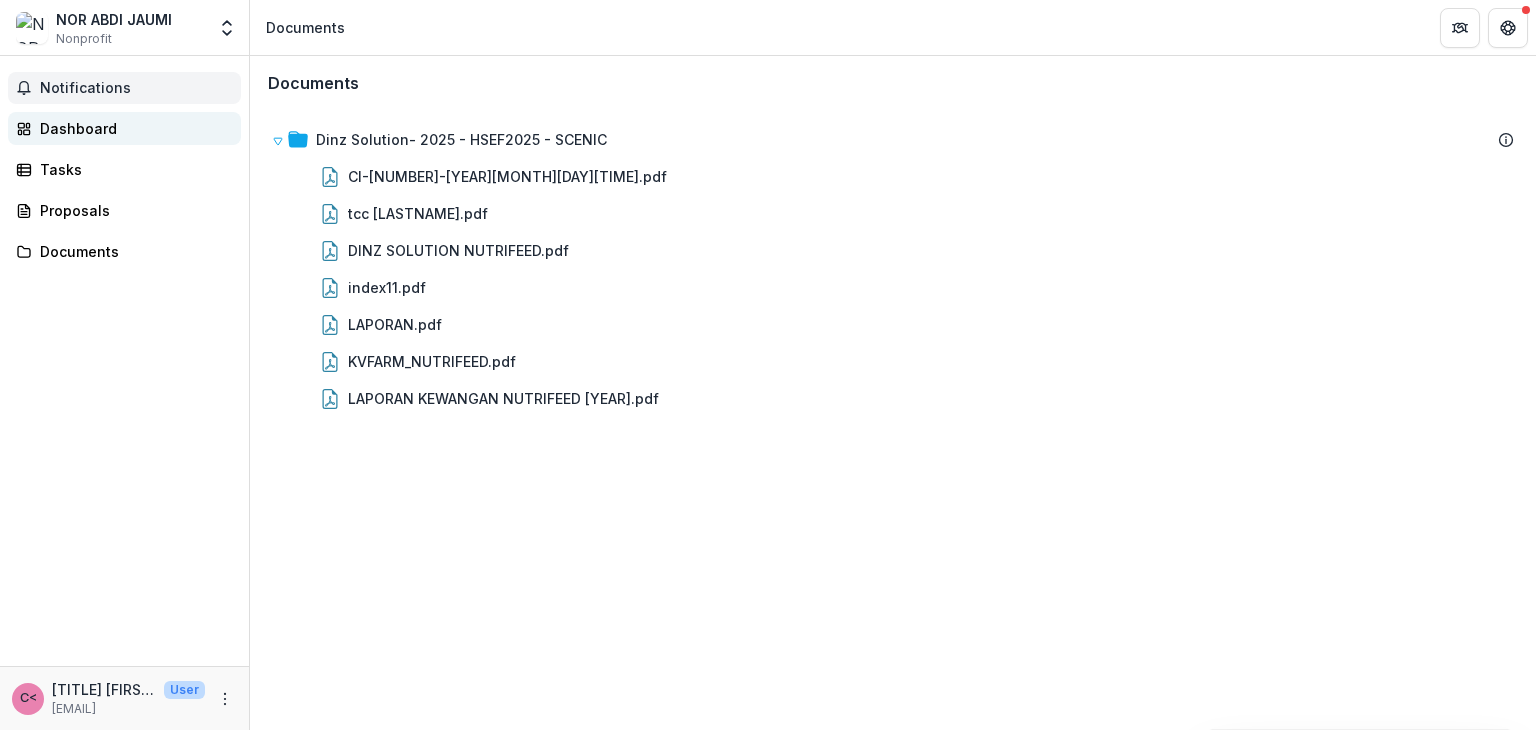 click on "Dashboard" at bounding box center [132, 128] 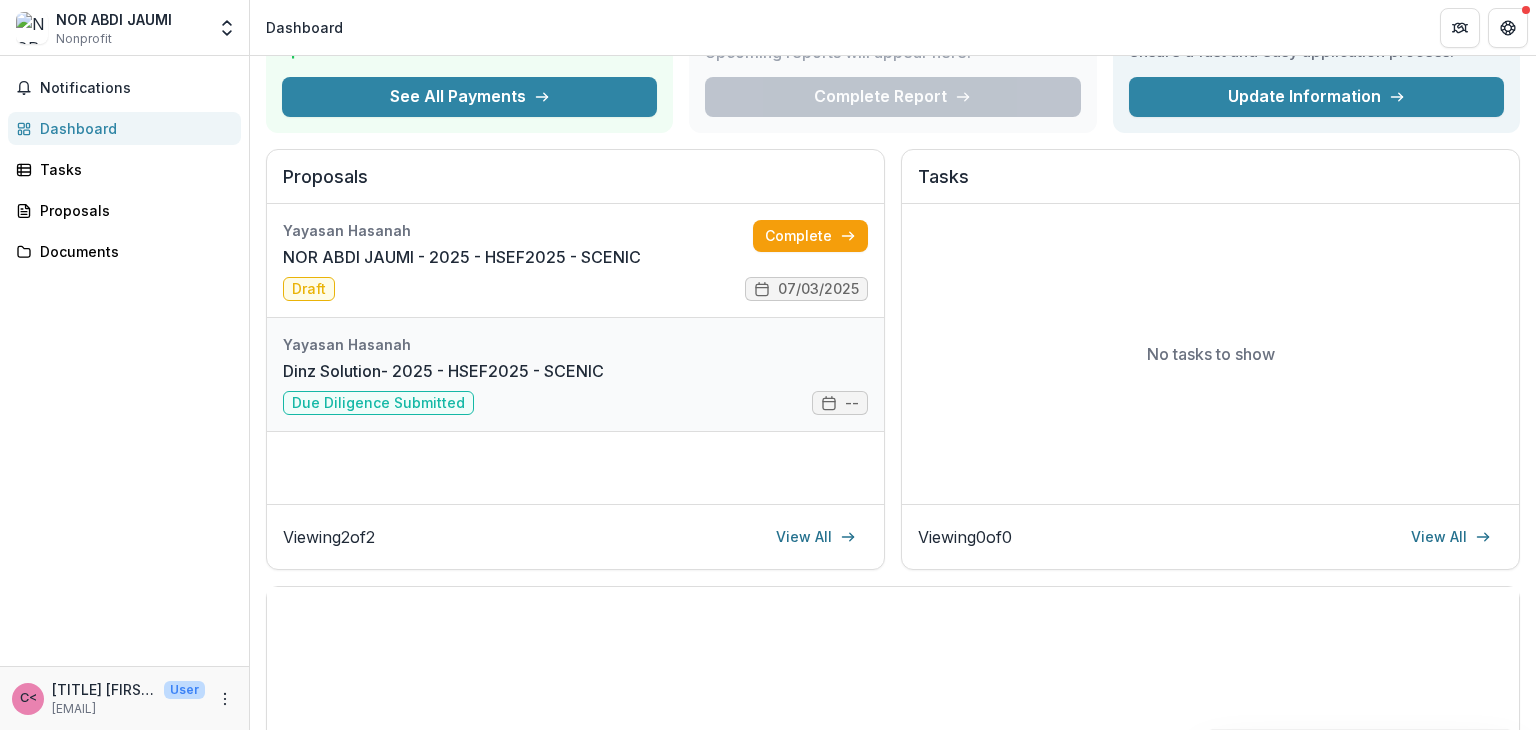 scroll, scrollTop: 200, scrollLeft: 0, axis: vertical 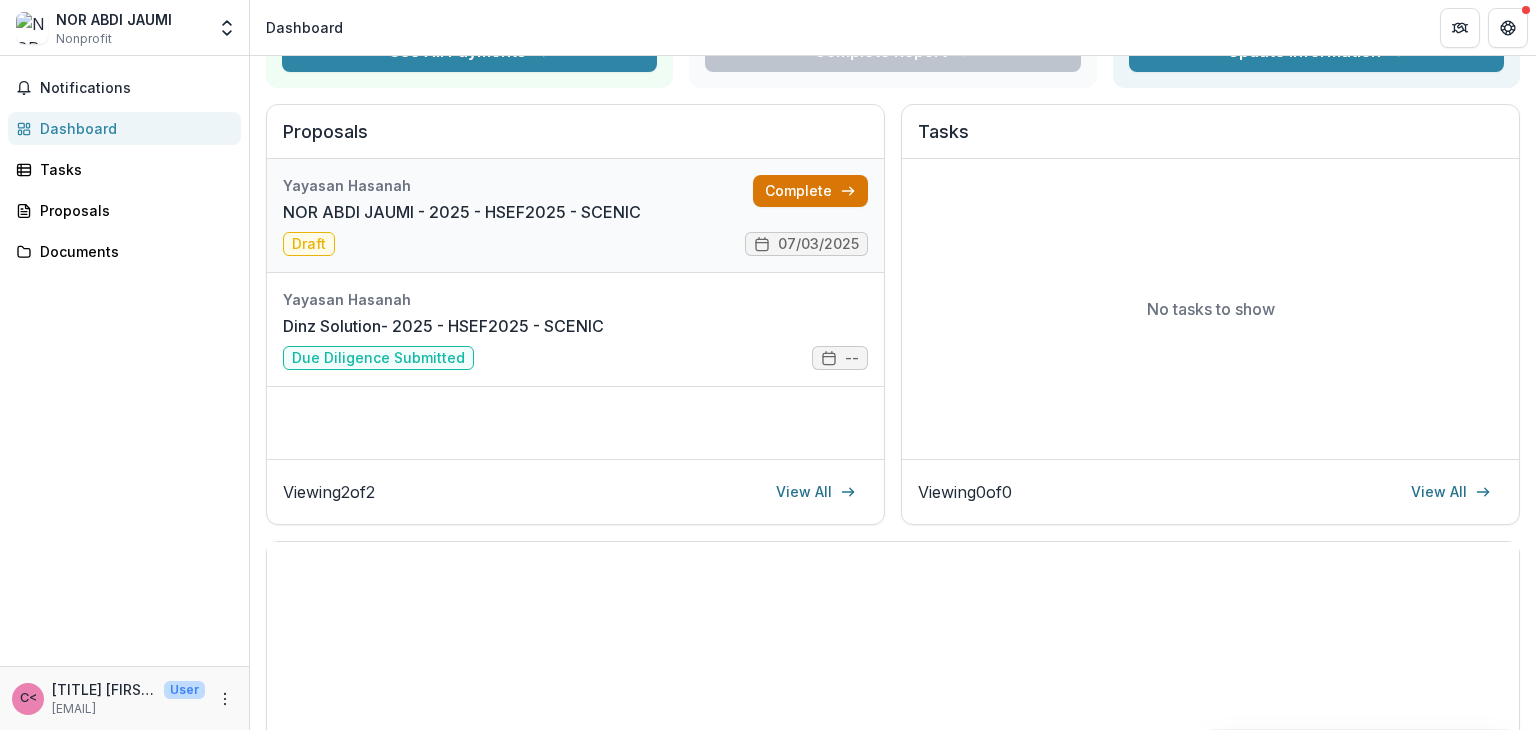 click on "Complete" at bounding box center [810, 191] 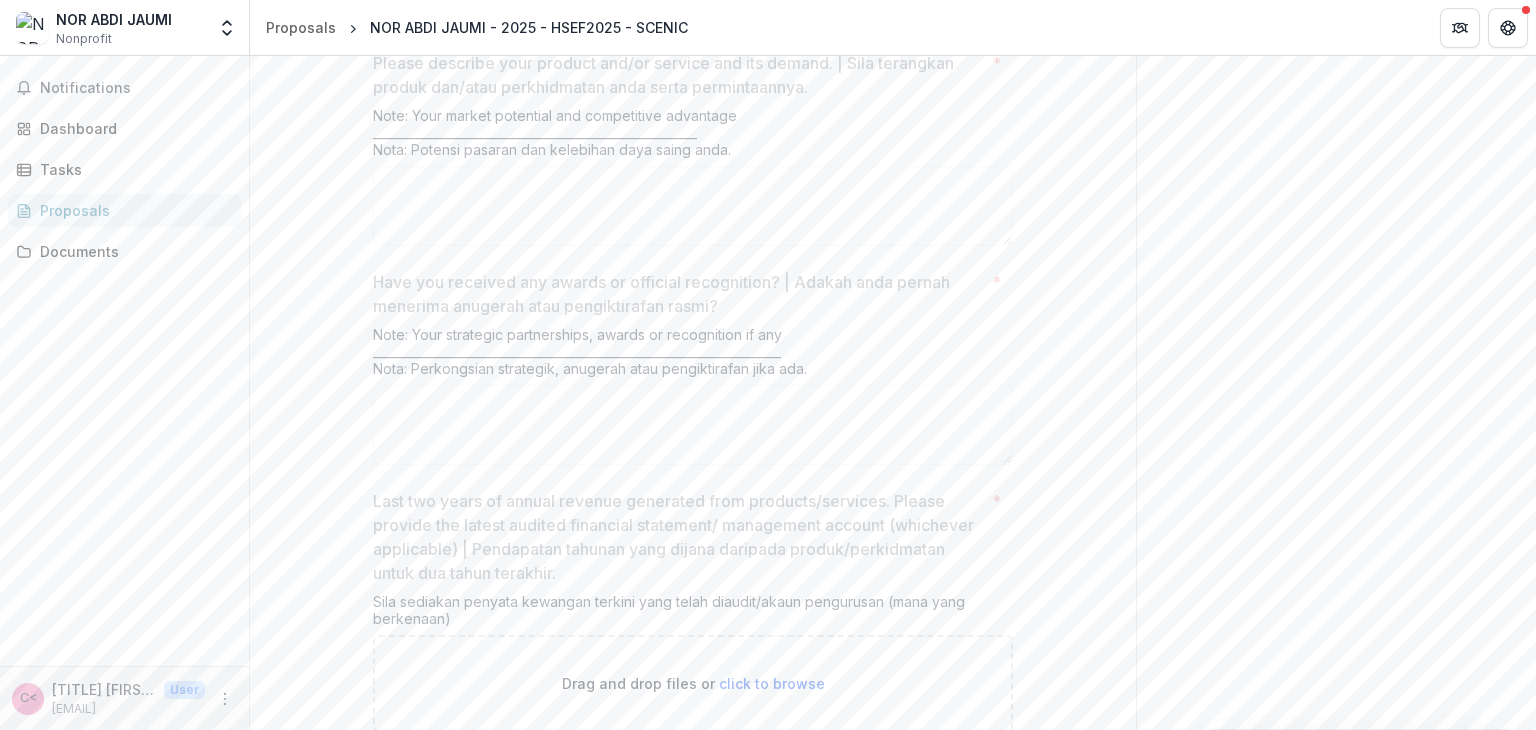 scroll, scrollTop: 4900, scrollLeft: 0, axis: vertical 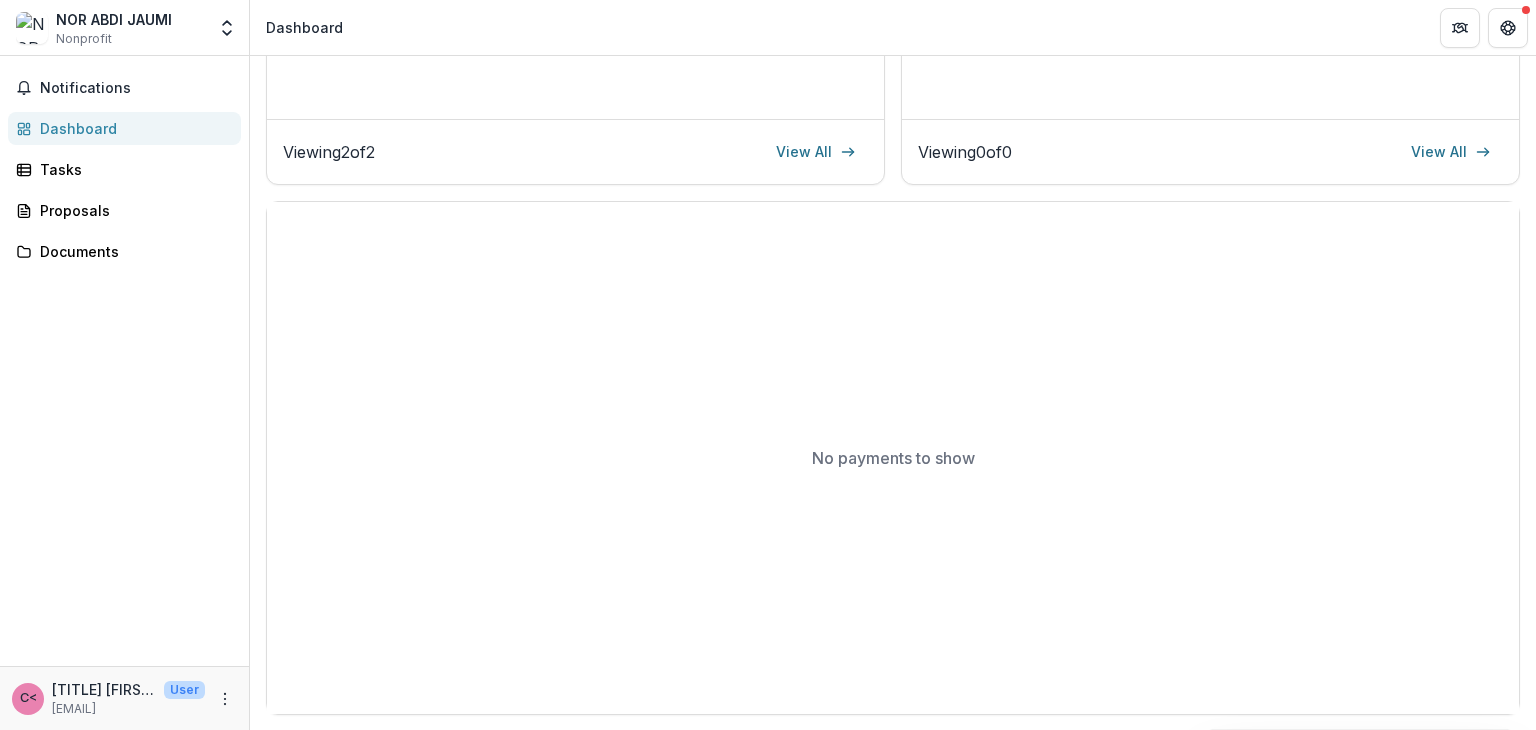 click on "Notifications Dashboard Tasks Proposals Documents" at bounding box center [124, 361] 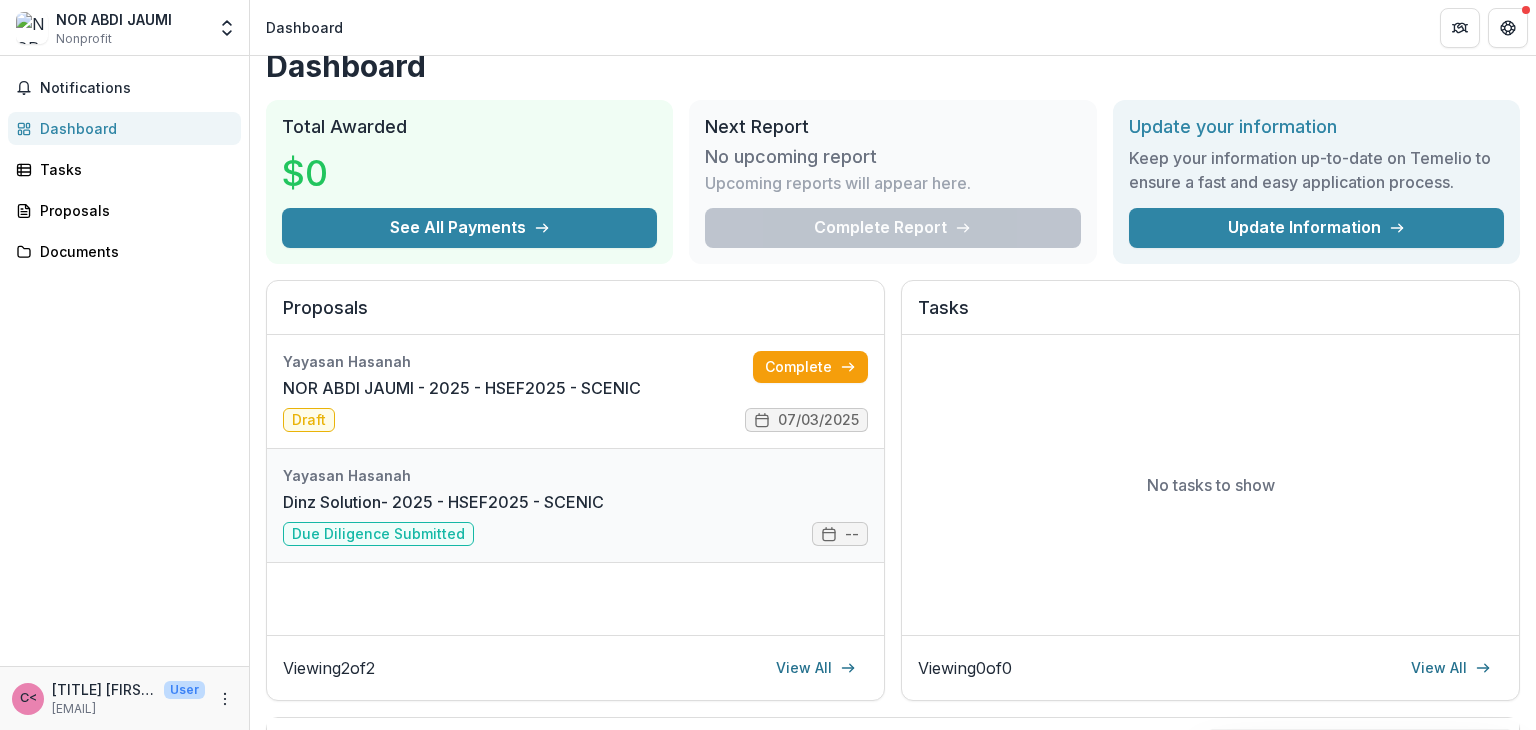 scroll, scrollTop: 0, scrollLeft: 0, axis: both 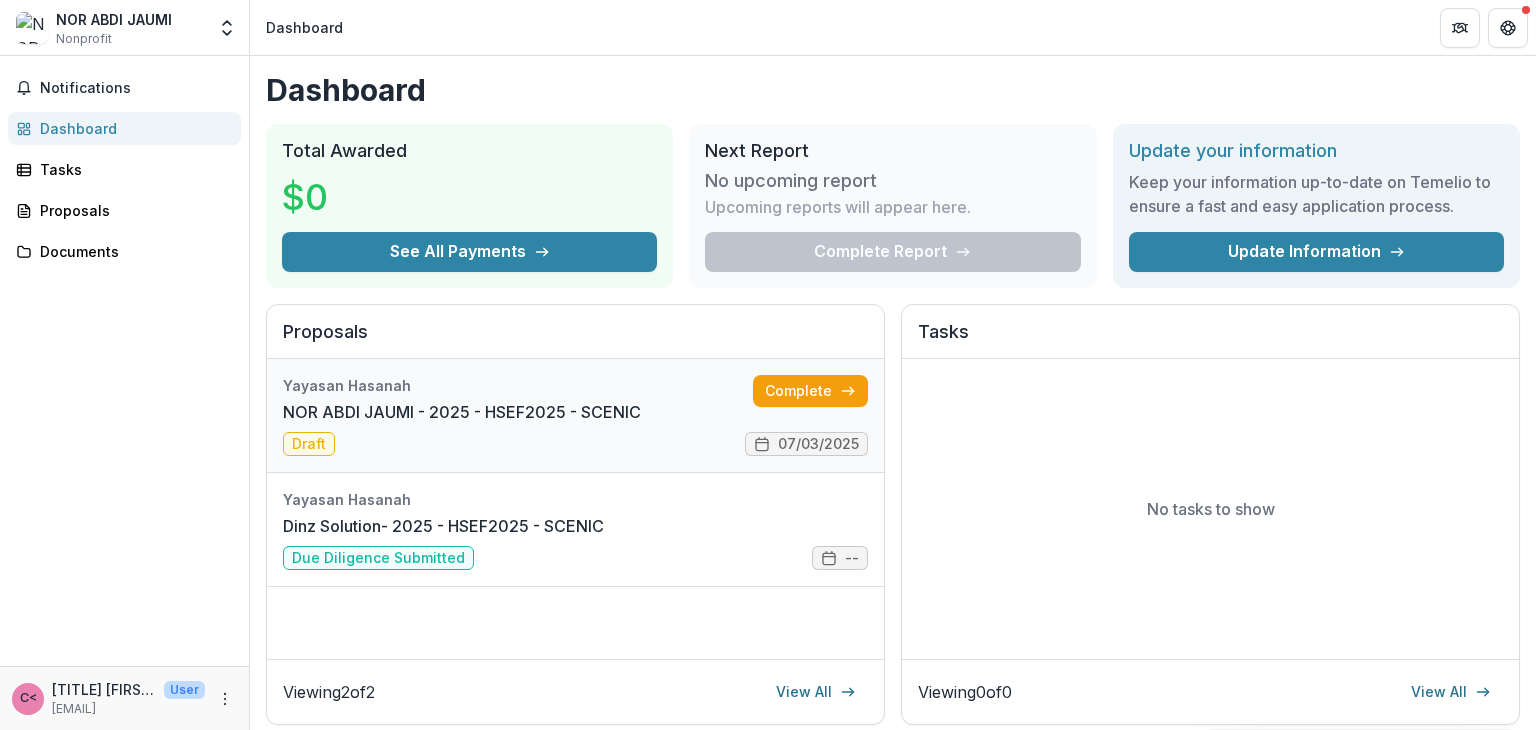 click on "NOR ABDI JAUMI - 2025 - HSEF2025 - SCENIC" at bounding box center [462, 412] 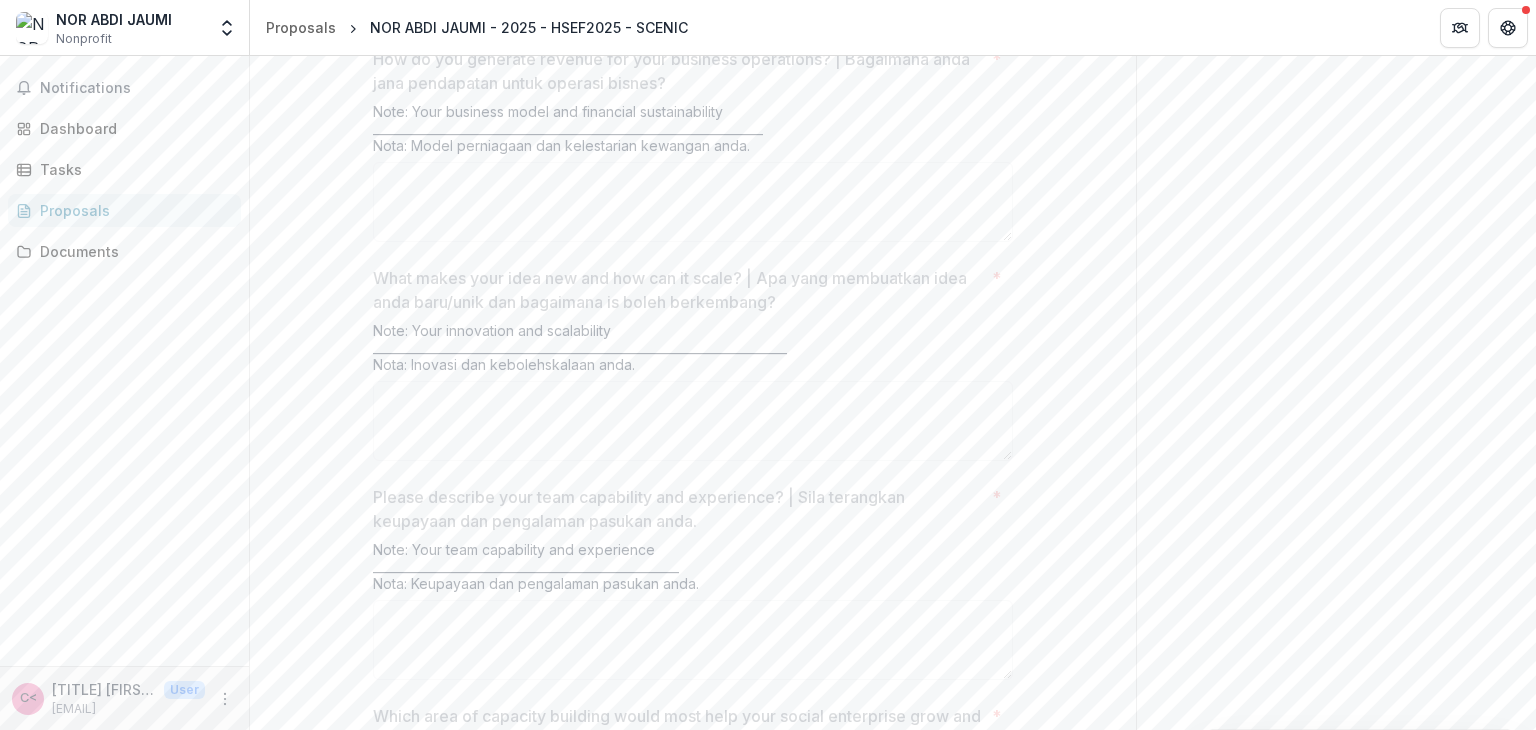scroll, scrollTop: 3184, scrollLeft: 0, axis: vertical 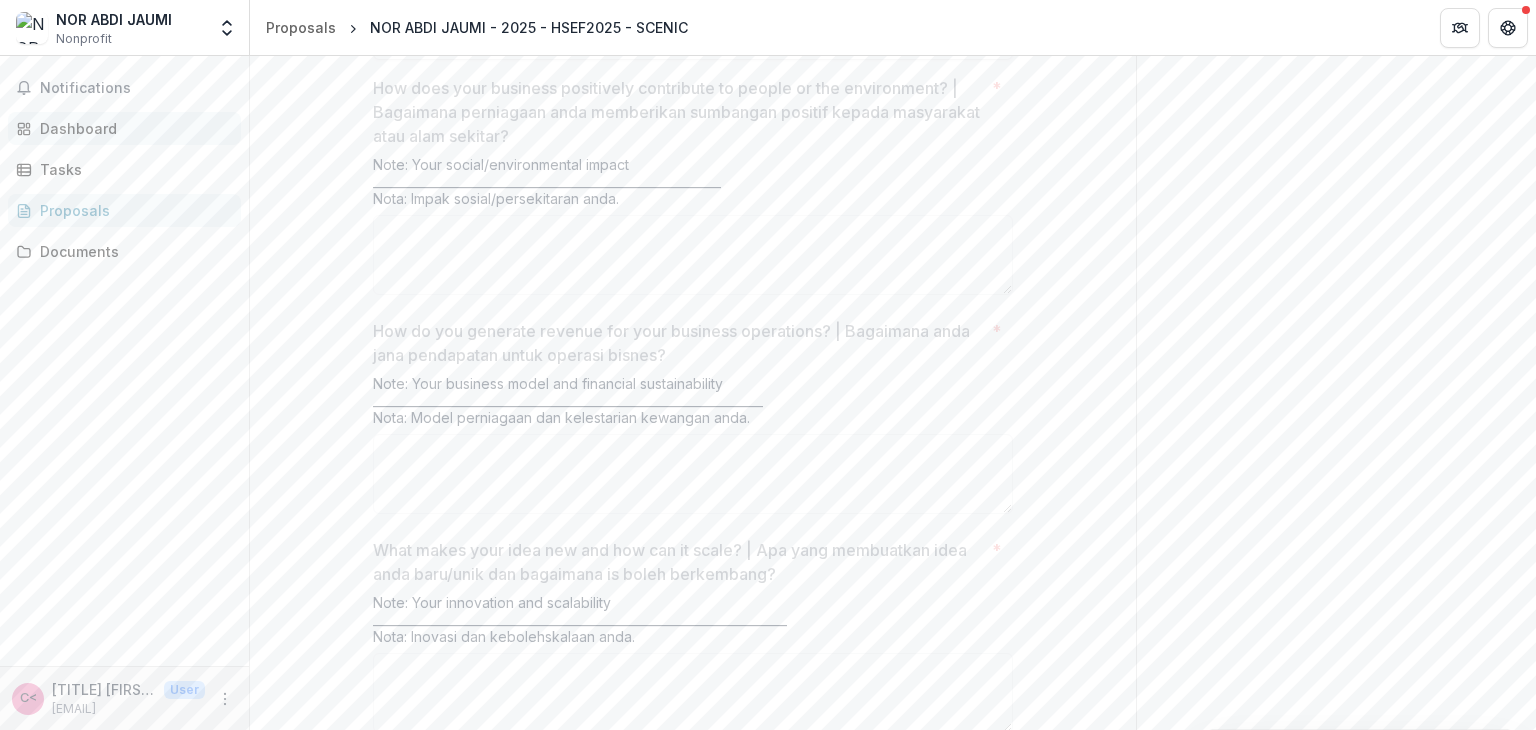 click on "Dashboard" at bounding box center (132, 128) 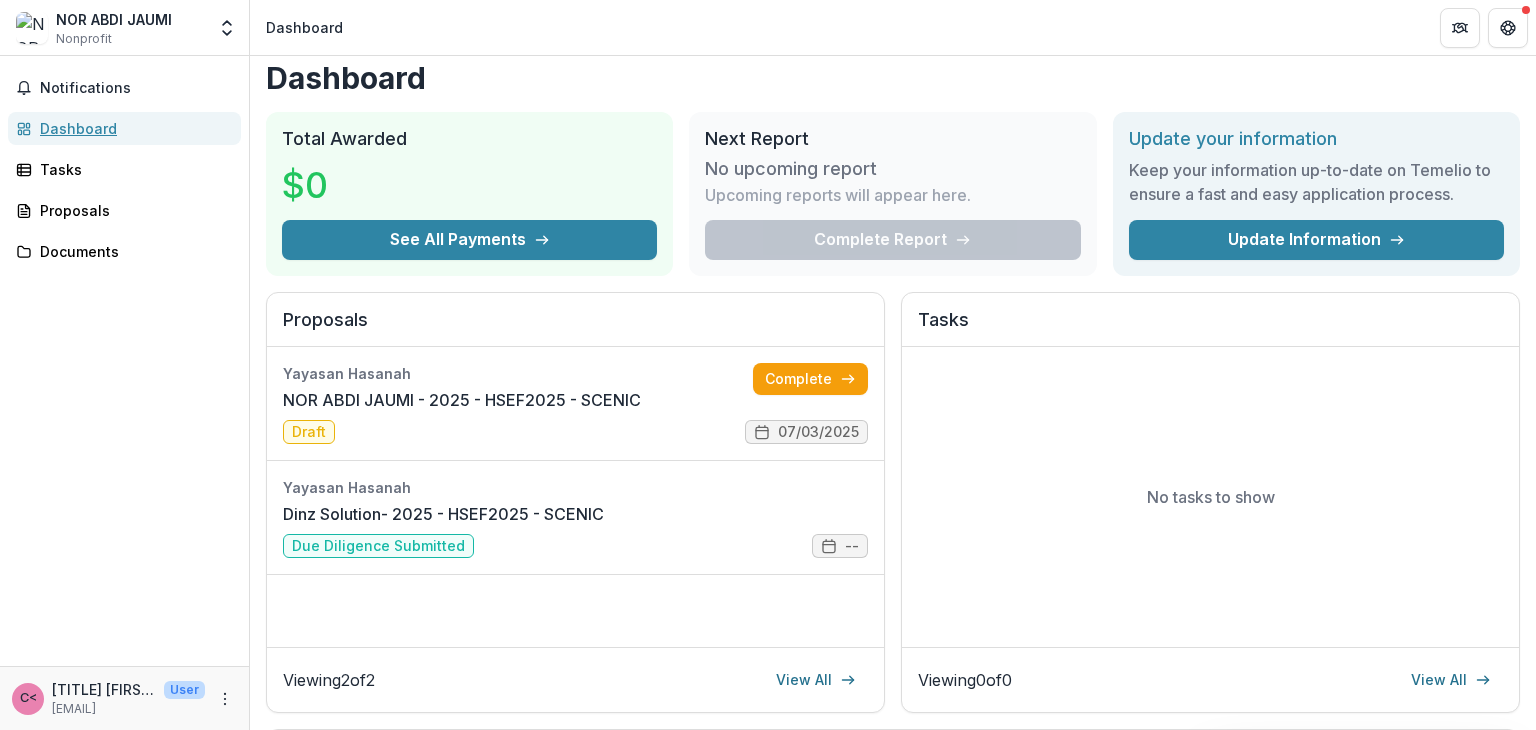 scroll, scrollTop: 0, scrollLeft: 0, axis: both 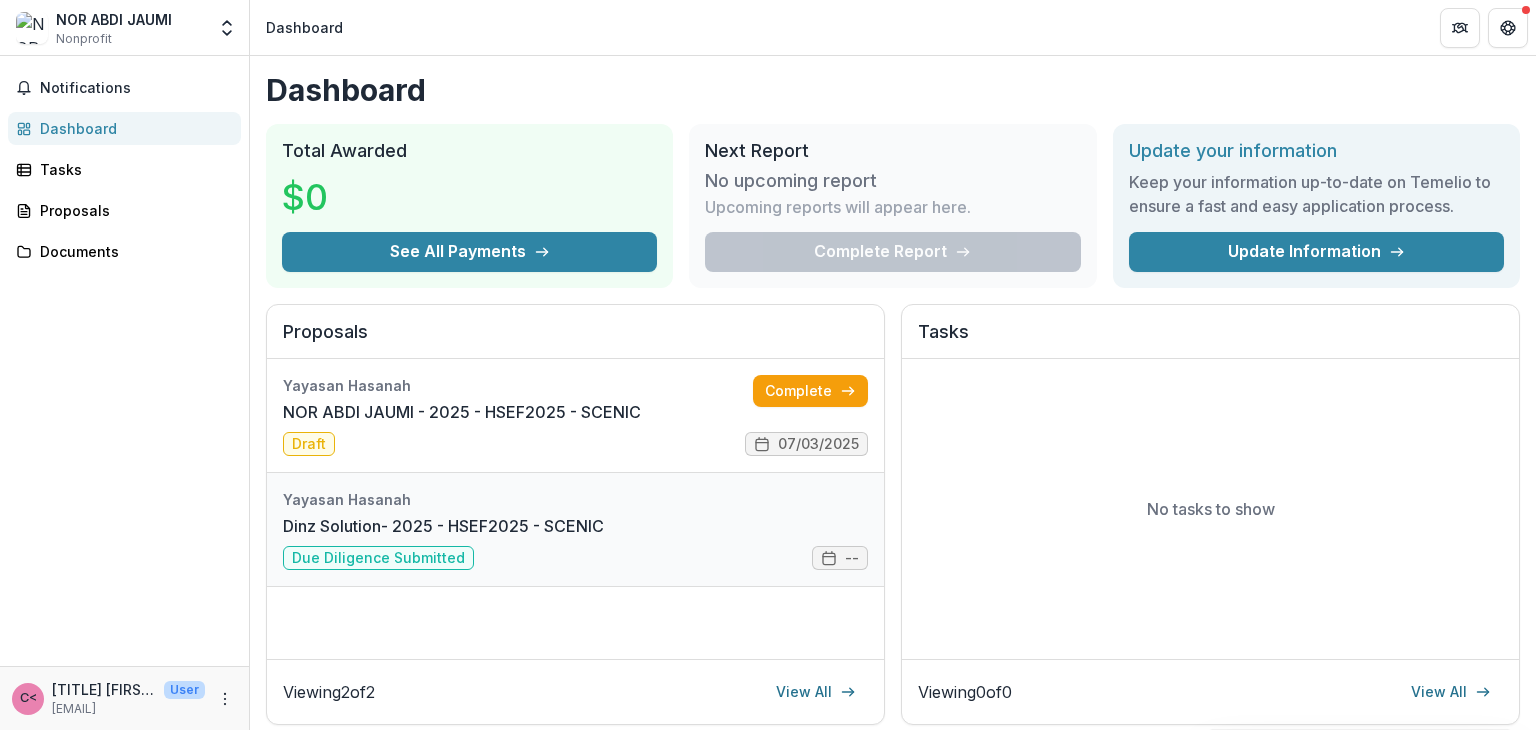 click on "Dinz Solution- 2025 - HSEF2025 - SCENIC" at bounding box center (443, 526) 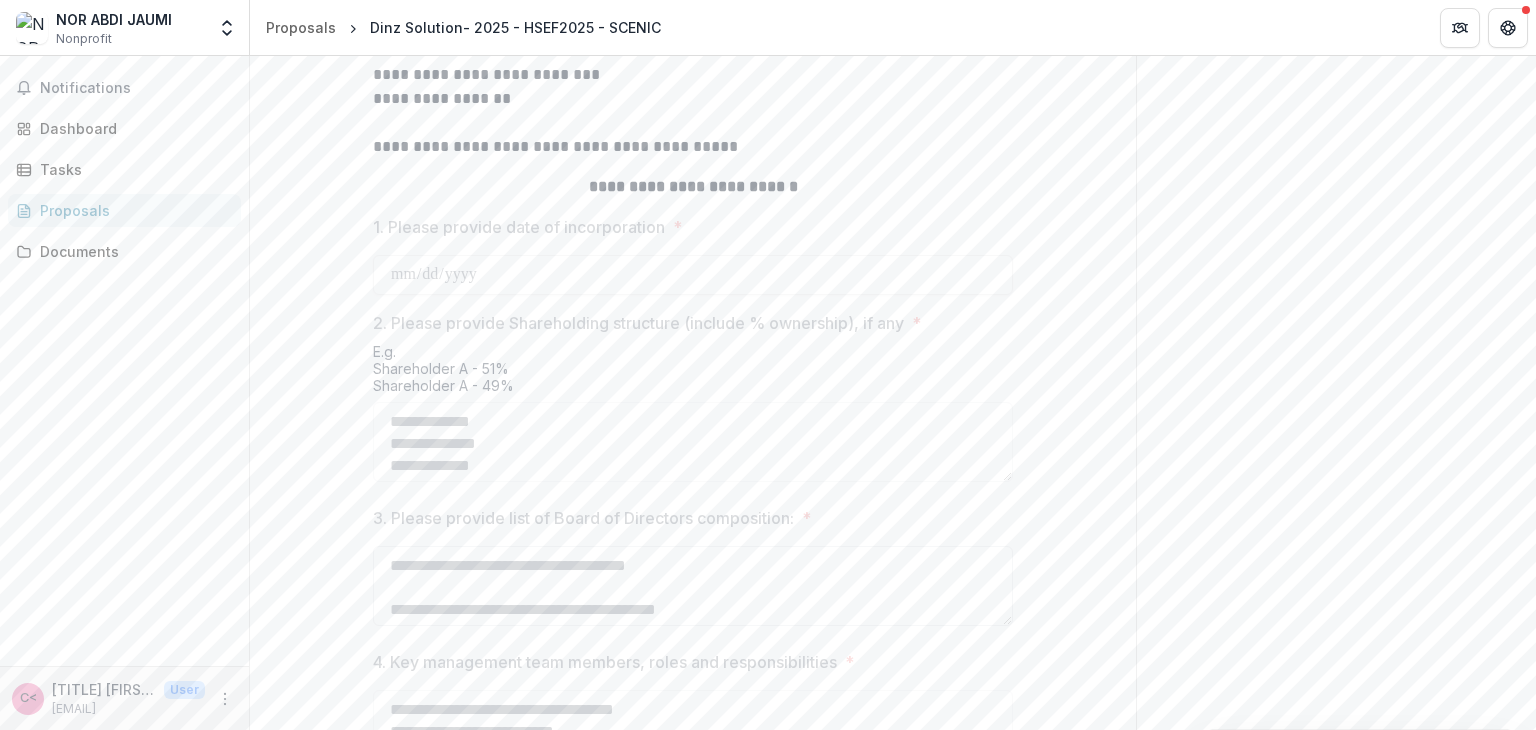 scroll, scrollTop: 984, scrollLeft: 0, axis: vertical 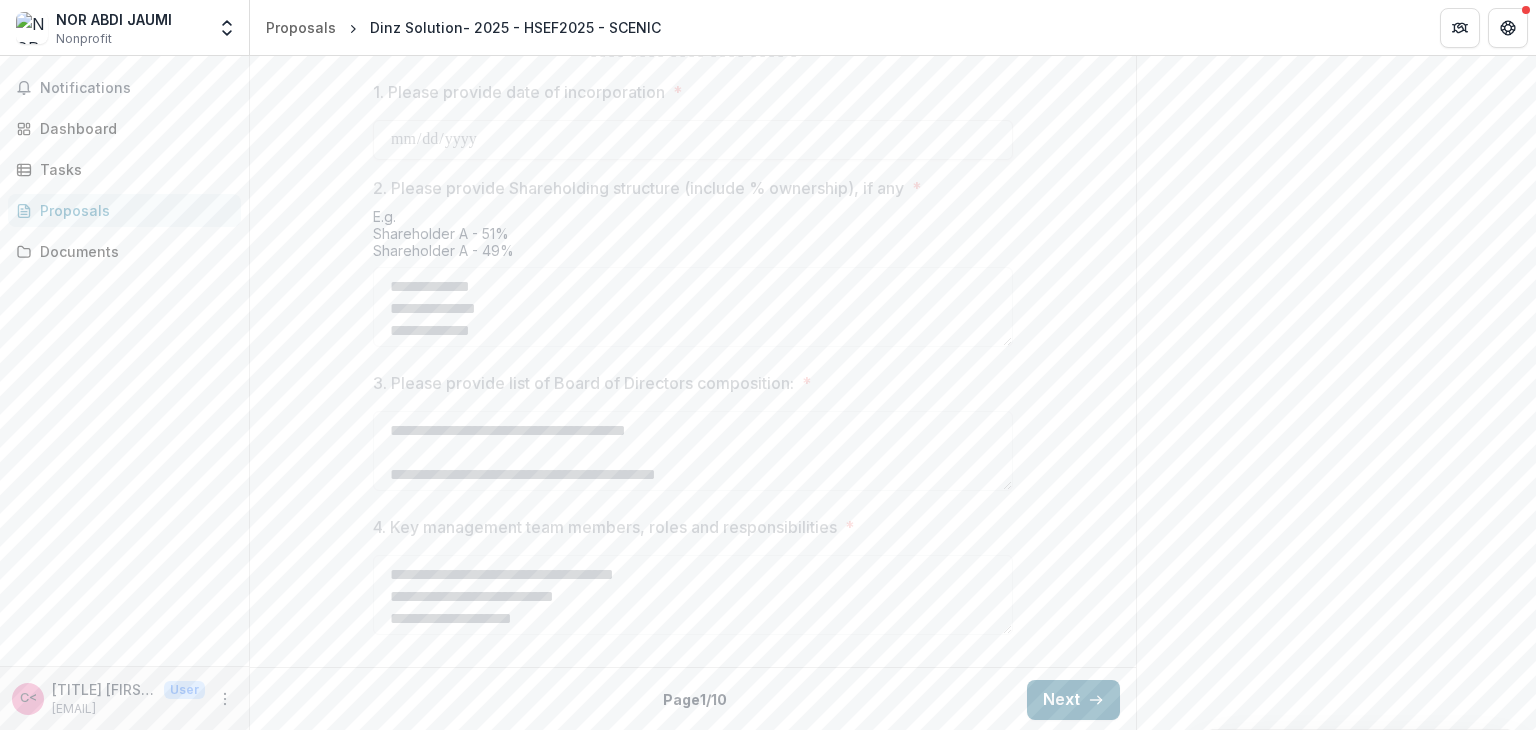 click on "Next" at bounding box center (1073, 700) 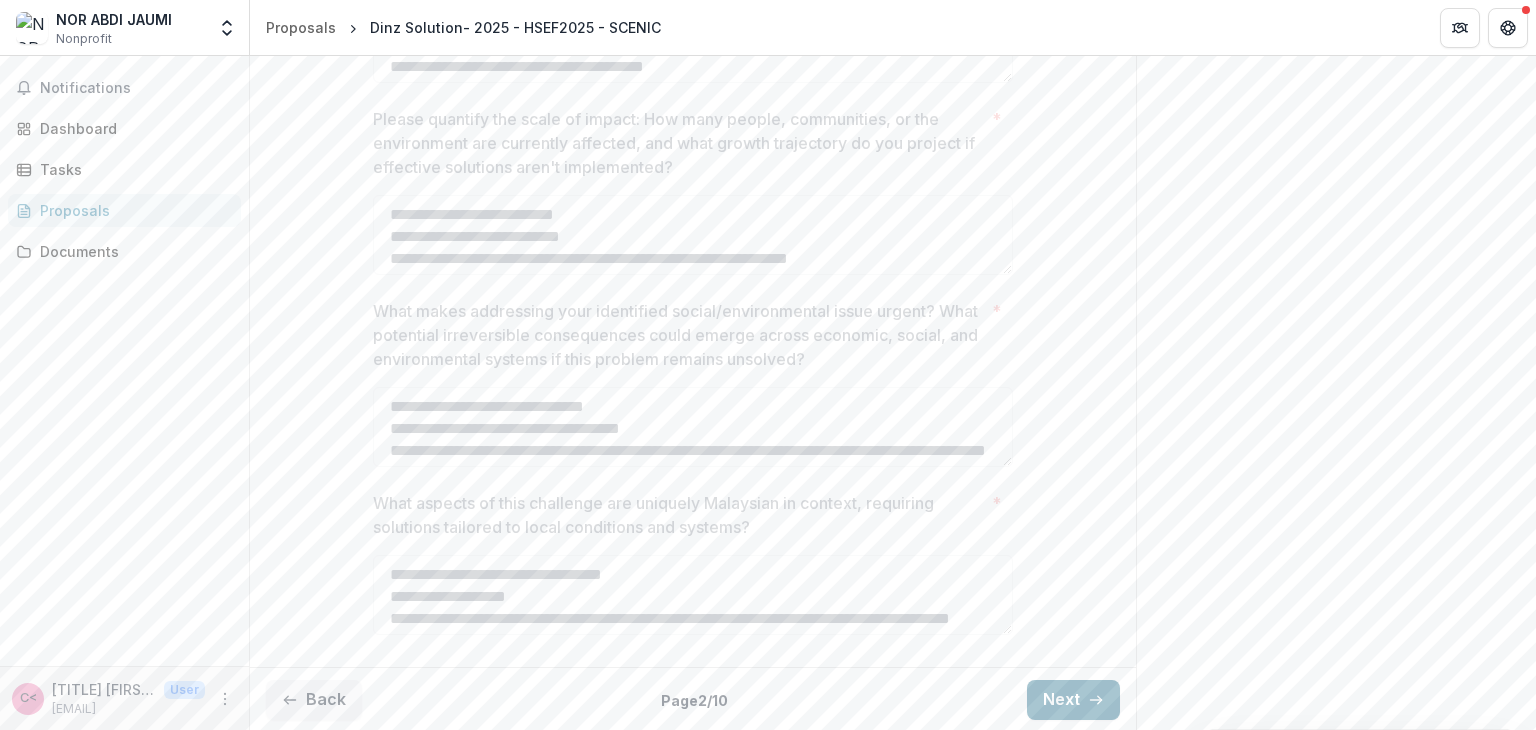 click on "Next" at bounding box center [1073, 700] 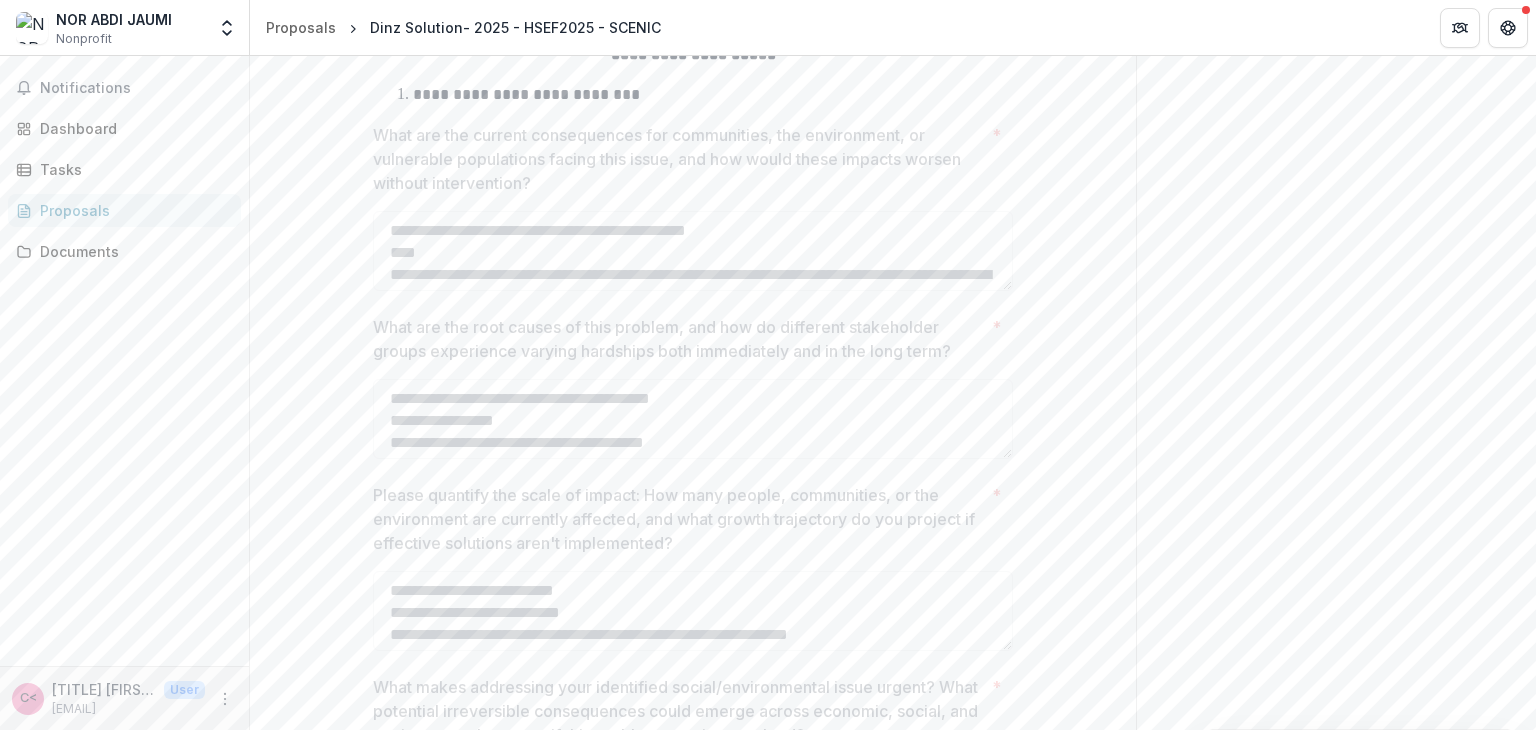 click on "Next" at bounding box center (1073, 1076) 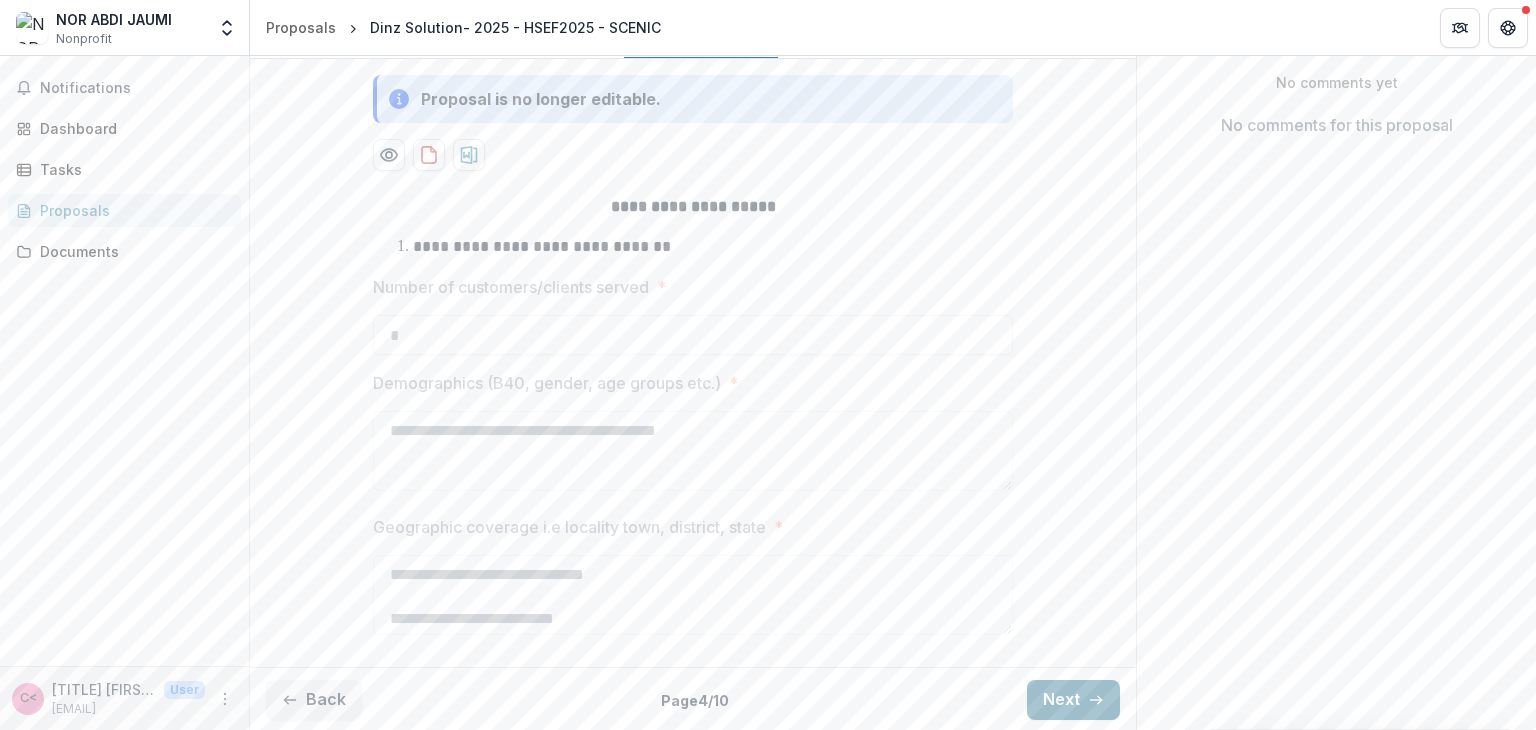 click on "Next" at bounding box center [1073, 700] 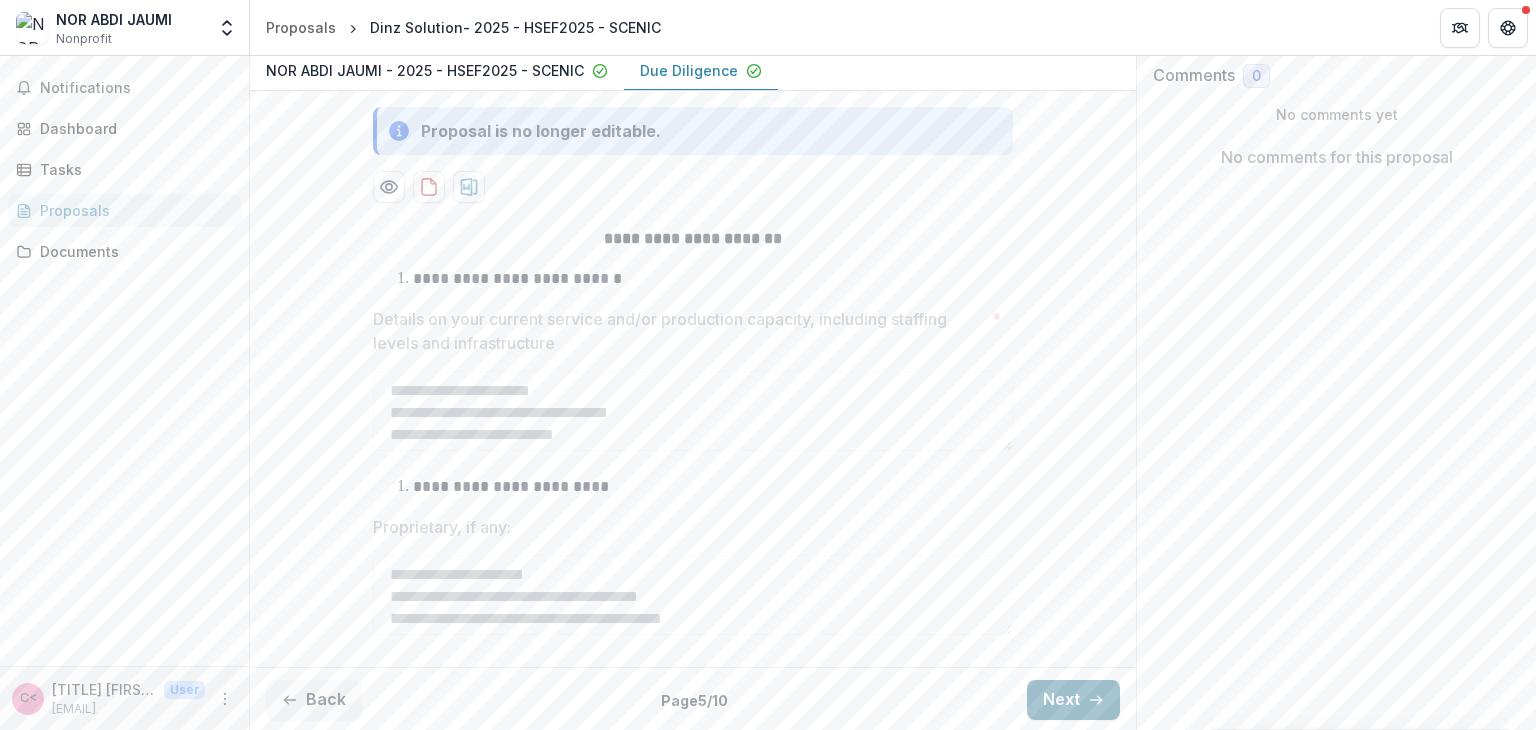 click on "Next" at bounding box center [1073, 700] 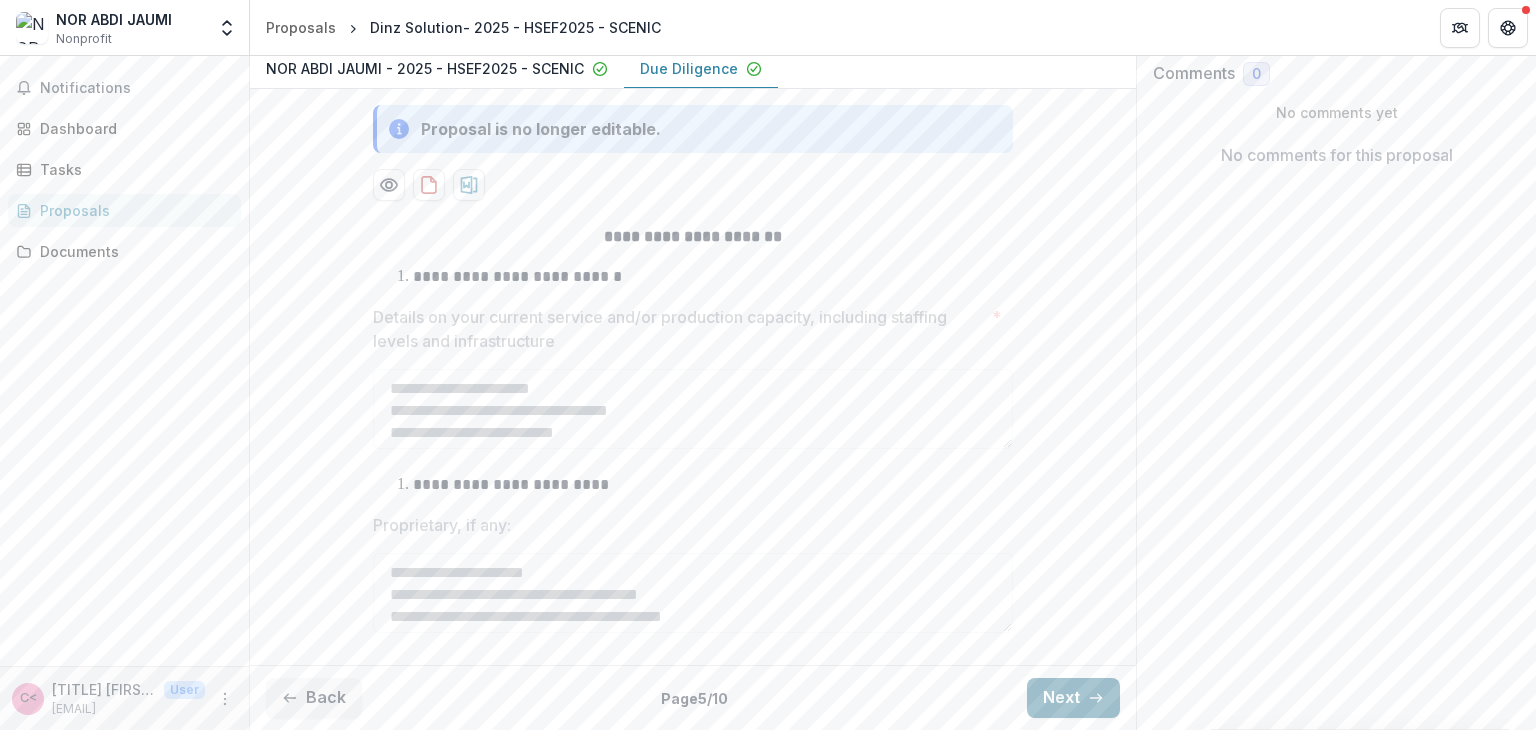 click on "**********" at bounding box center [693, 433] 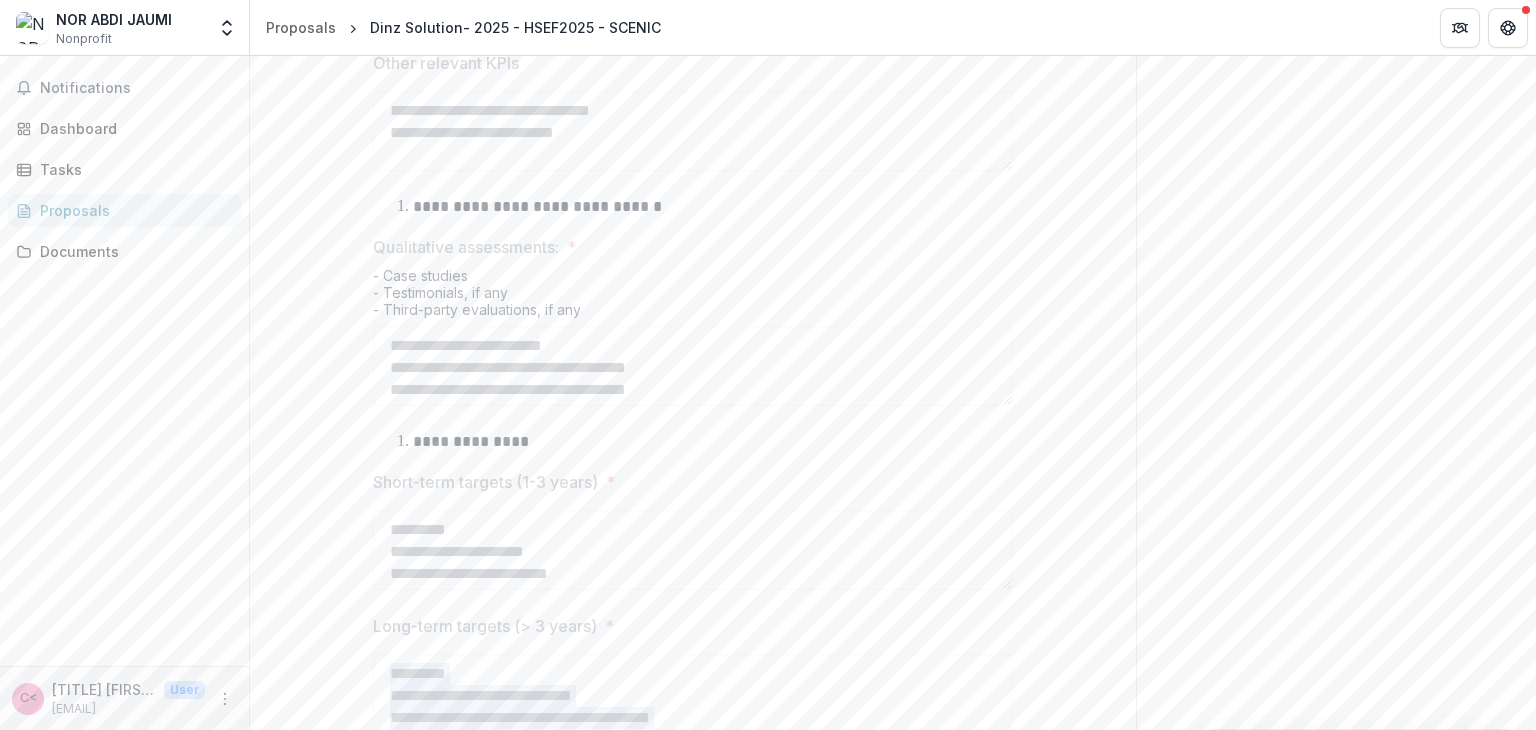 click on "**********" at bounding box center [693, 236] 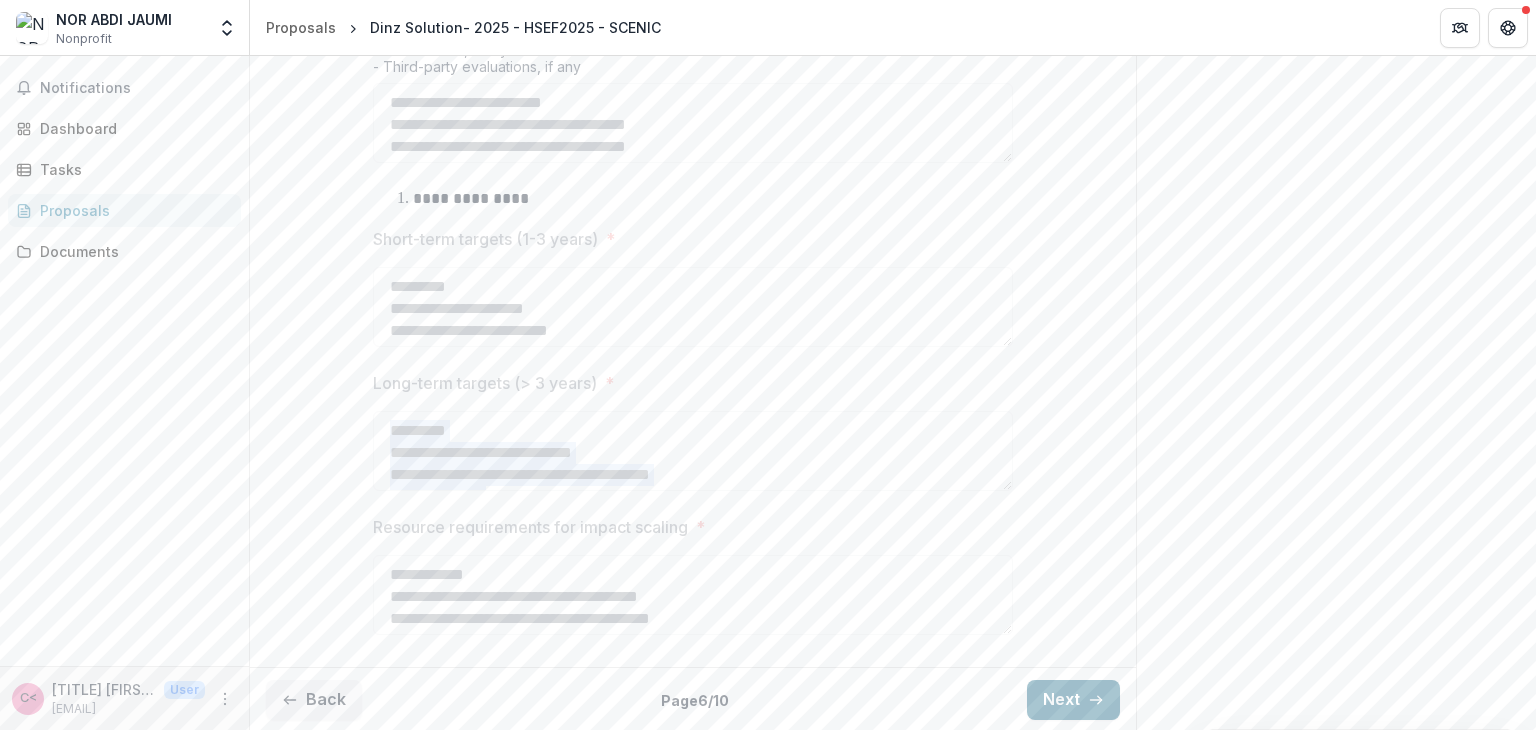 click on "Next" at bounding box center (1073, 700) 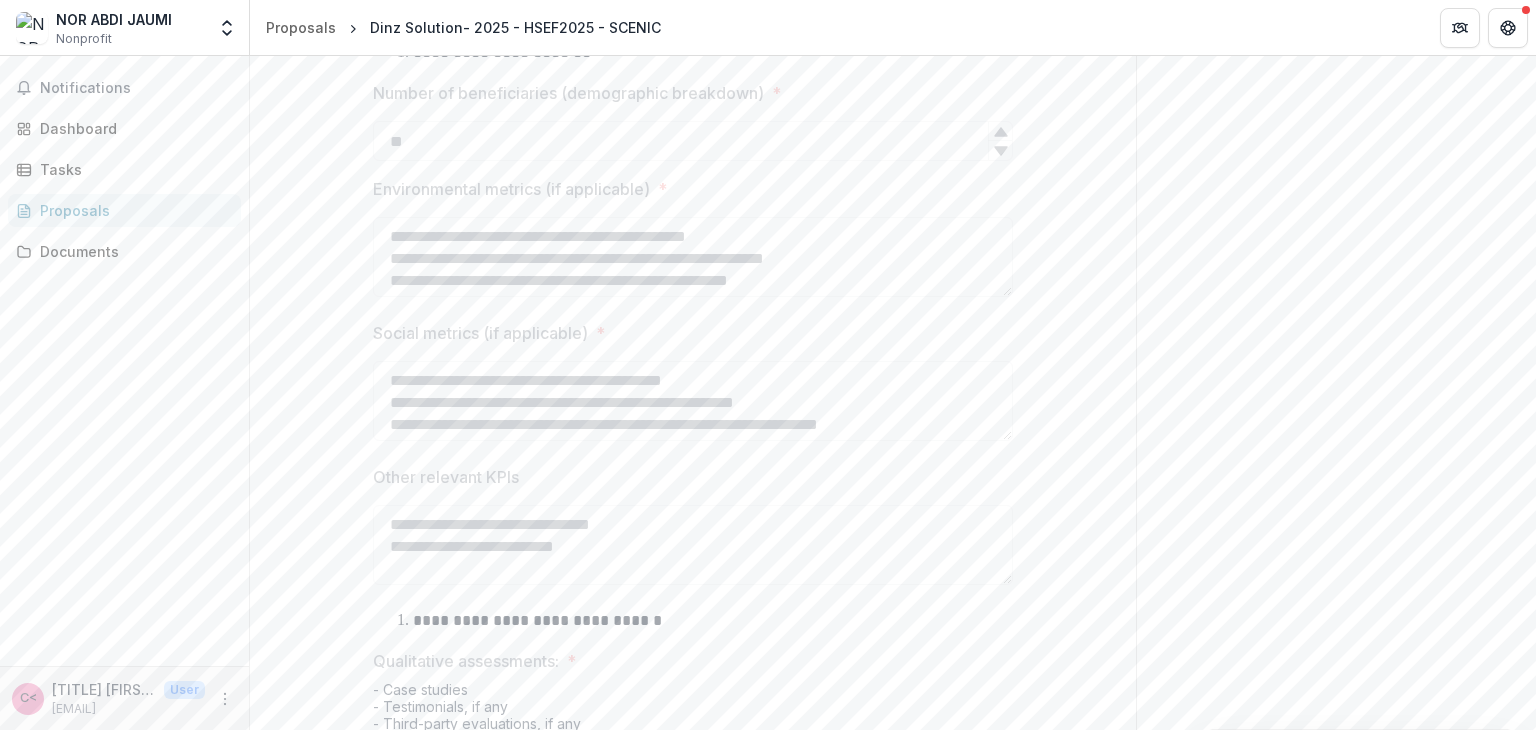 click on "Next" at bounding box center [1073, 1357] 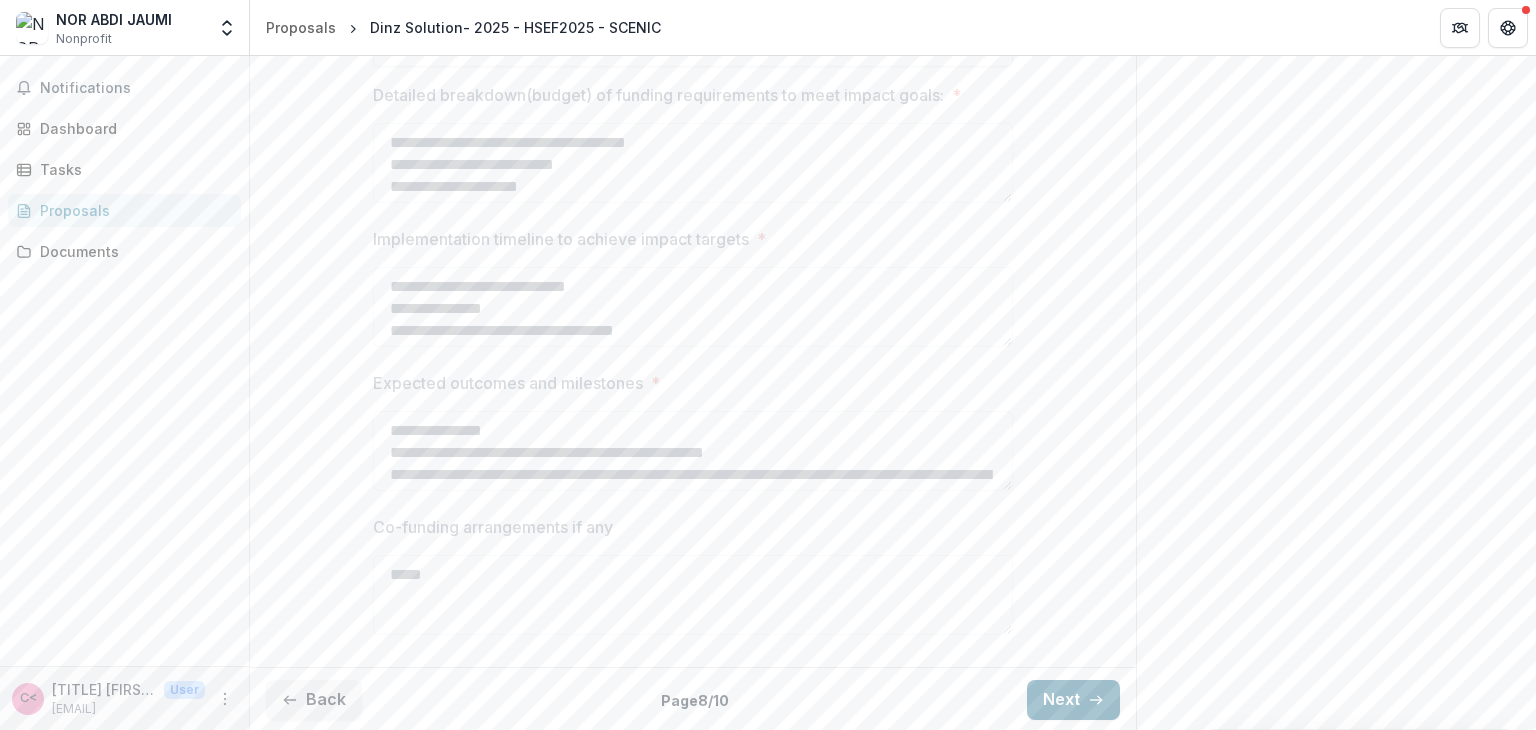 click on "Next" at bounding box center [1073, 700] 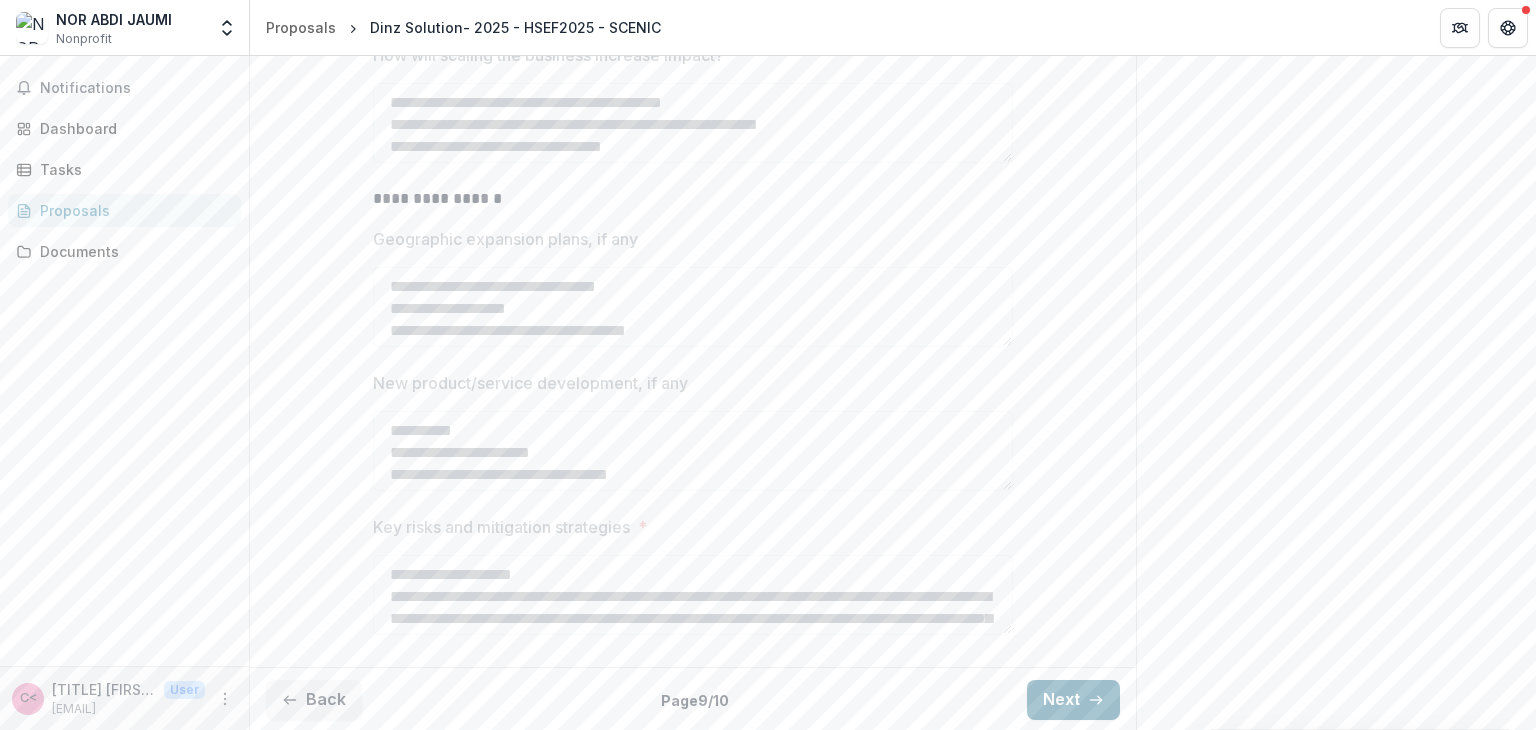 click on "Next" at bounding box center (1073, 700) 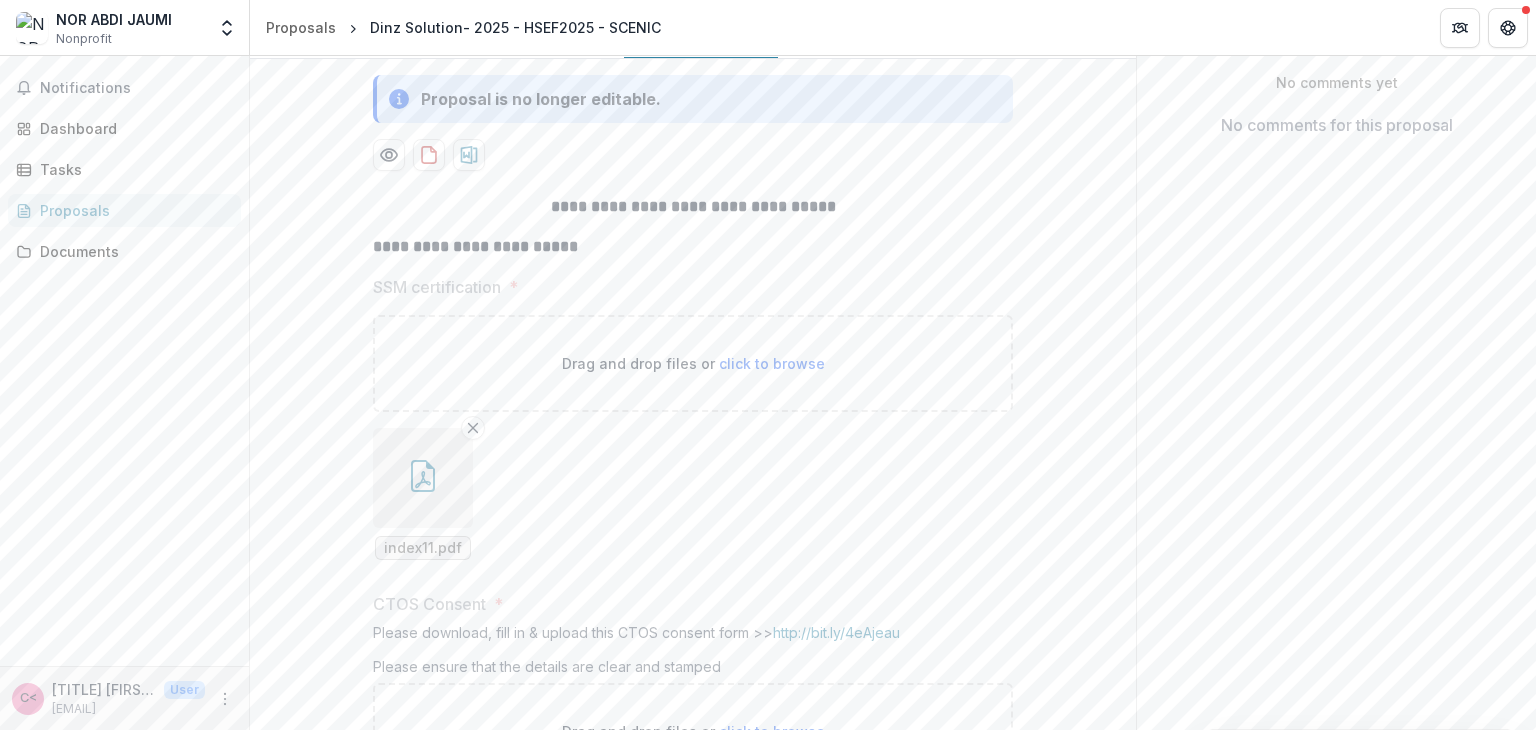 scroll, scrollTop: 0, scrollLeft: 0, axis: both 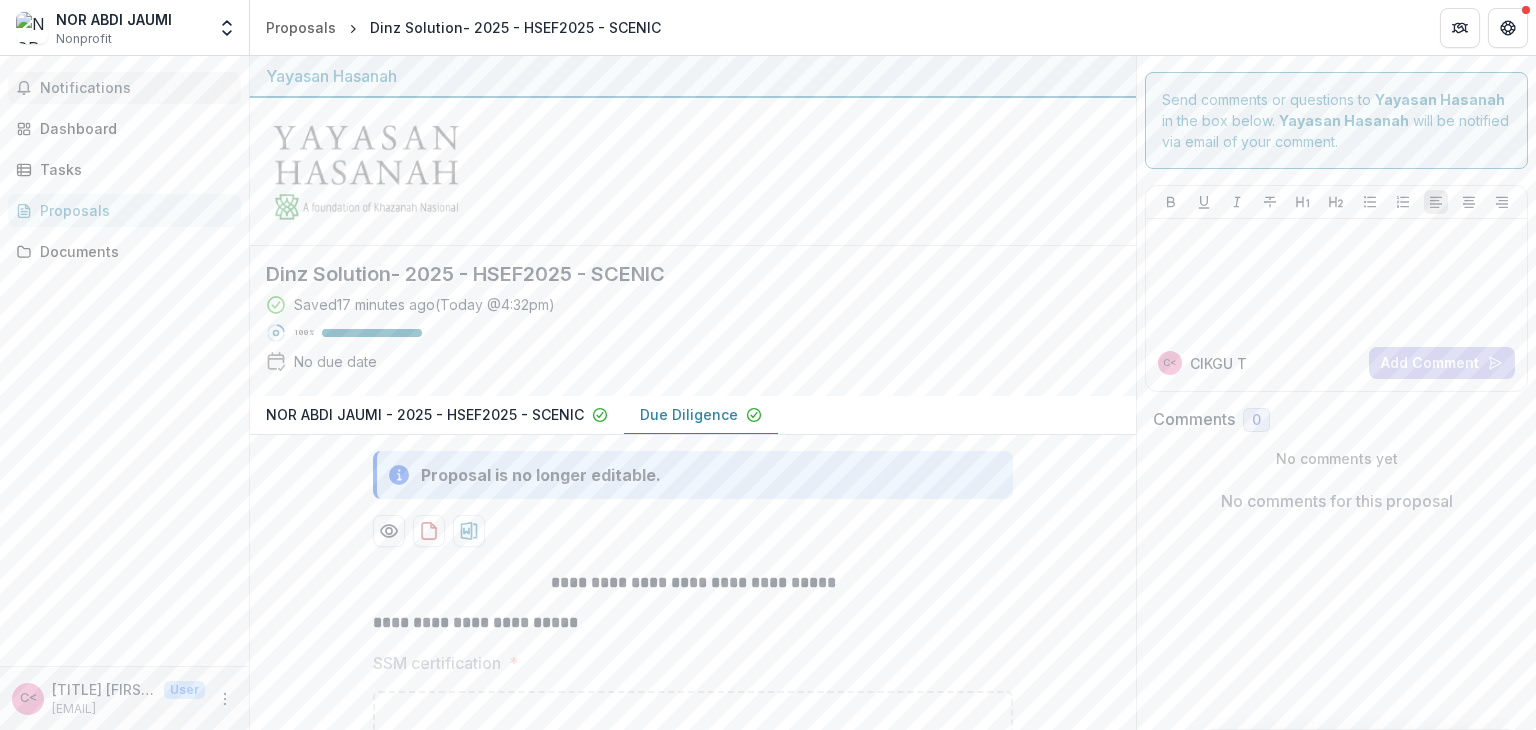 click on "Notifications" at bounding box center (136, 88) 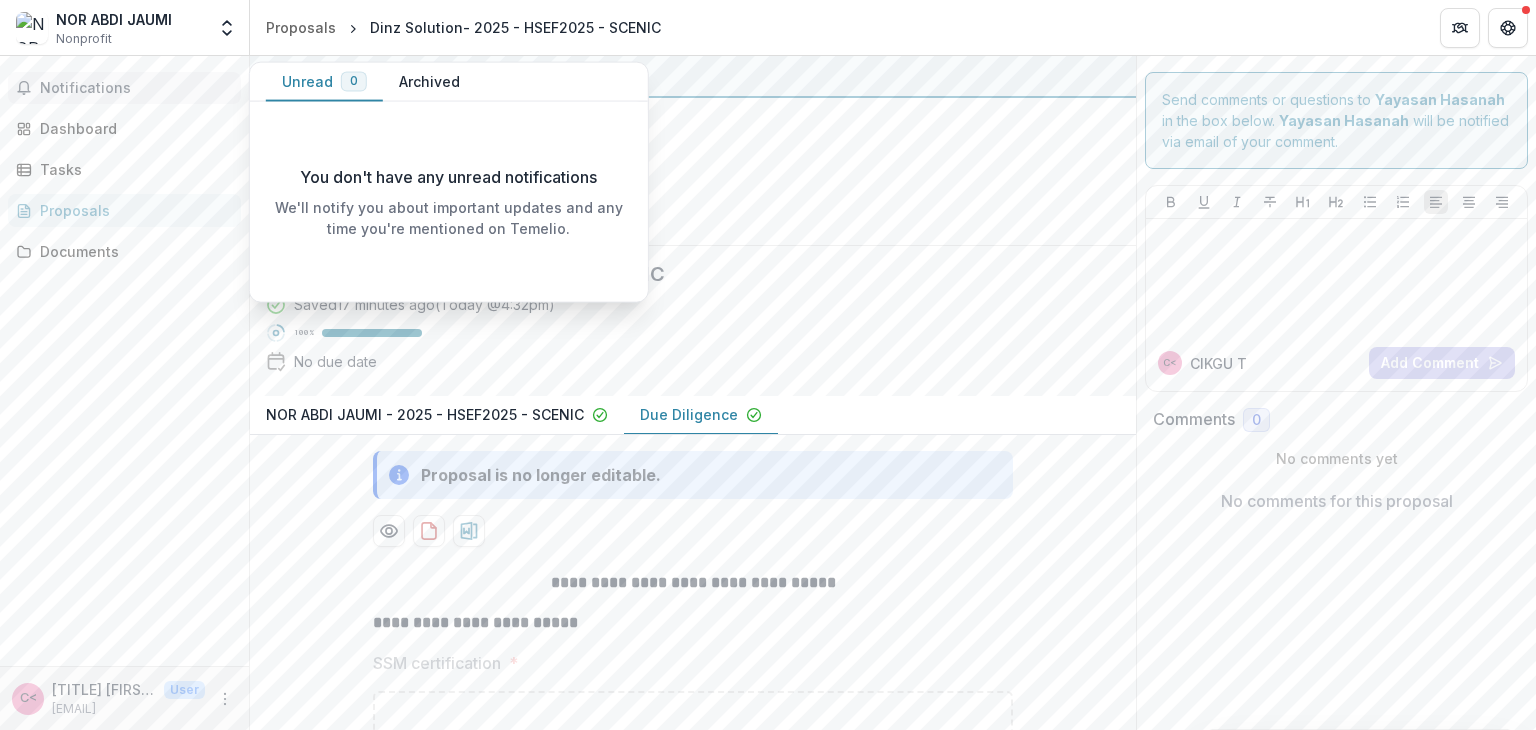 click on "Notifications" at bounding box center [136, 88] 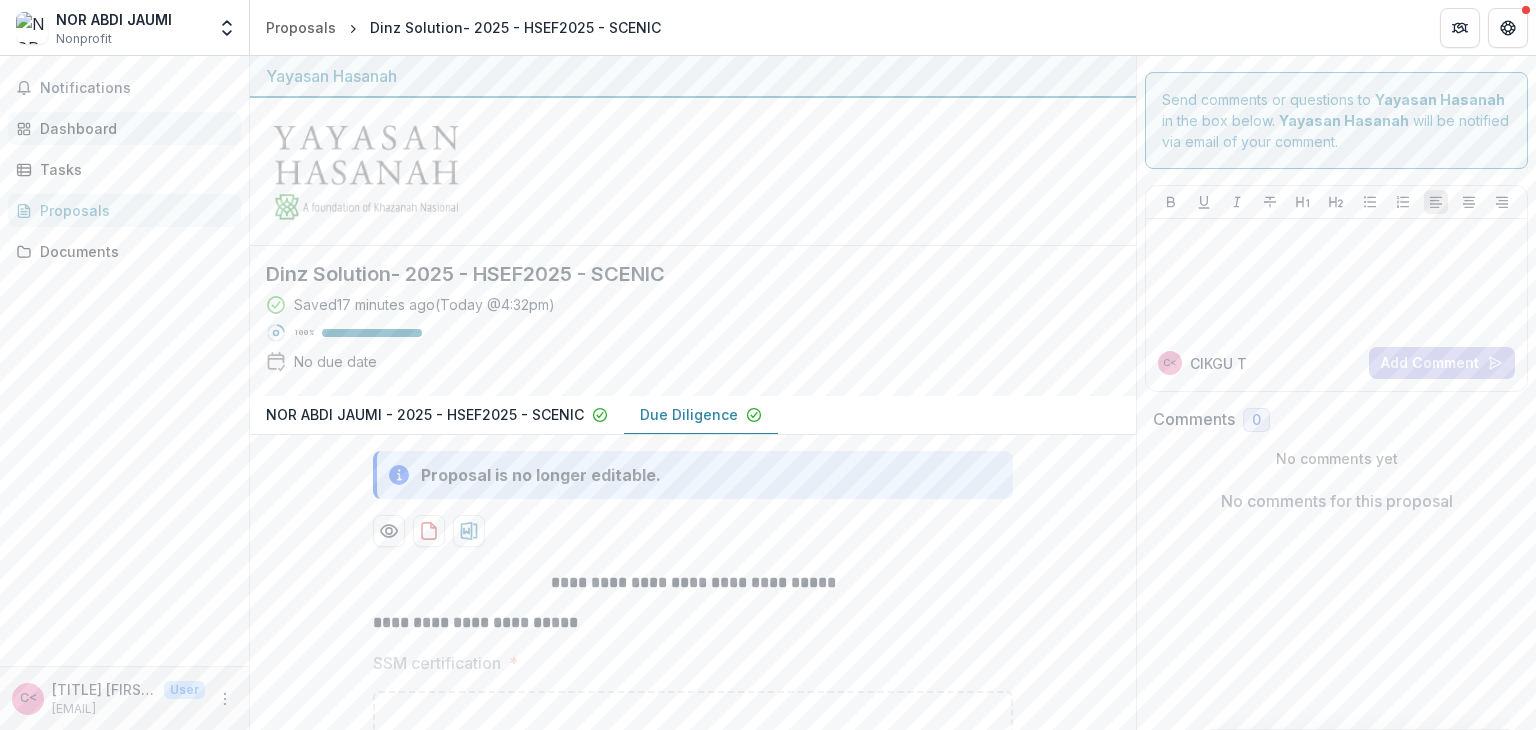 click on "Dashboard" at bounding box center [132, 128] 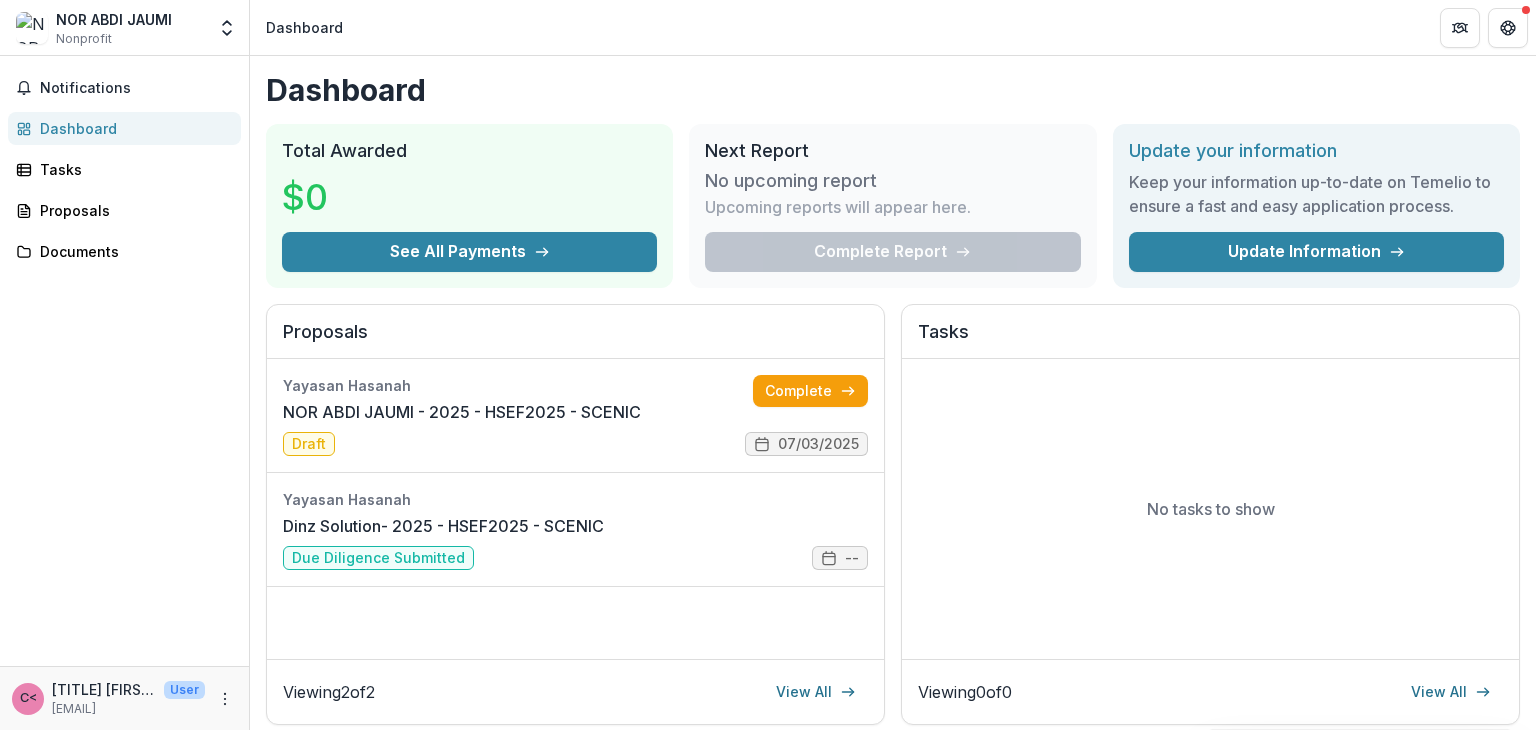 click on "Complete Report" at bounding box center [892, 252] 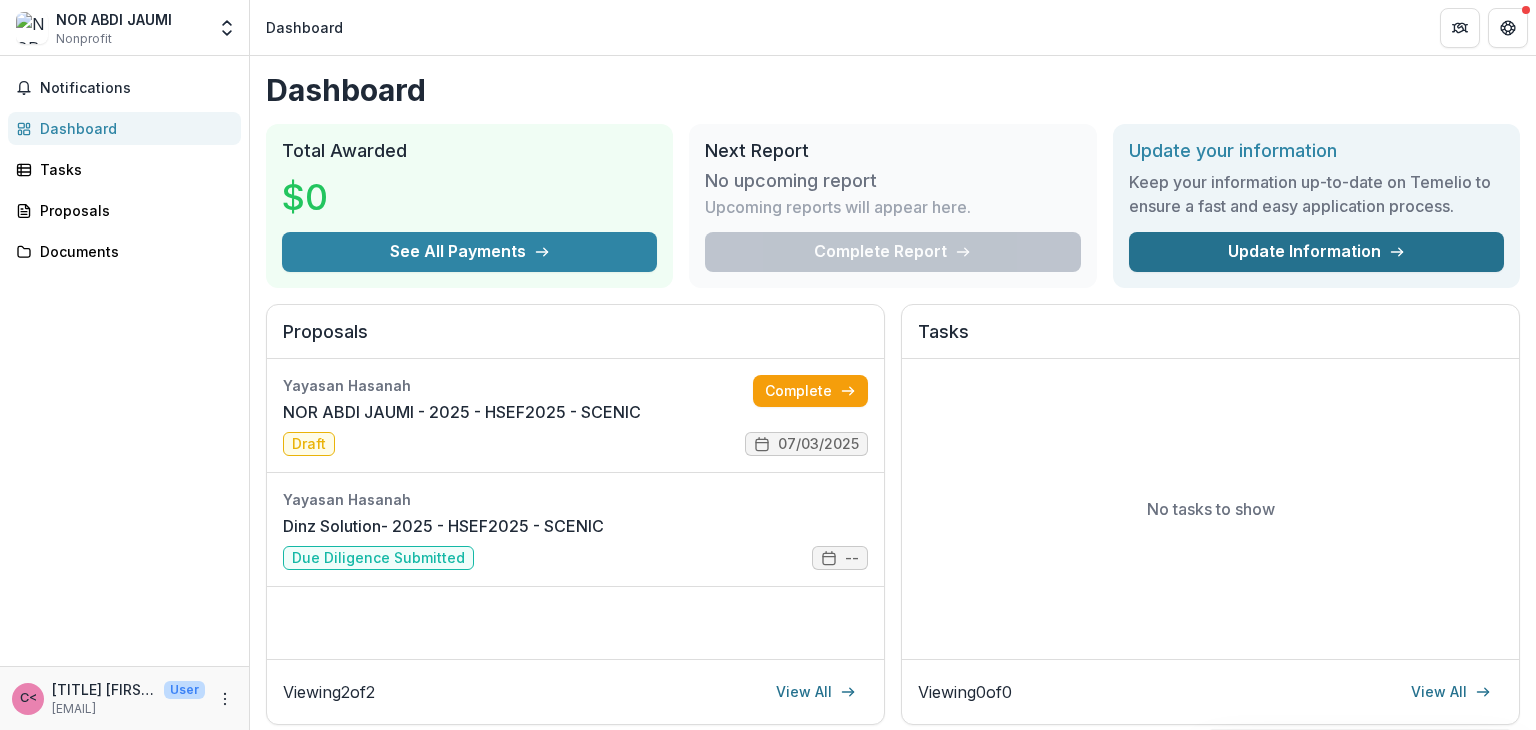 click on "Update Information" at bounding box center (1316, 252) 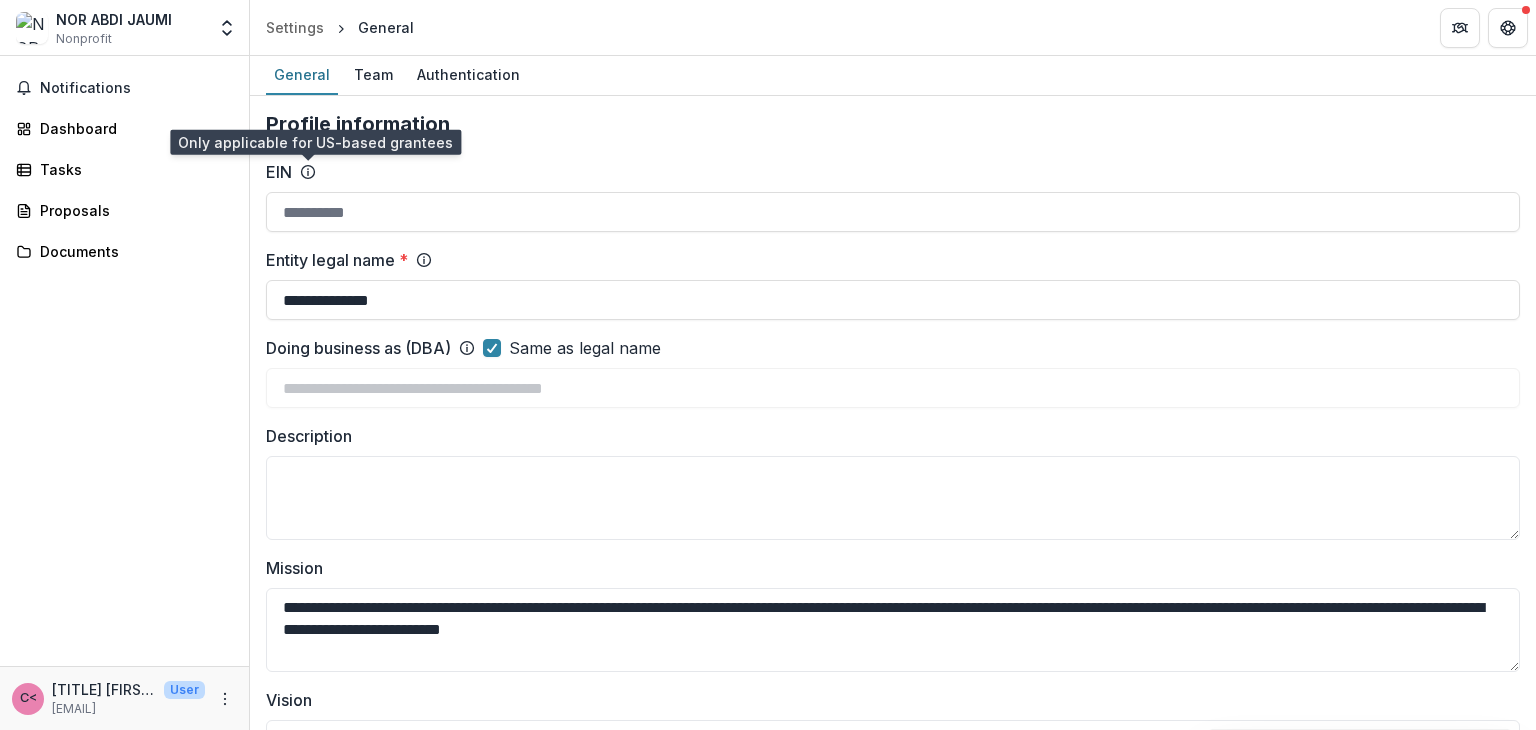click 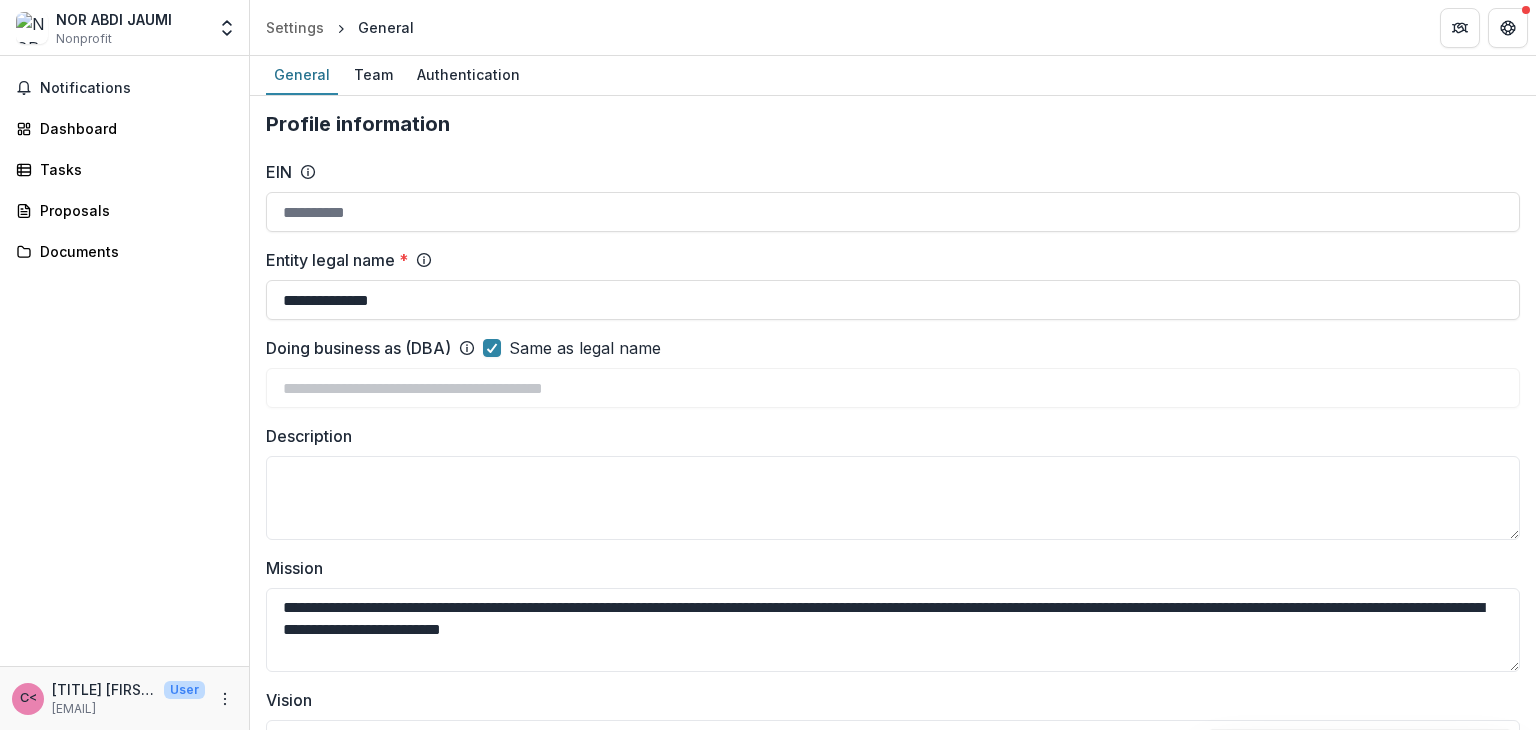 click 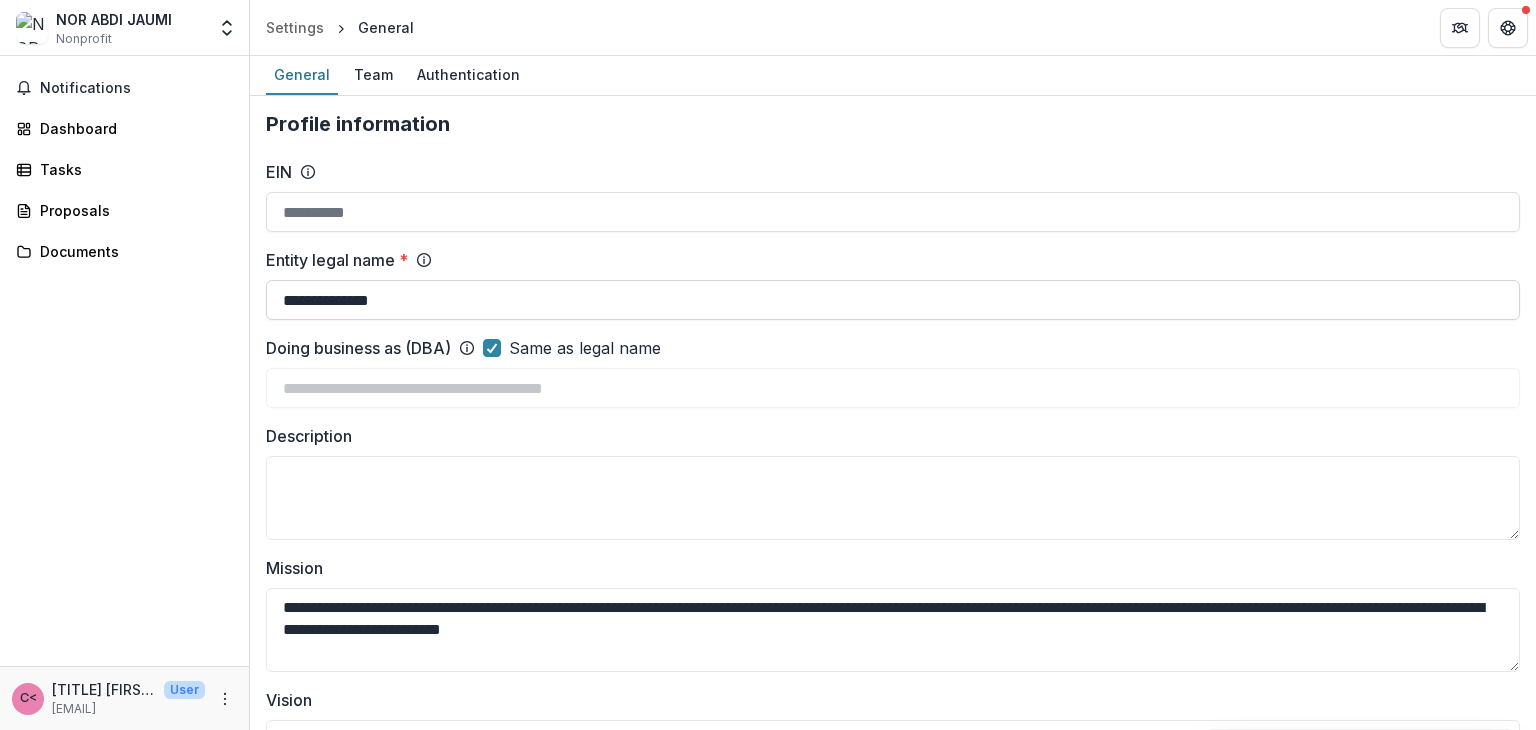 click on "**********" at bounding box center (893, 300) 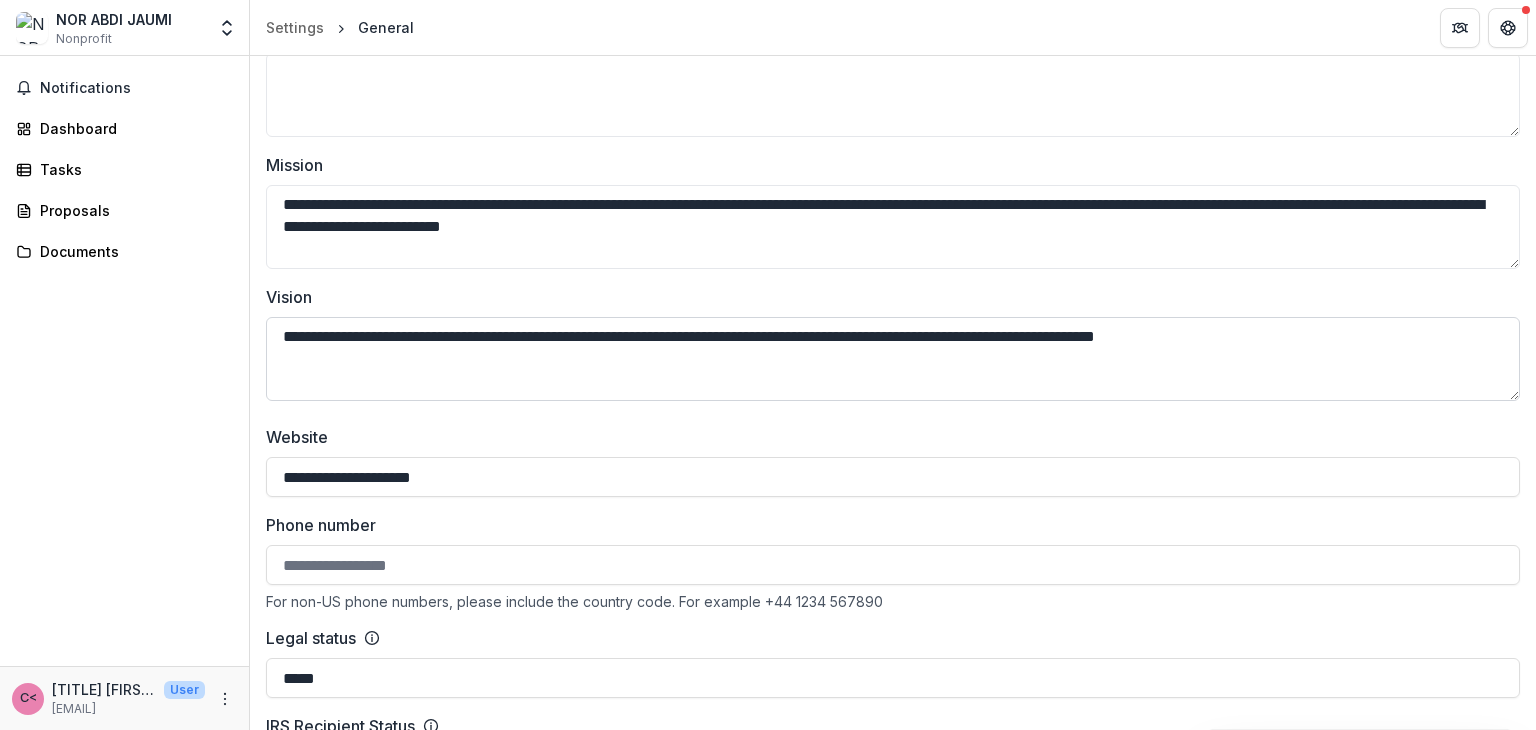 scroll, scrollTop: 400, scrollLeft: 0, axis: vertical 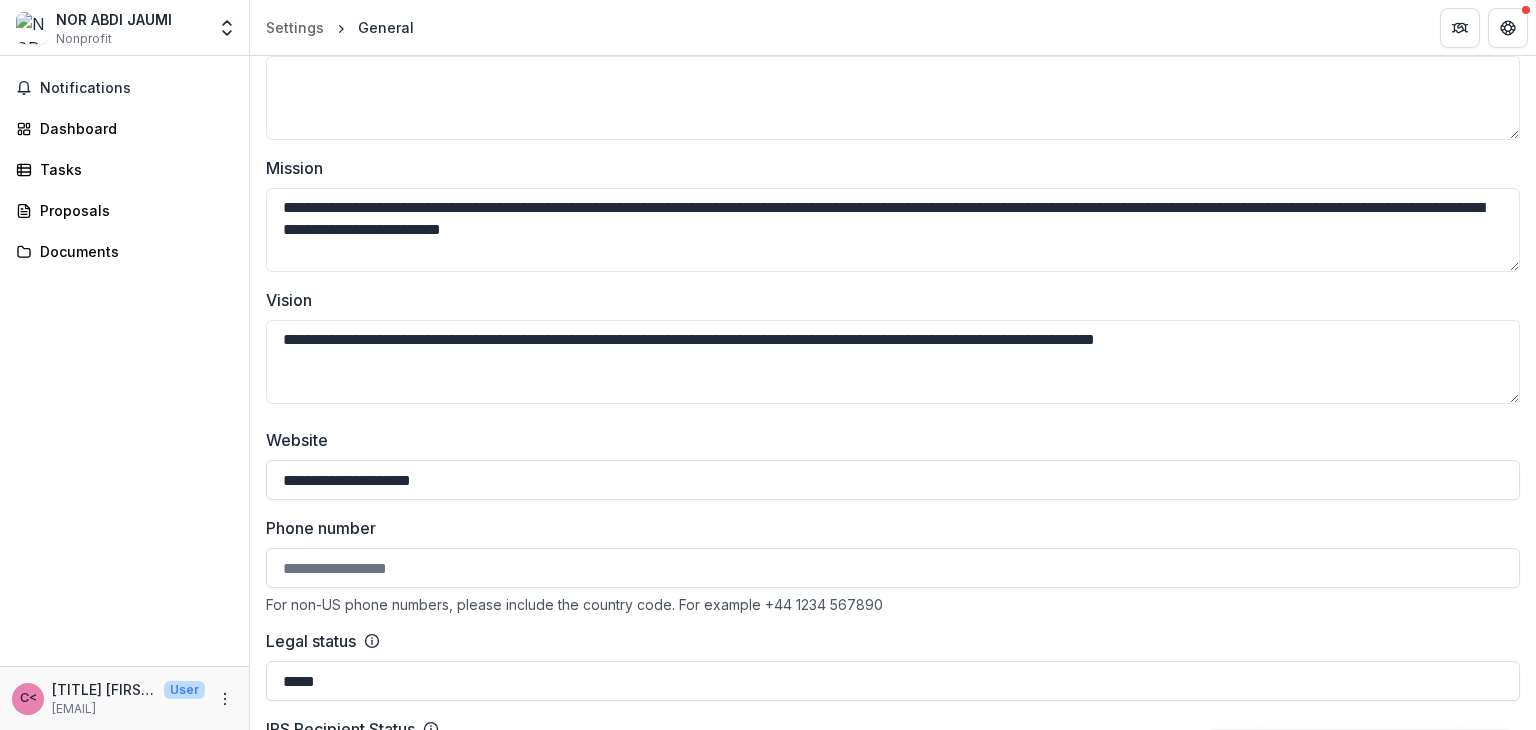 click on "Phone number For non-US phone numbers, please include the country code. For example +44 1234 567890" at bounding box center (893, 564) 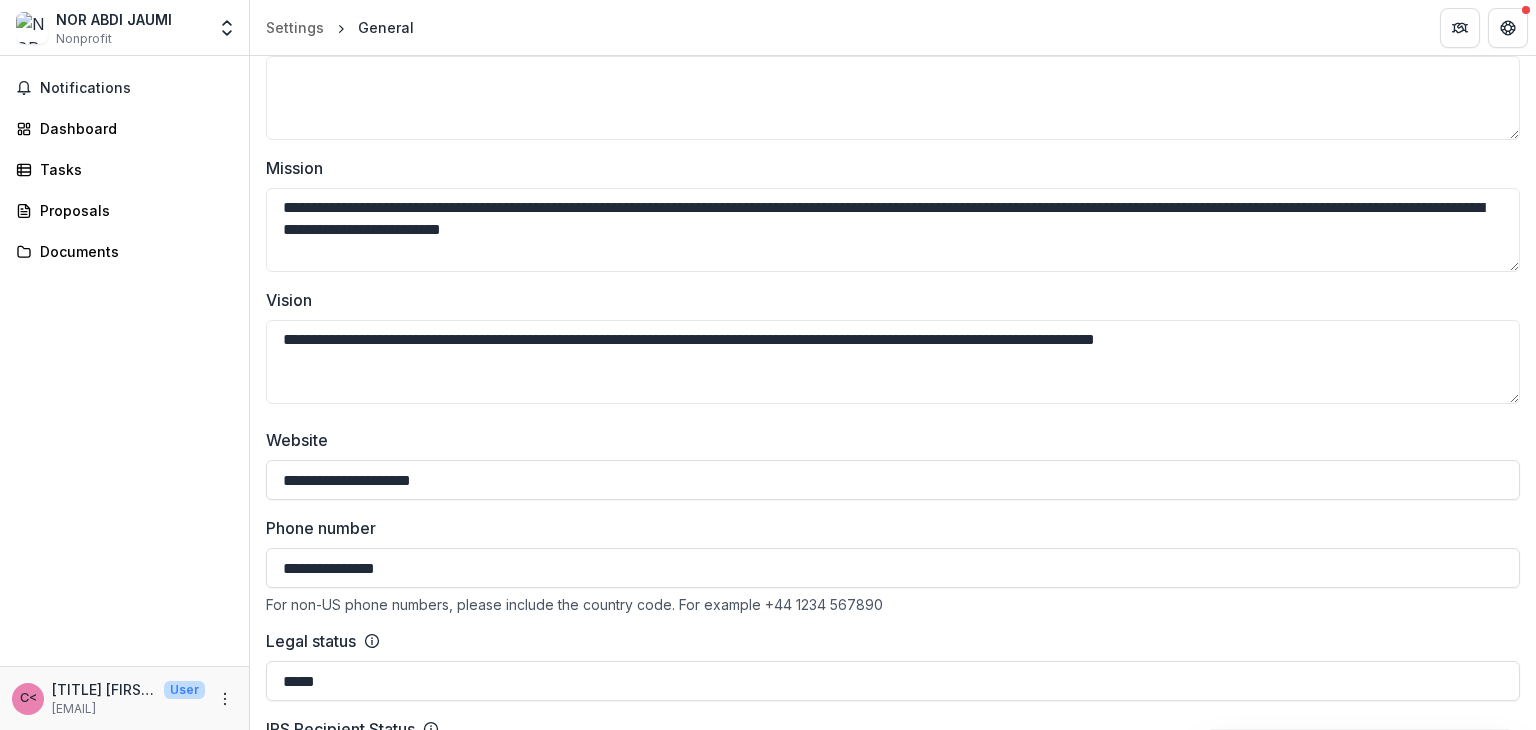 type on "**********" 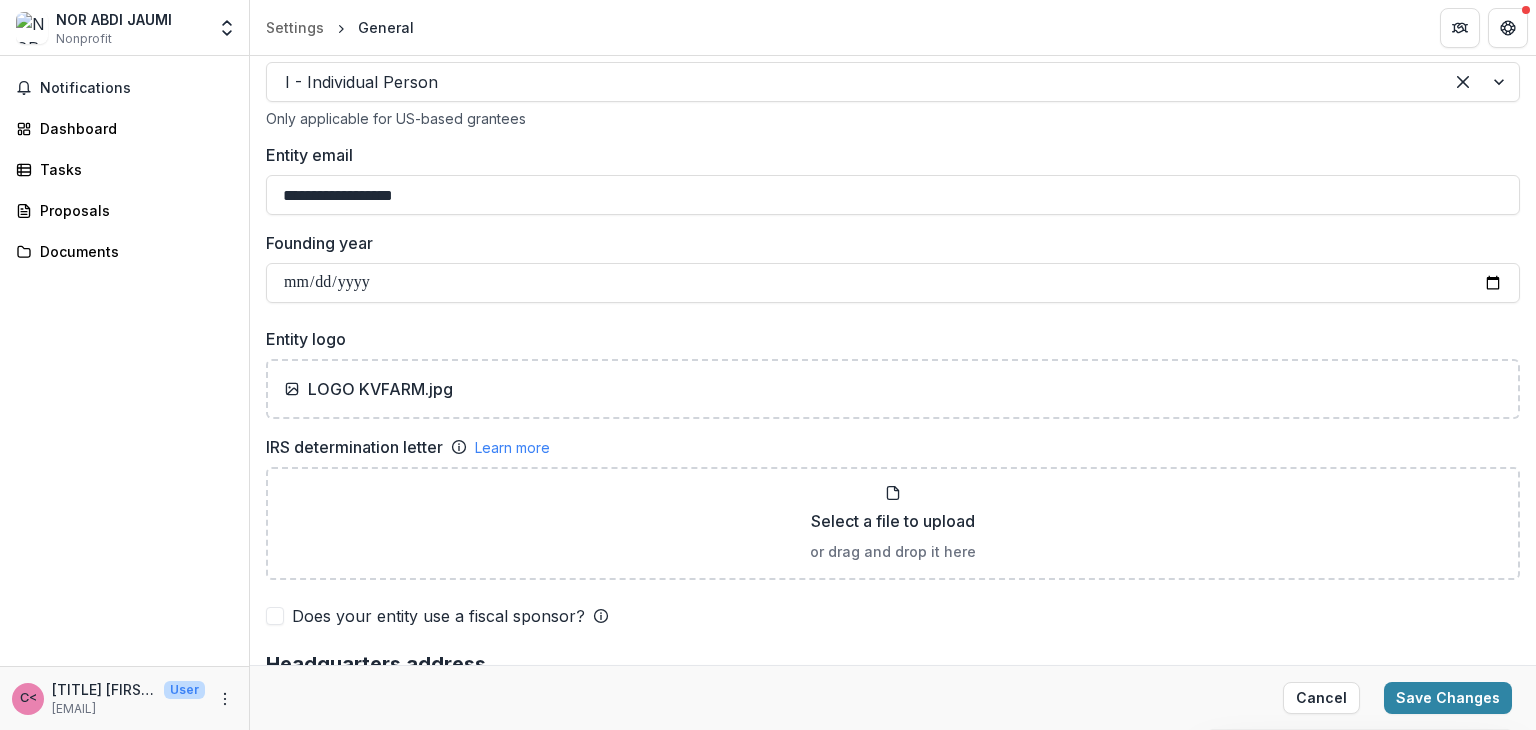 scroll, scrollTop: 1100, scrollLeft: 0, axis: vertical 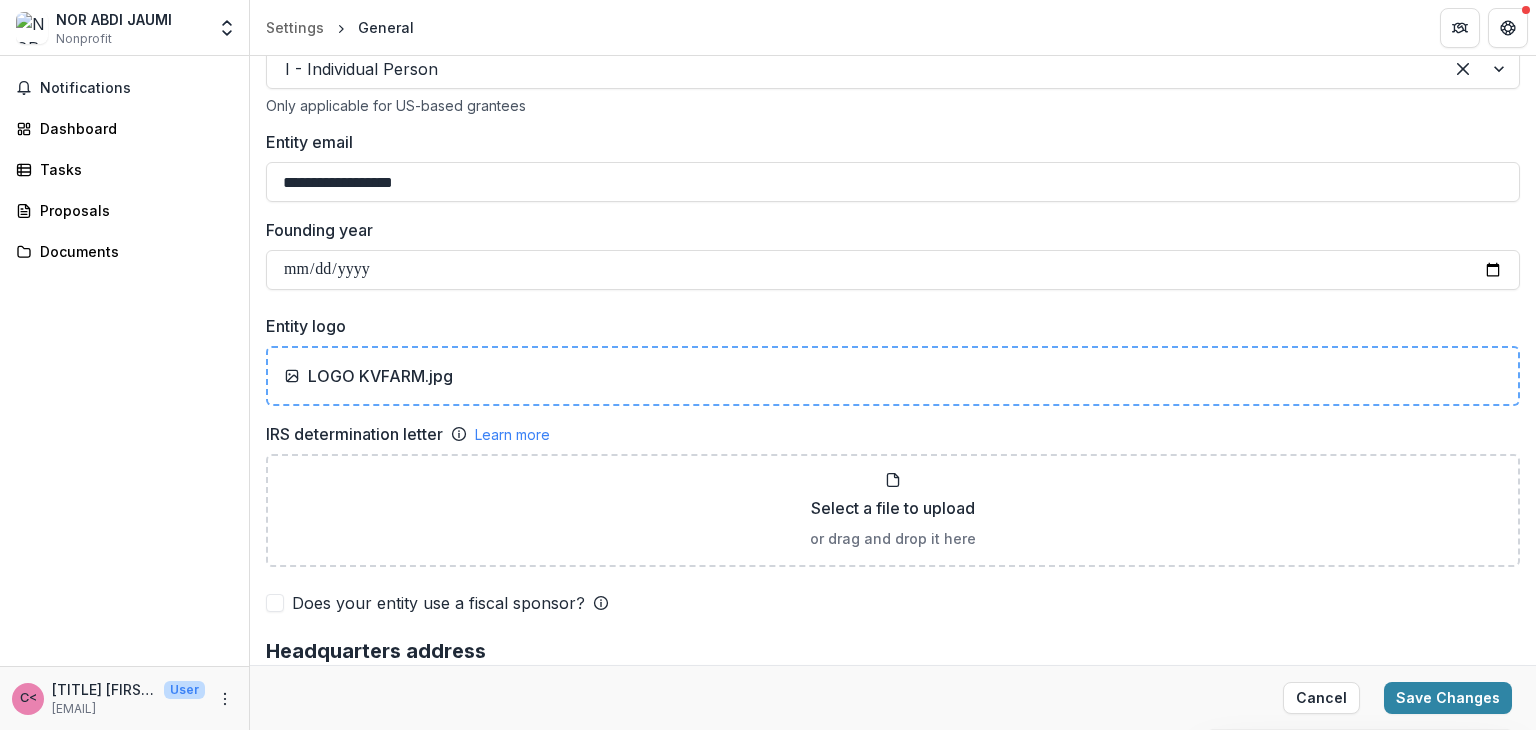 click on "LOGO KVFARM.jpg" at bounding box center [893, 376] 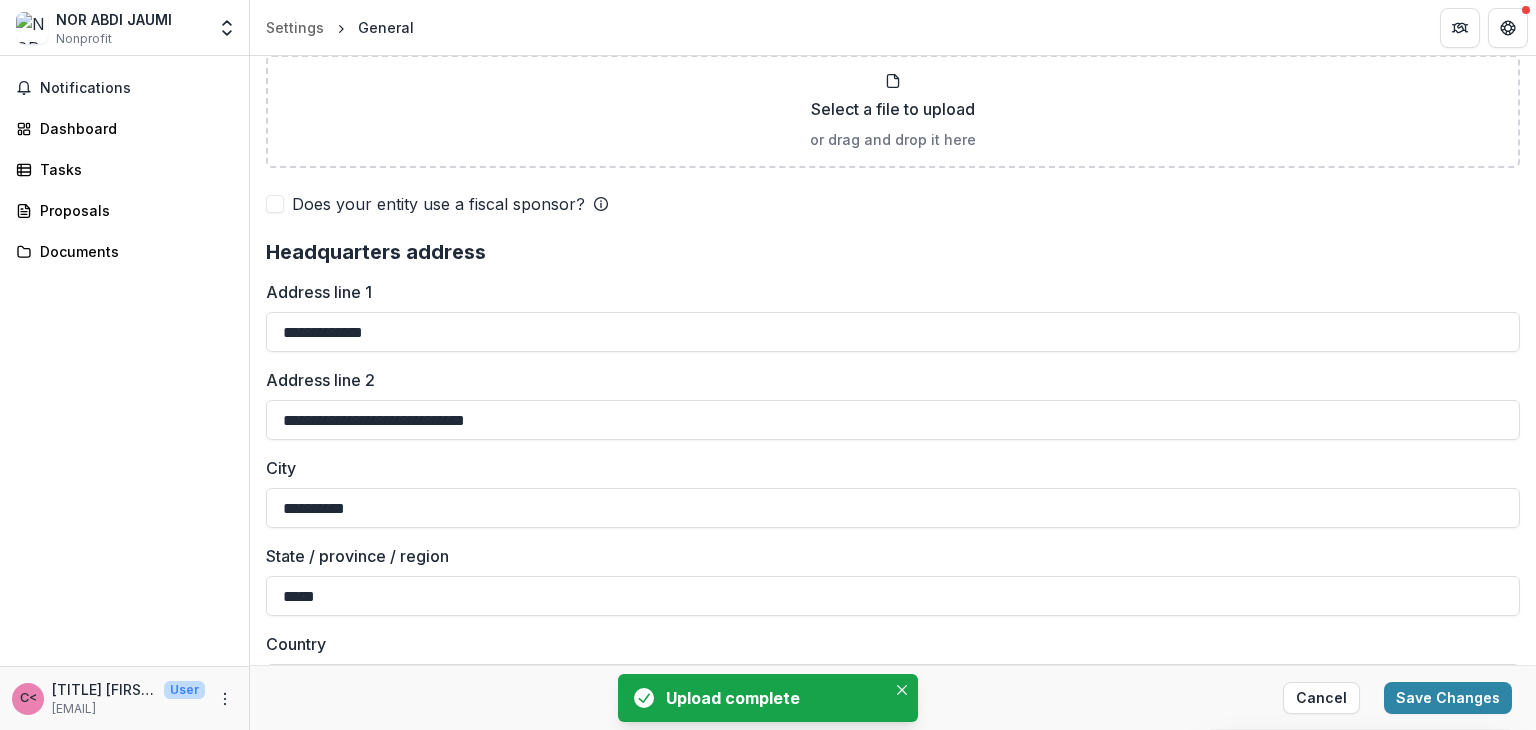 scroll, scrollTop: 1500, scrollLeft: 0, axis: vertical 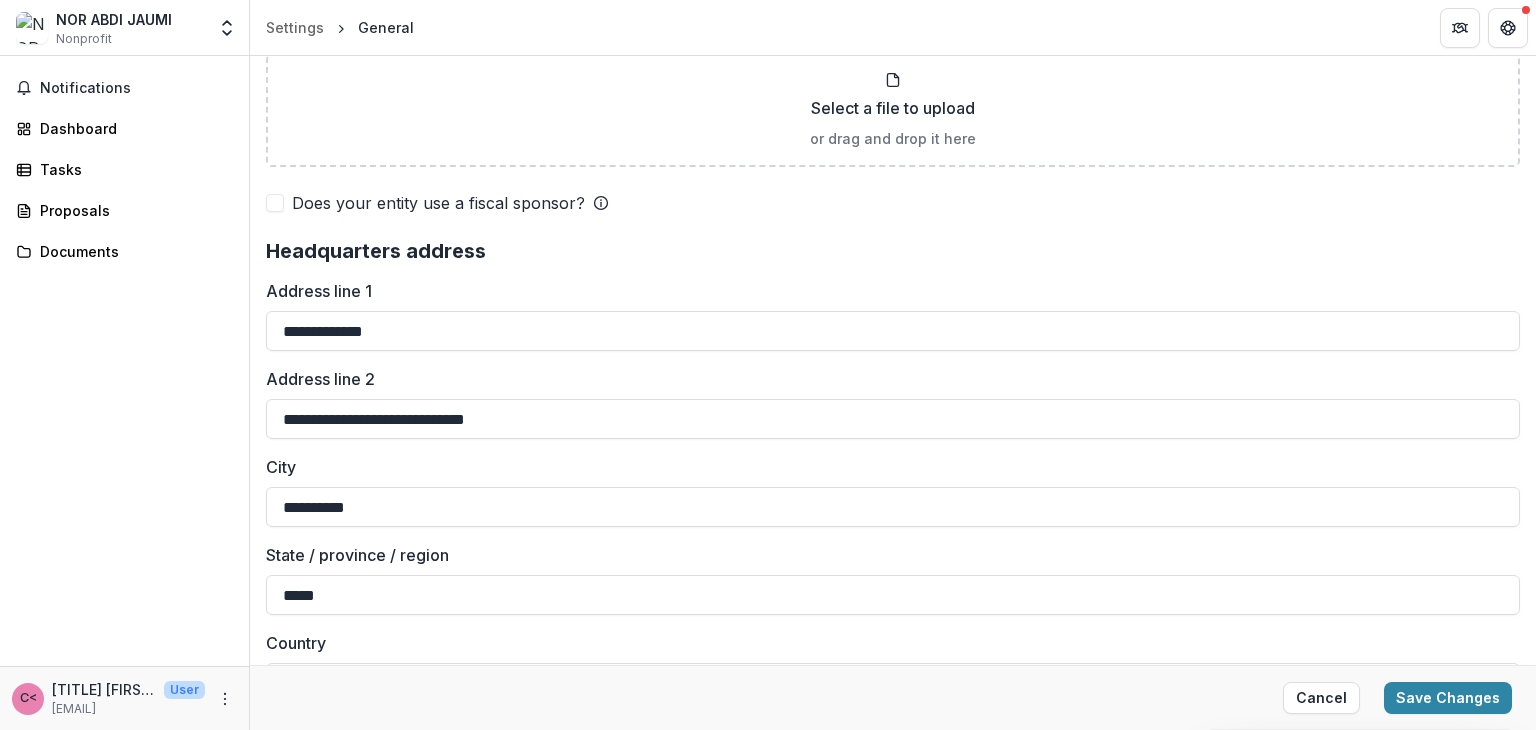 drag, startPoint x: 433, startPoint y: 325, endPoint x: 189, endPoint y: 324, distance: 244.00204 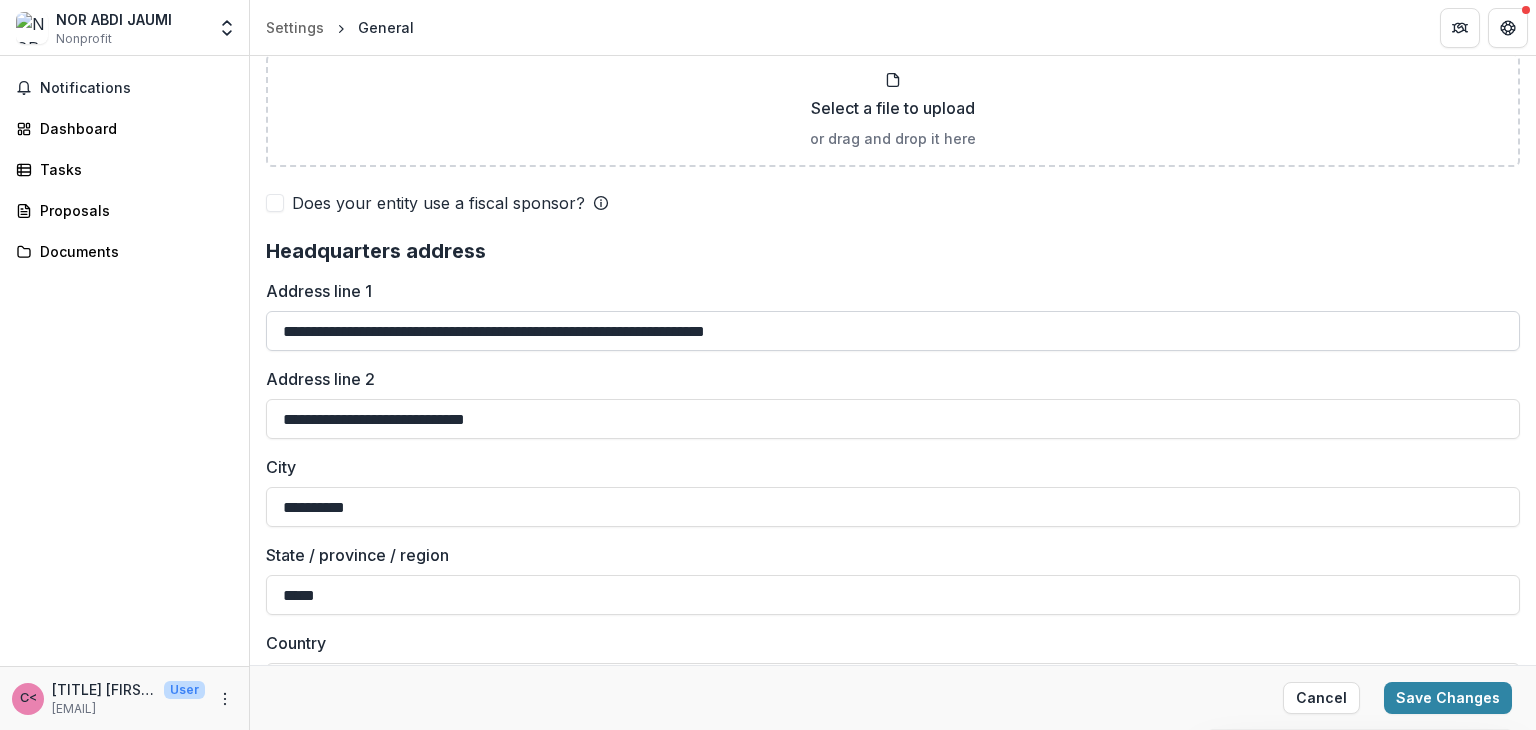 drag, startPoint x: 956, startPoint y: 334, endPoint x: 373, endPoint y: 328, distance: 583.0309 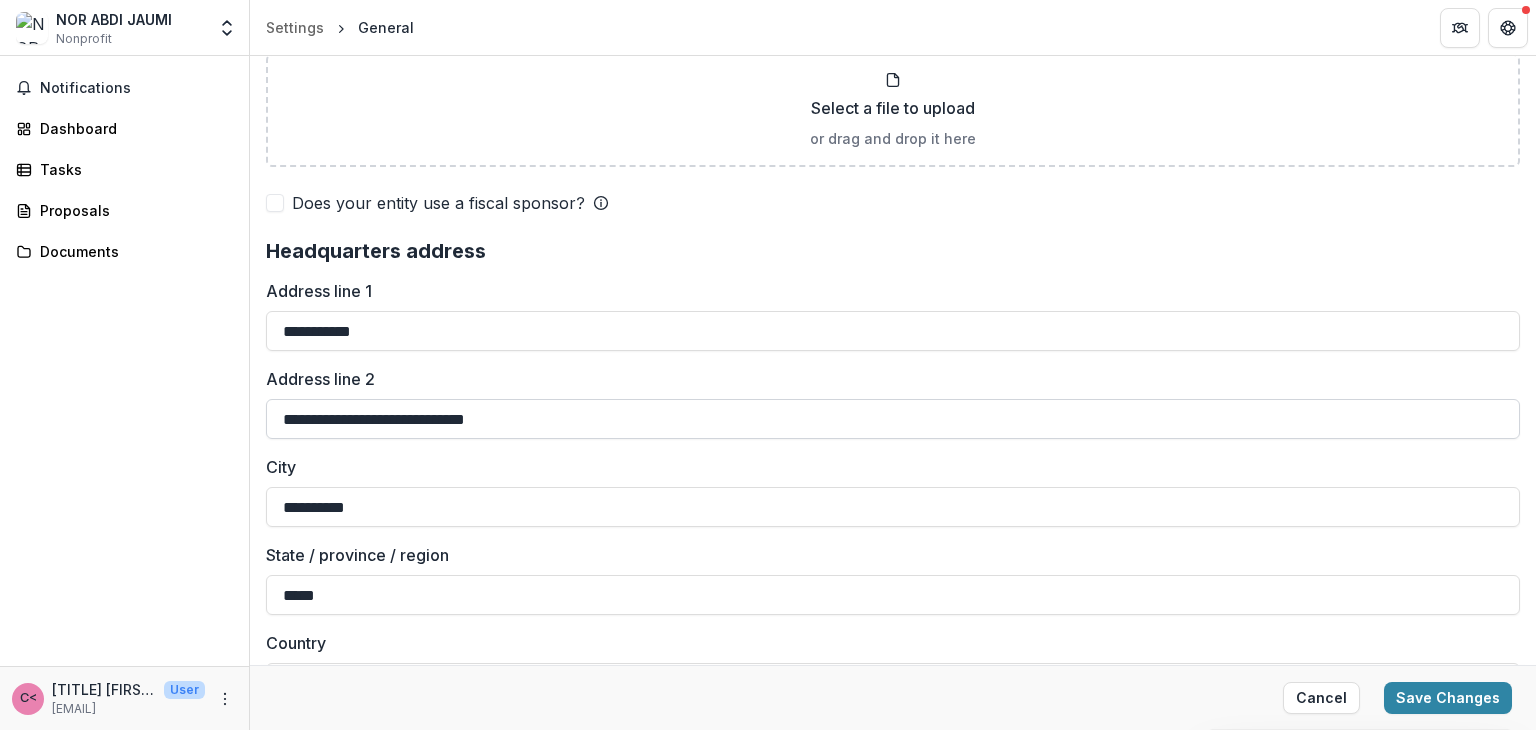 type on "**********" 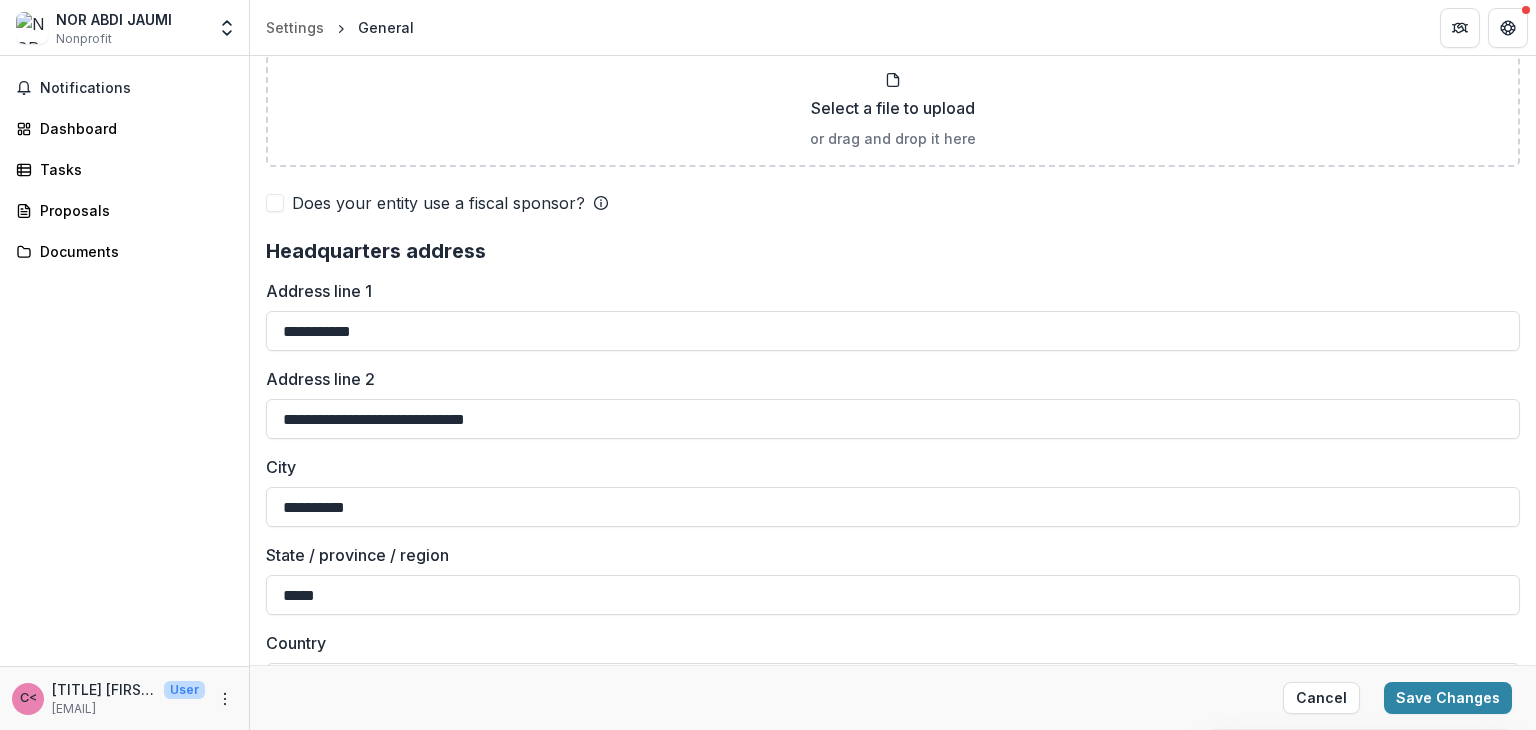 drag, startPoint x: 419, startPoint y: 421, endPoint x: 214, endPoint y: 405, distance: 205.62344 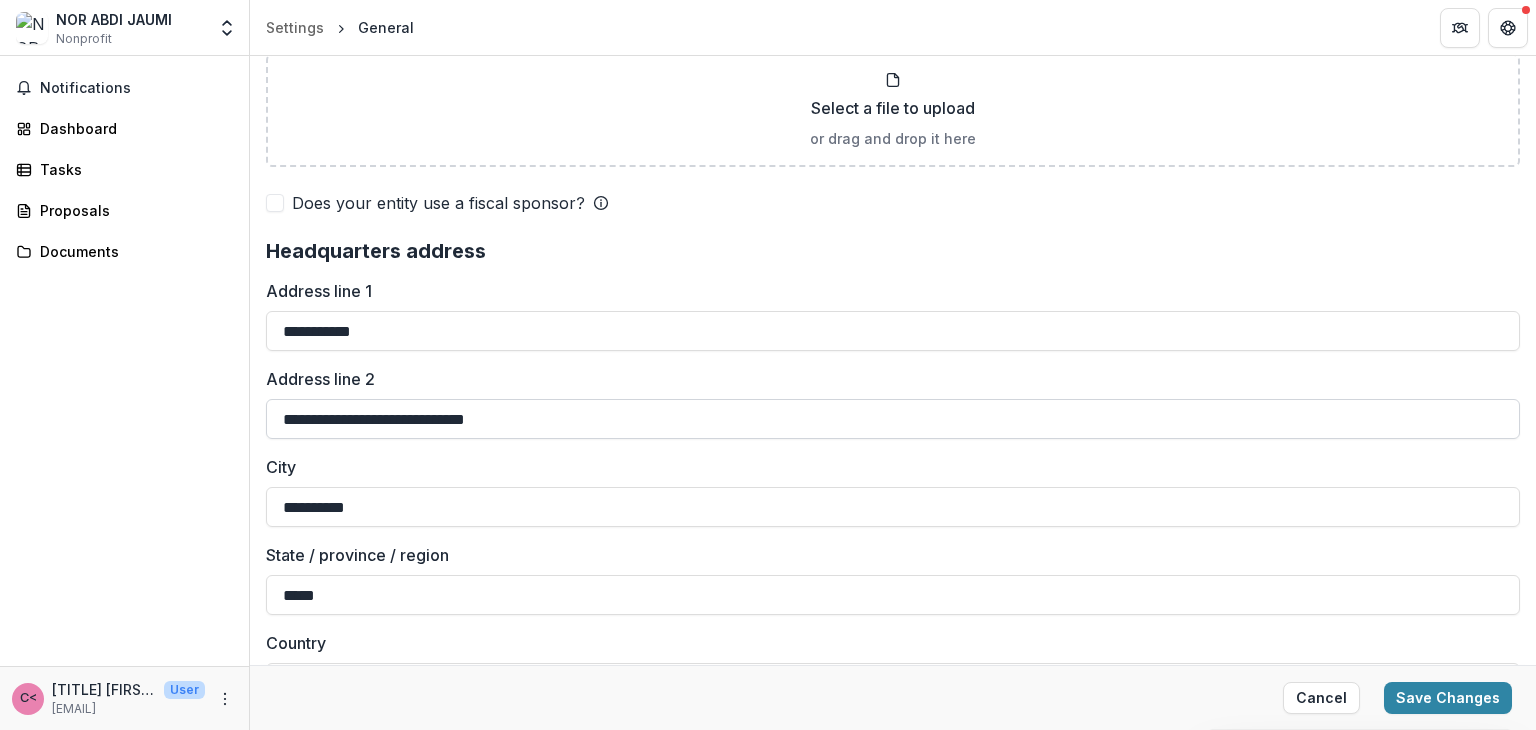 paste on "**********" 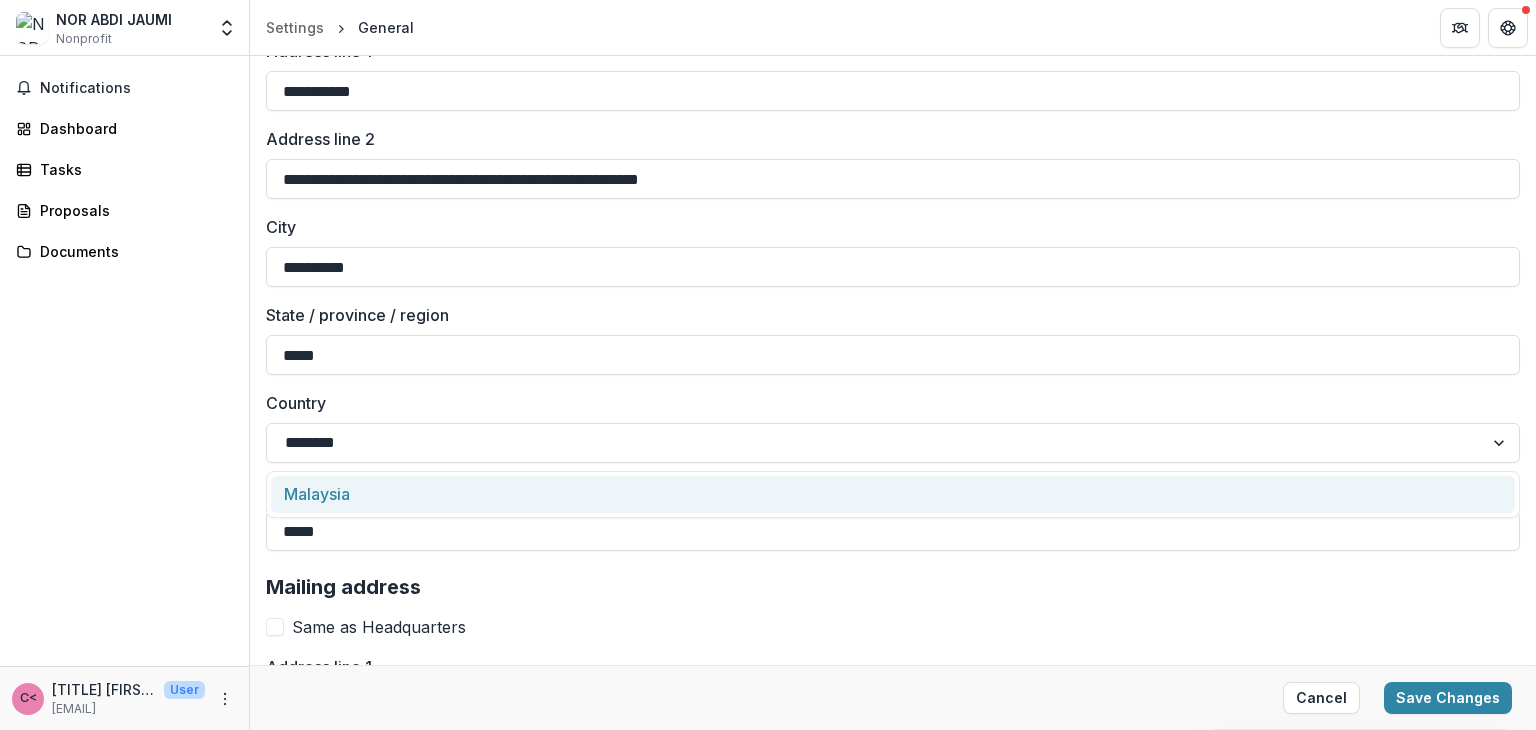 scroll, scrollTop: 1800, scrollLeft: 0, axis: vertical 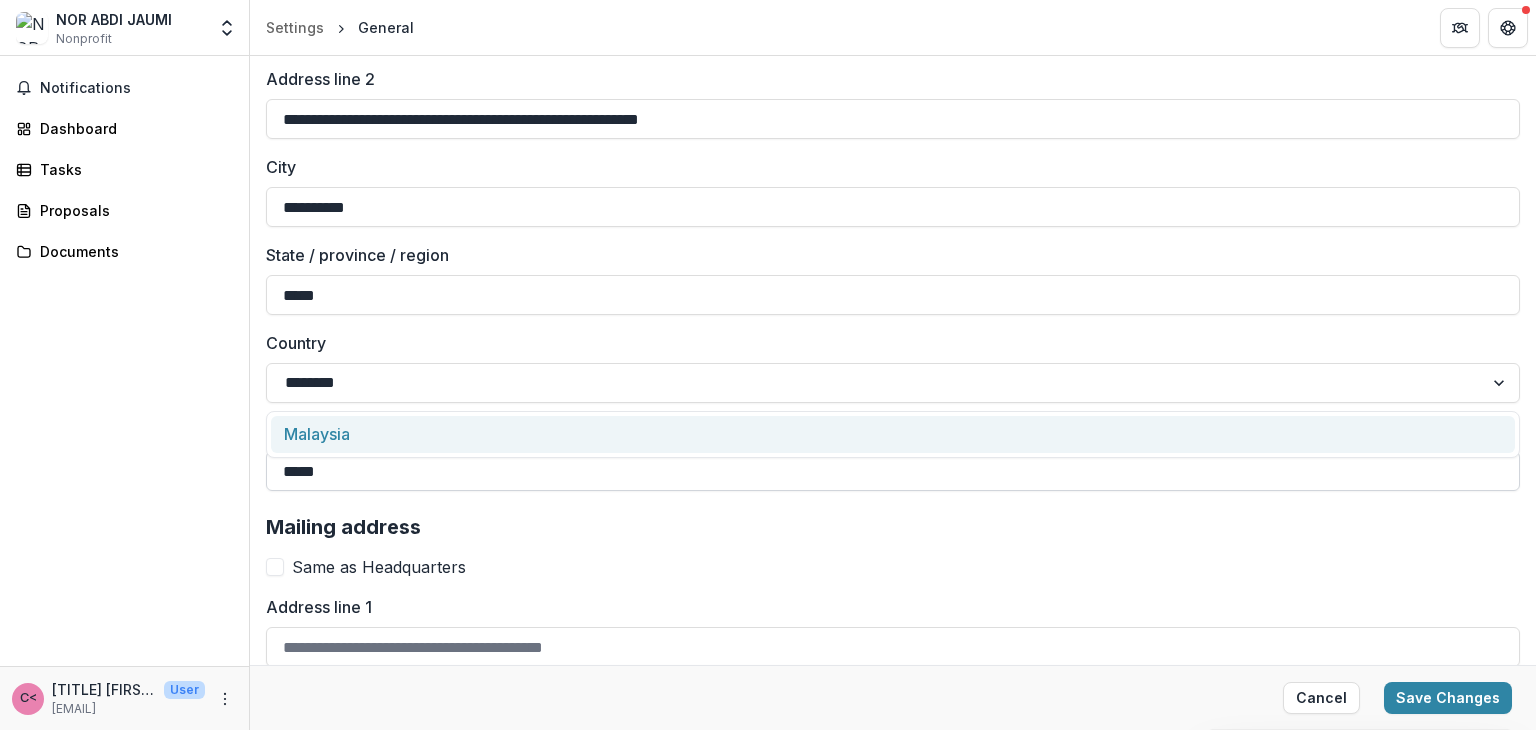 type on "**********" 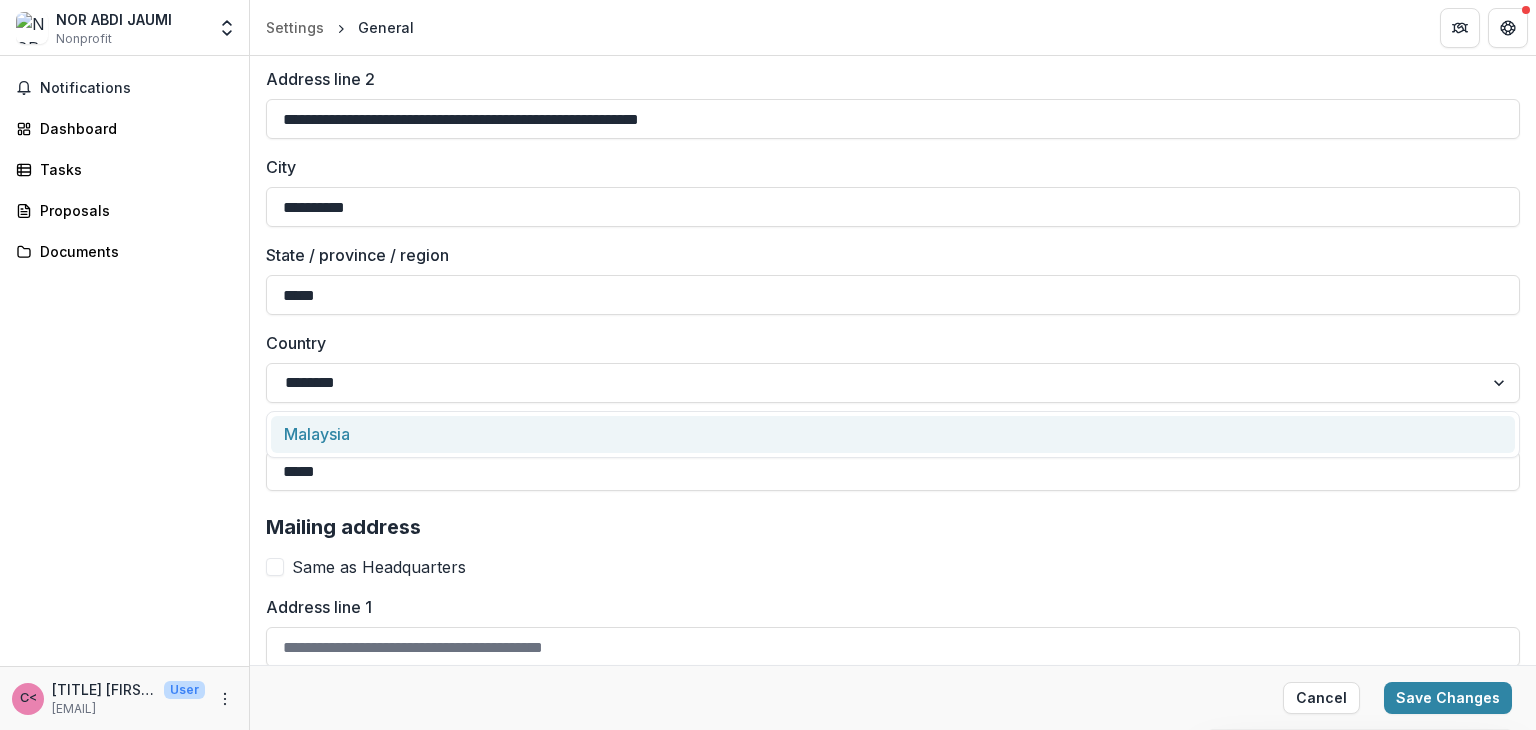 type on "*****" 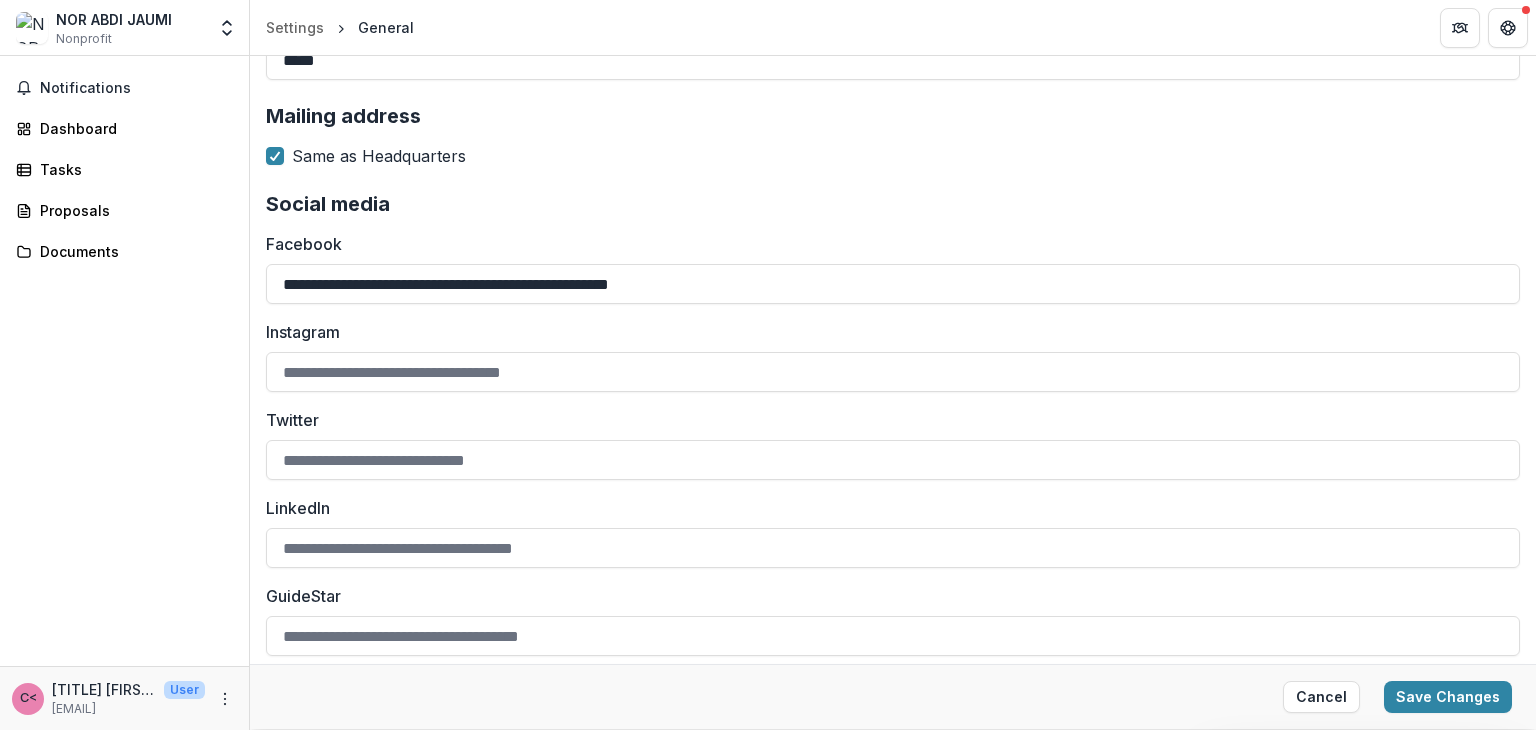 scroll, scrollTop: 2214, scrollLeft: 0, axis: vertical 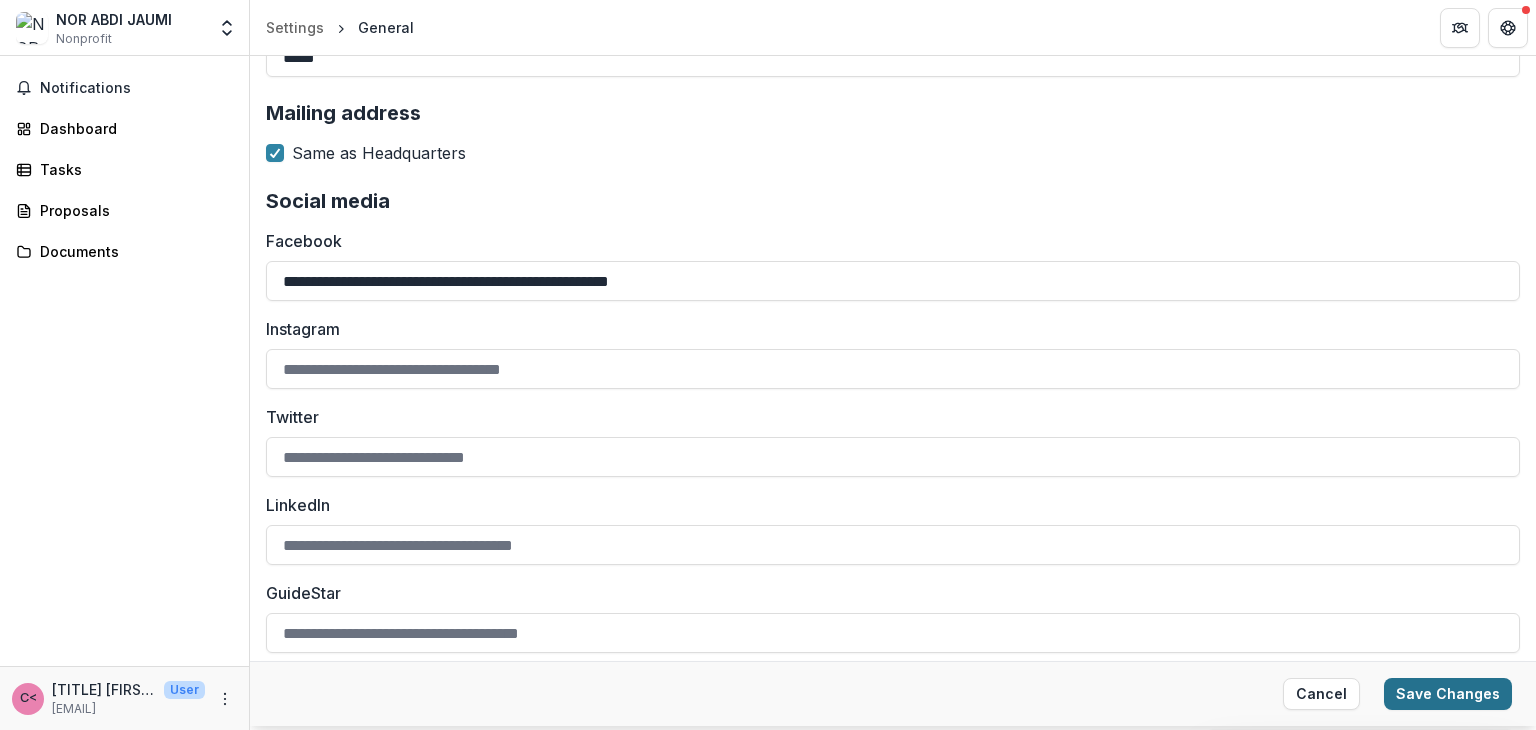 click on "Save Changes" at bounding box center [1448, 694] 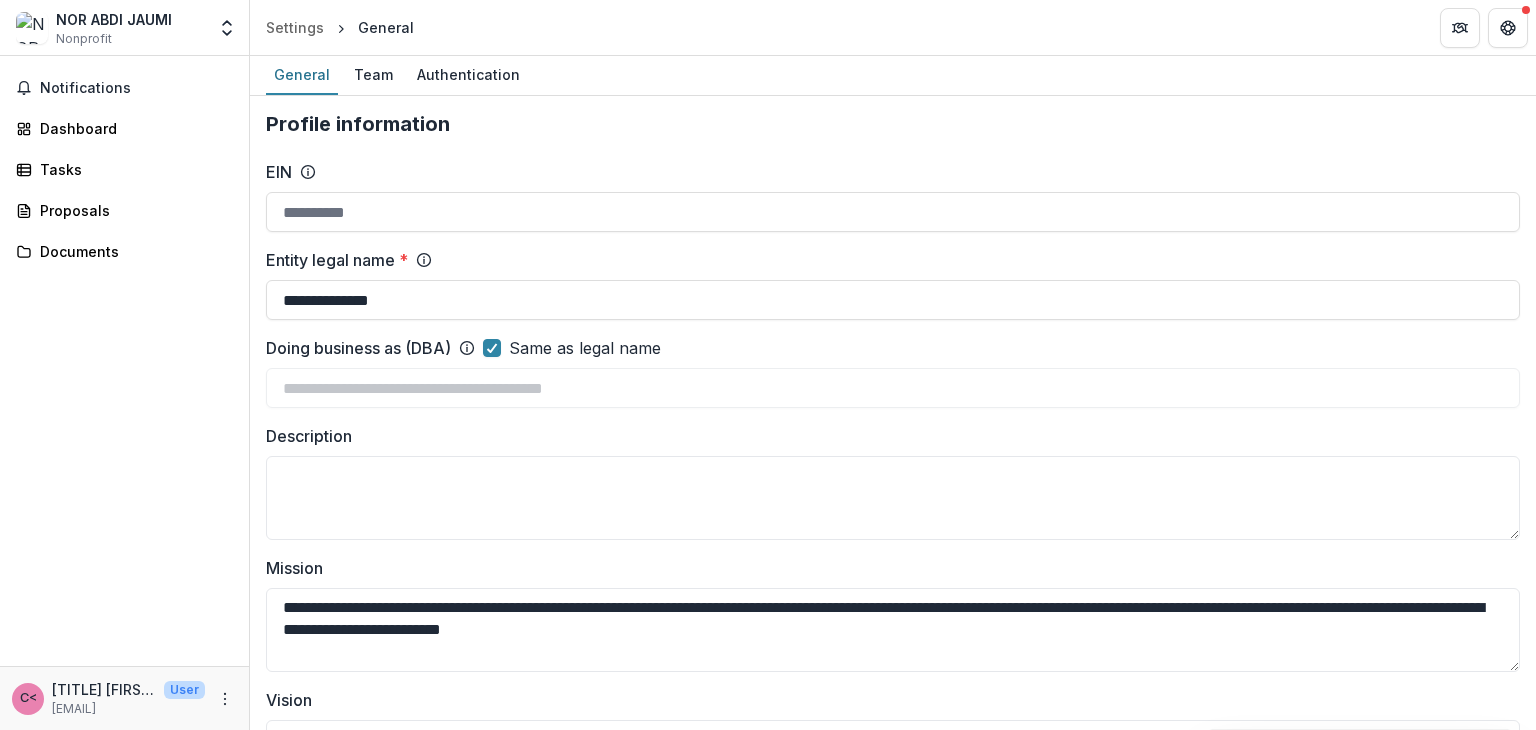 scroll, scrollTop: 0, scrollLeft: 0, axis: both 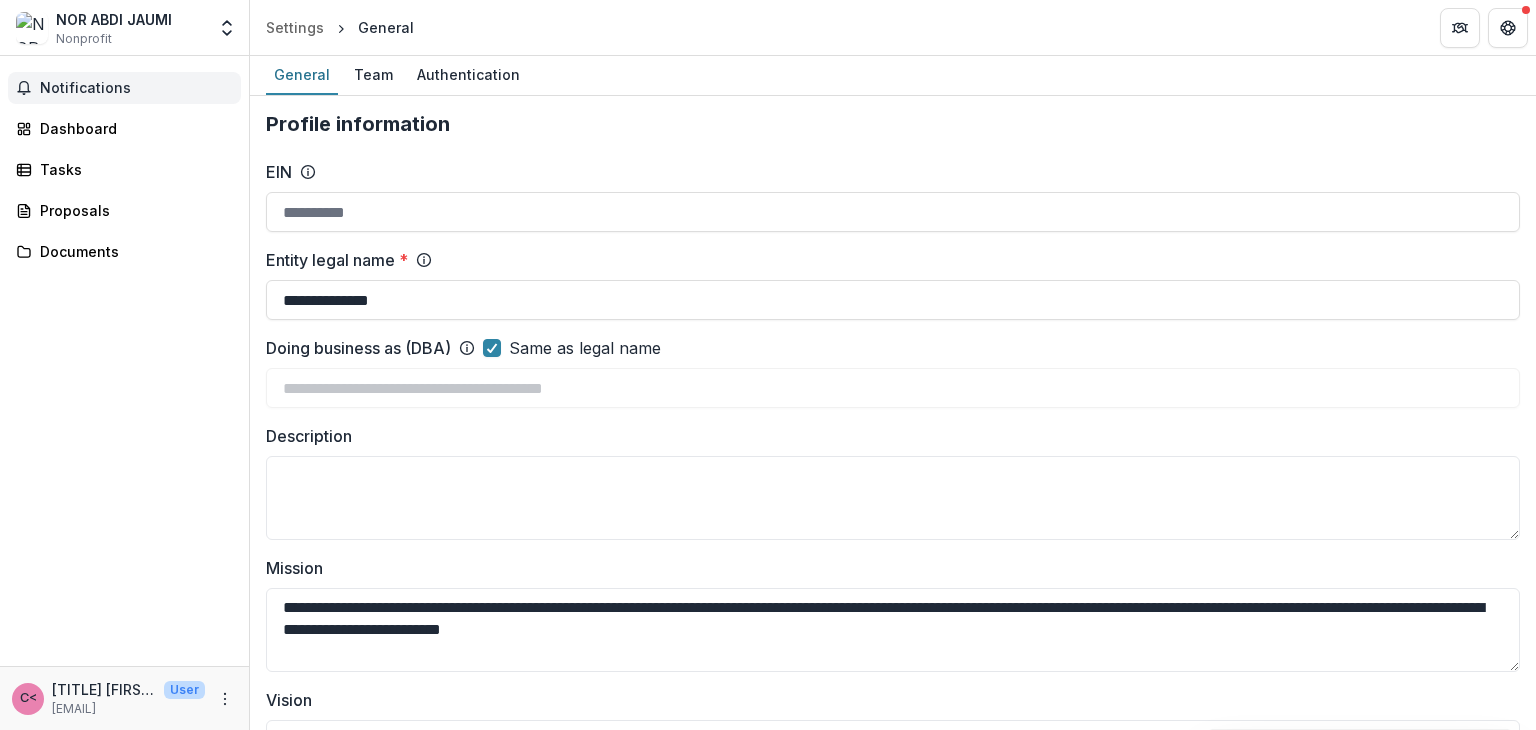 click on "Notifications" at bounding box center (136, 88) 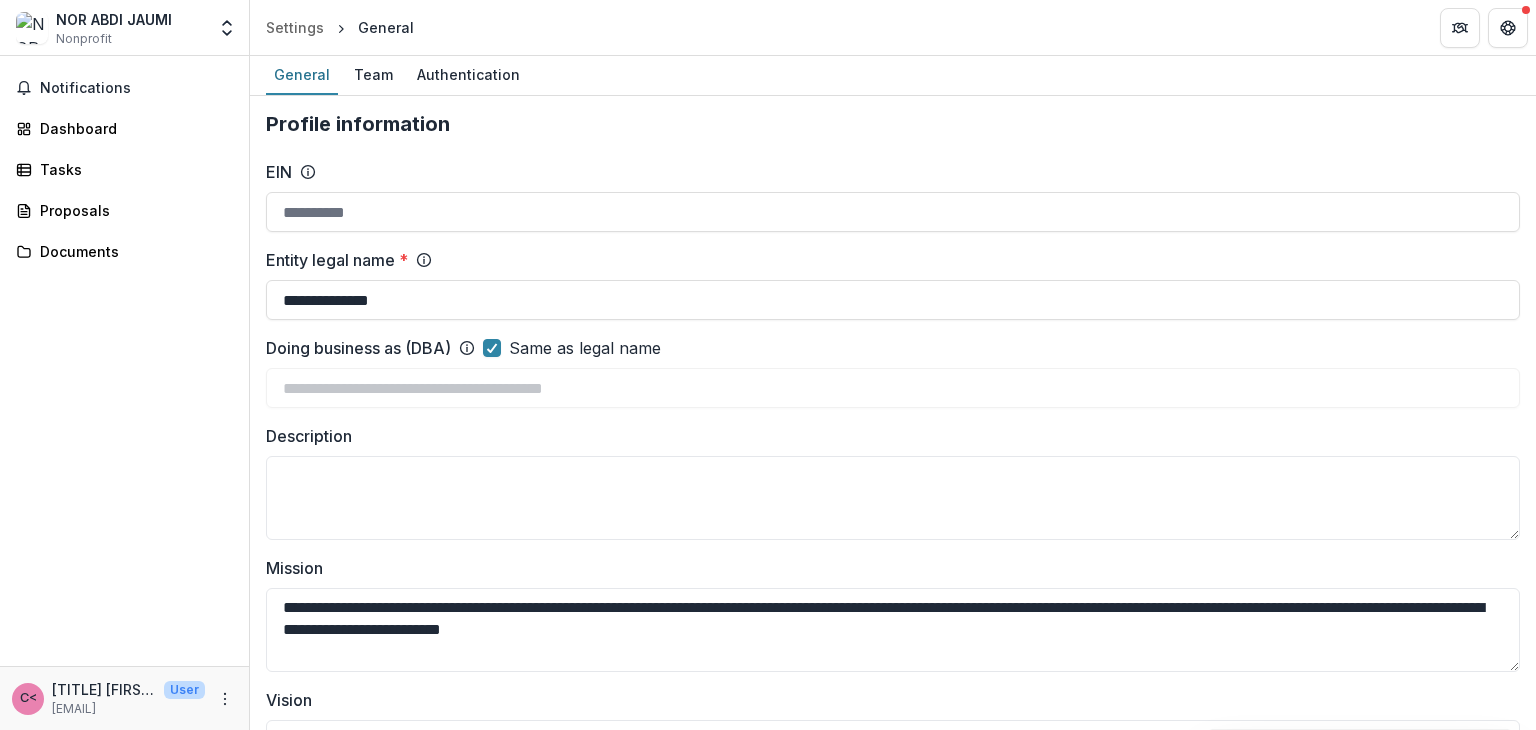 click on "Nonprofit" at bounding box center (84, 39) 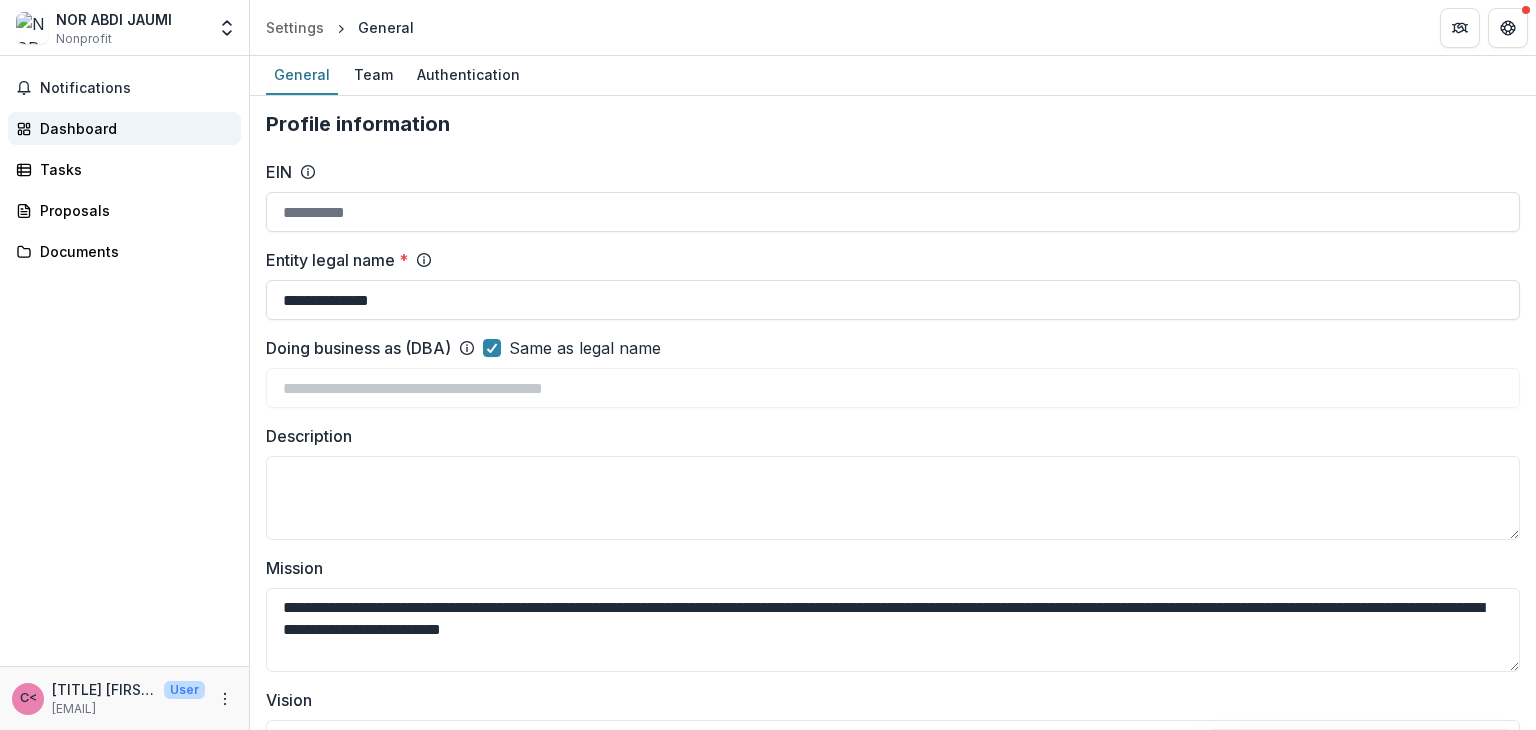 click on "Dashboard" at bounding box center (132, 128) 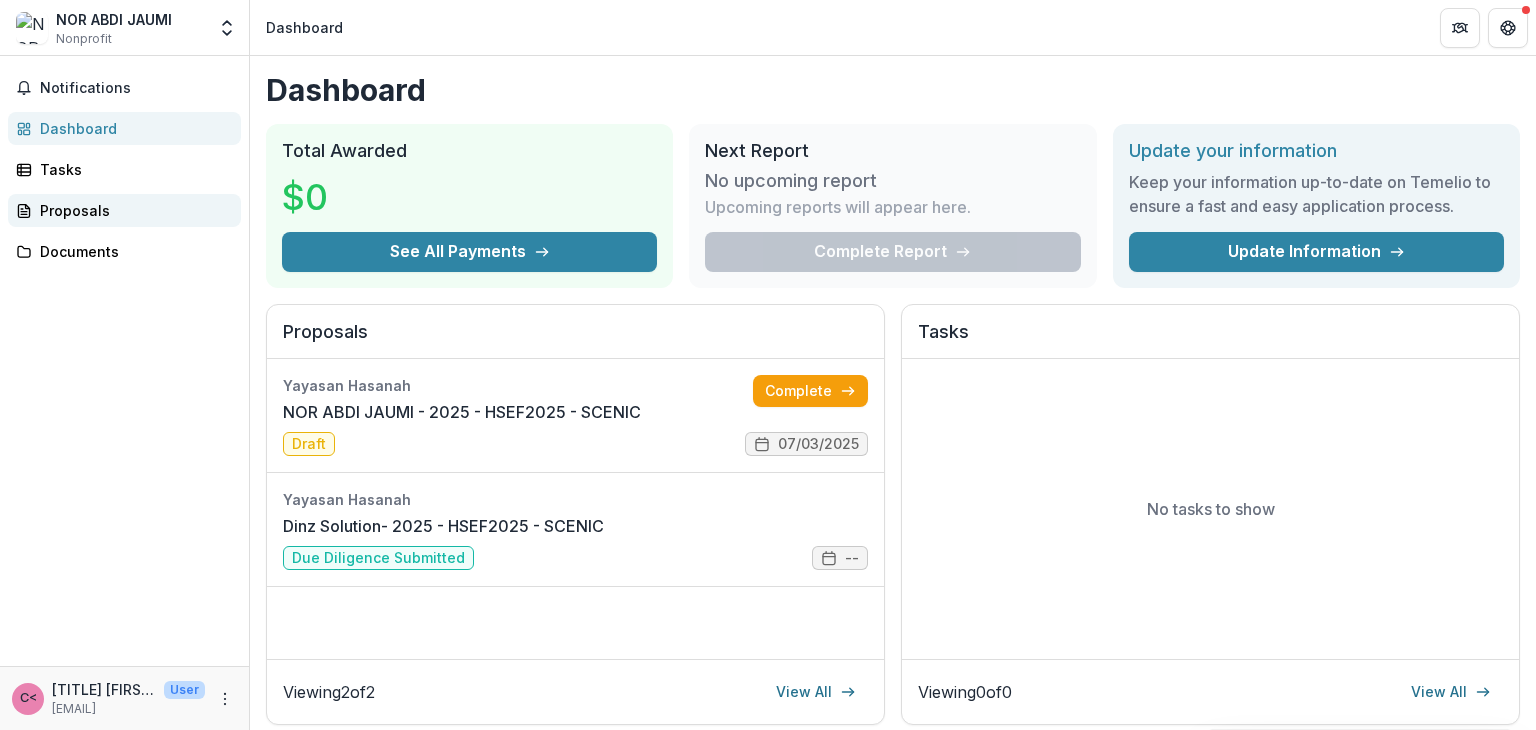 click on "Proposals" at bounding box center [132, 210] 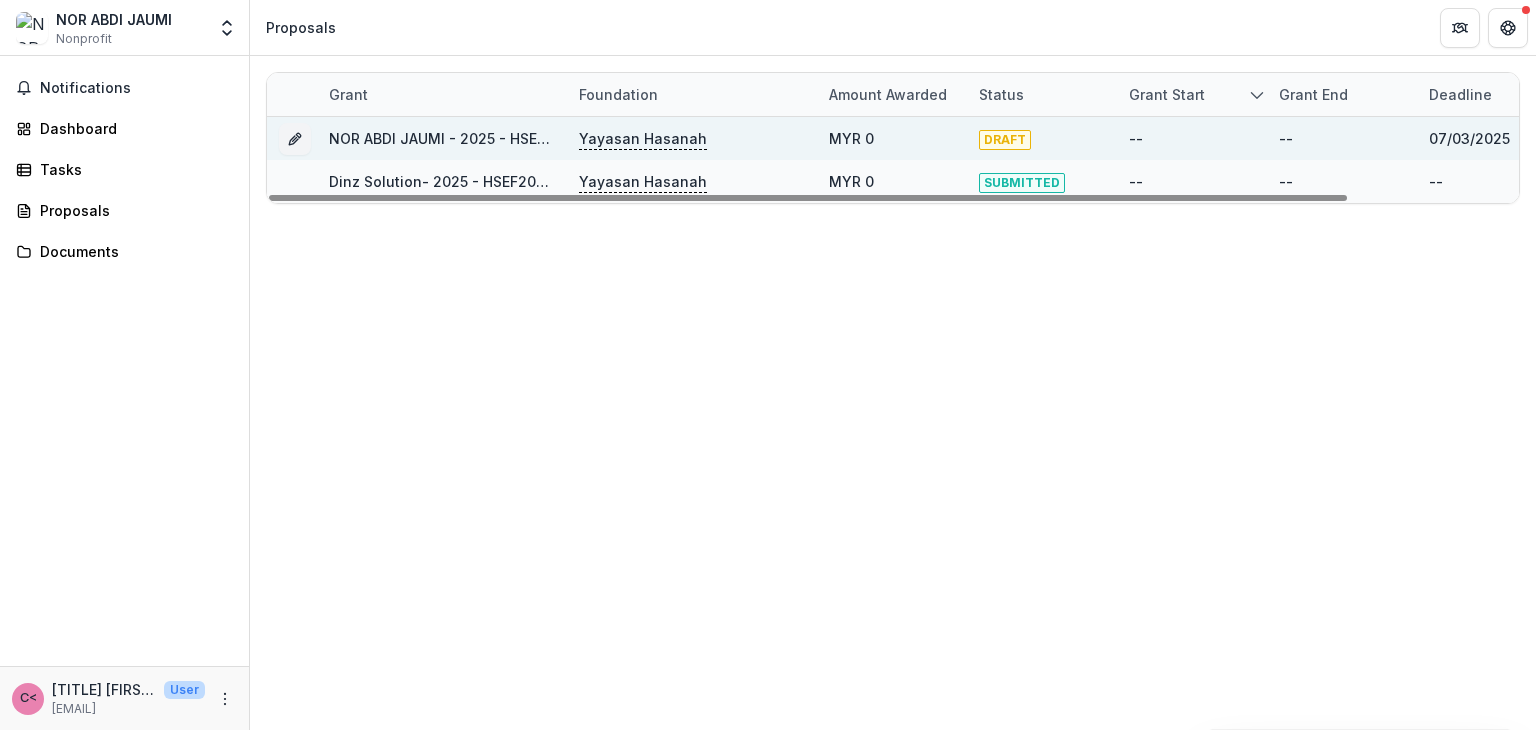 click on "--" at bounding box center (1136, 138) 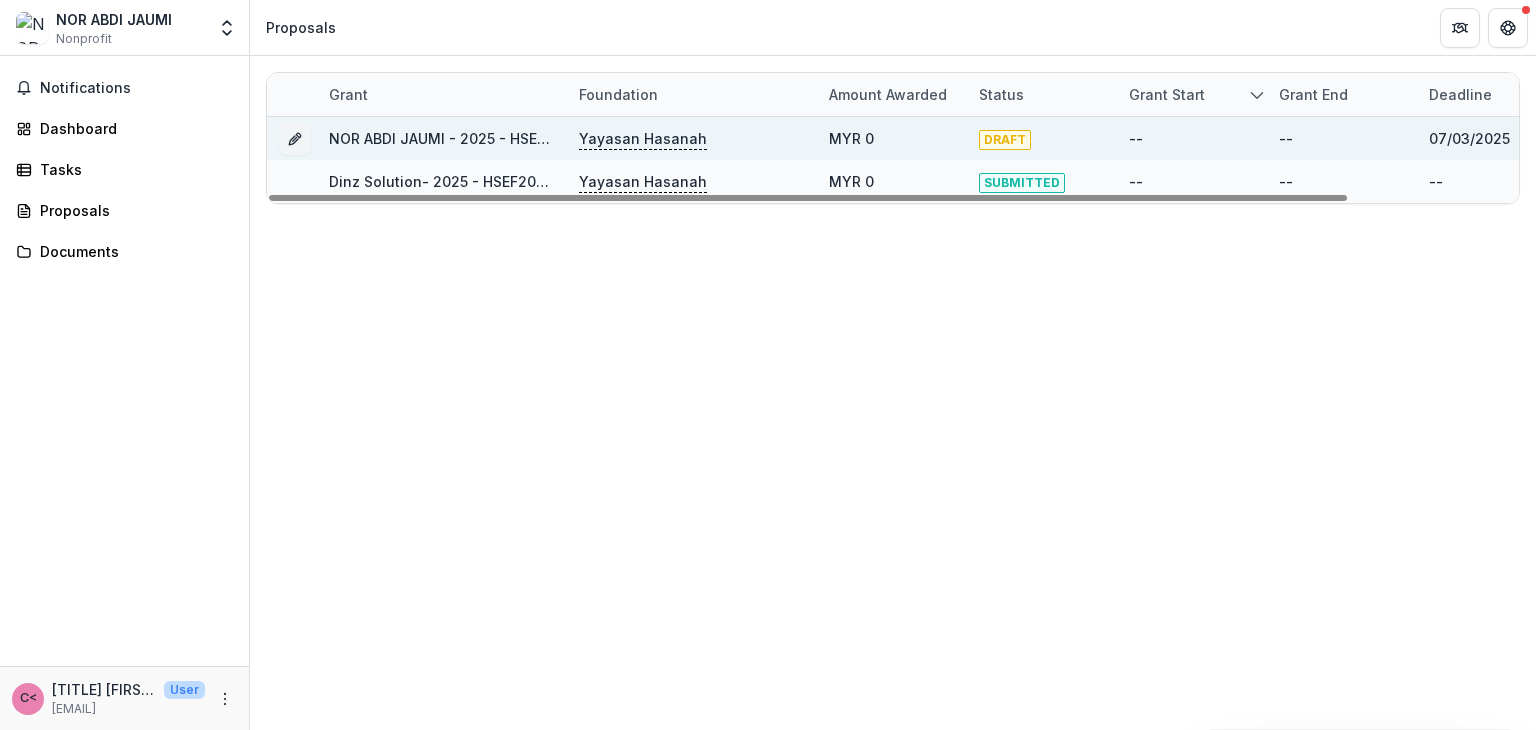 click on "--" at bounding box center [1342, 138] 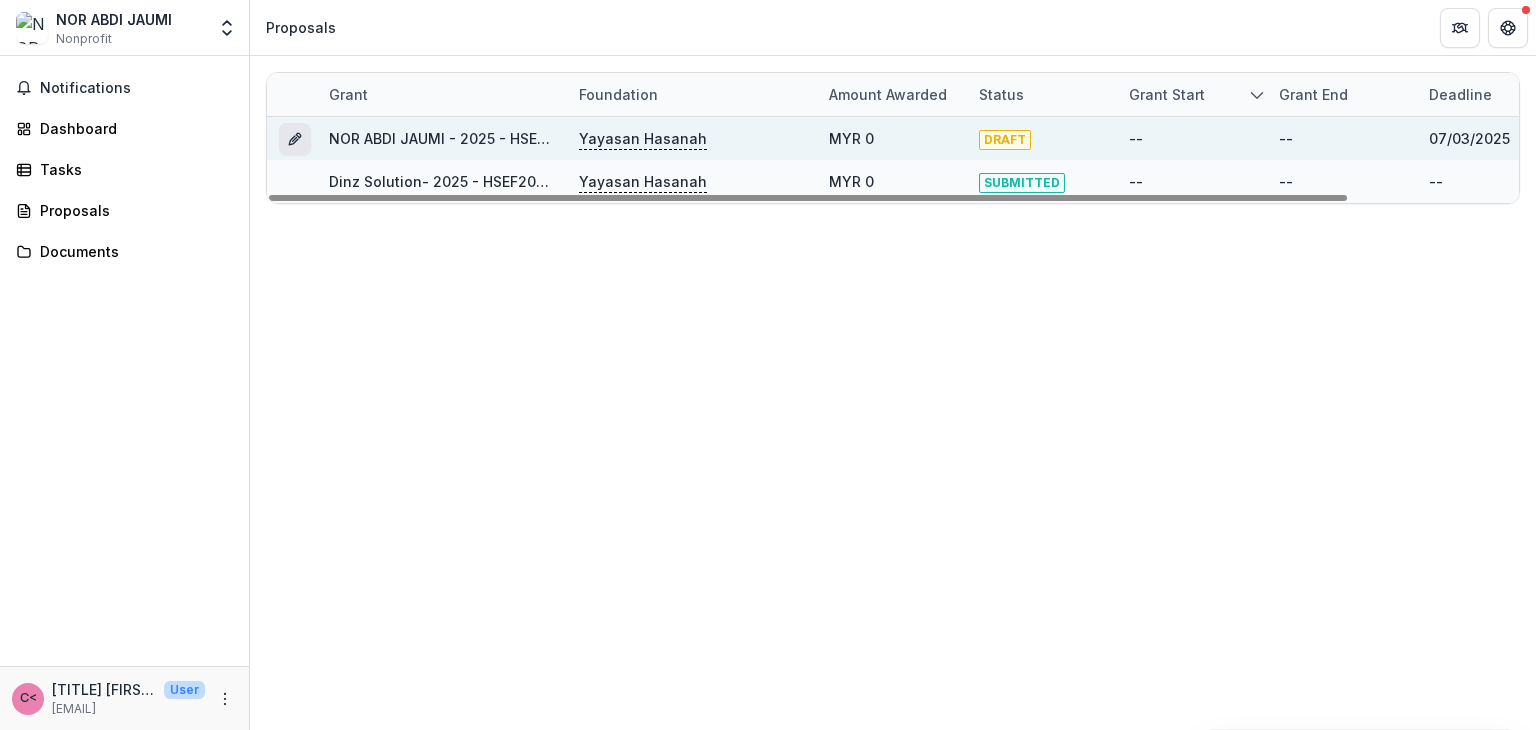 click 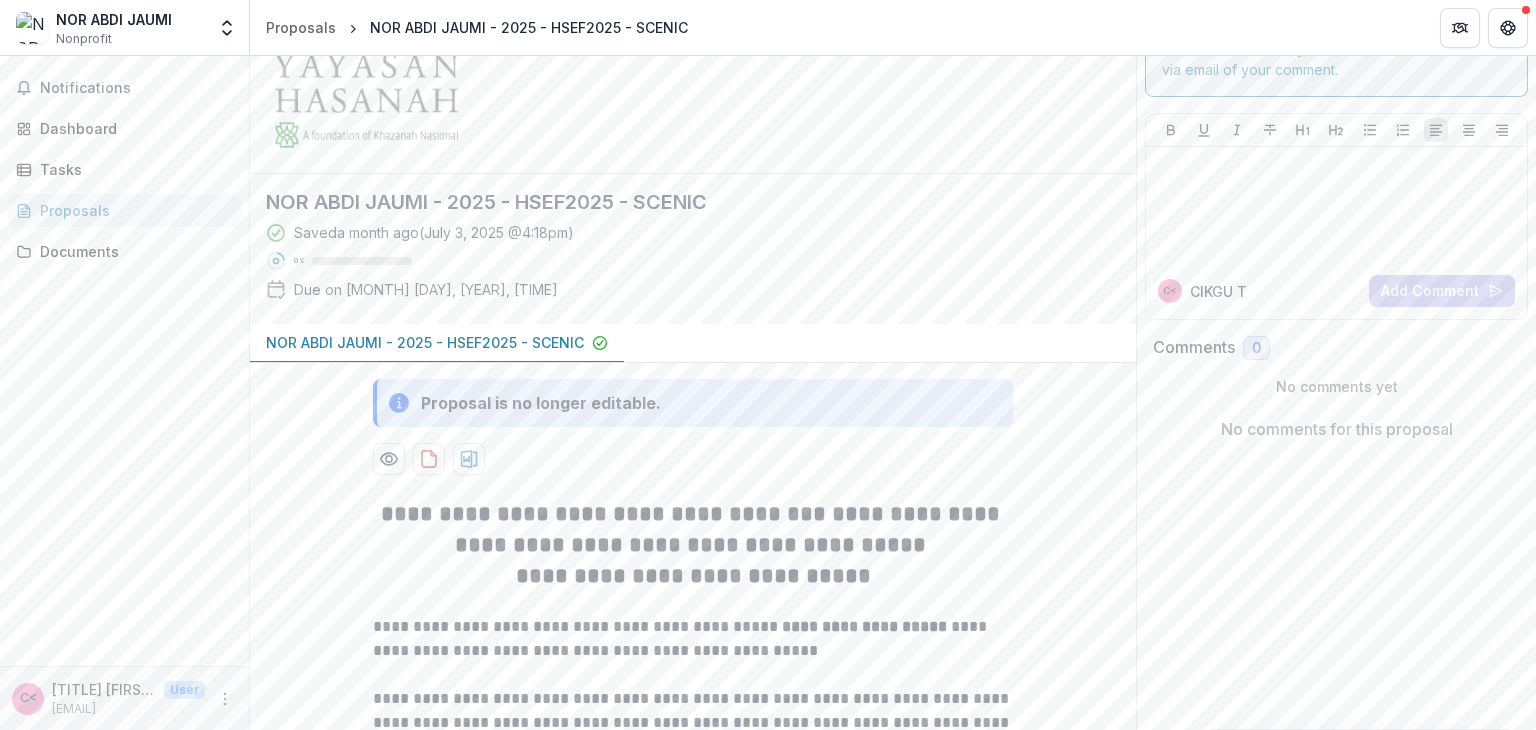 scroll, scrollTop: 0, scrollLeft: 0, axis: both 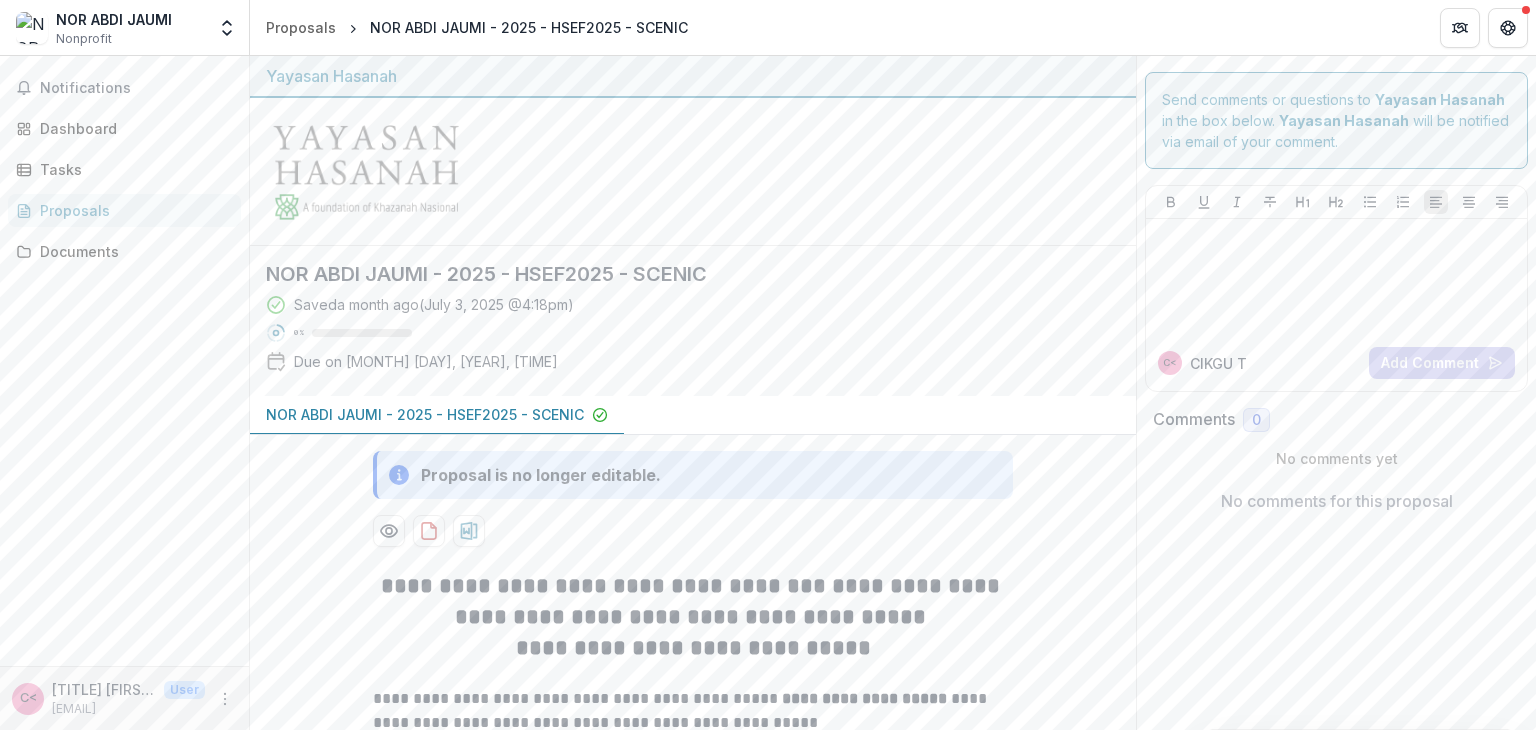 click on "Proposal is no longer editable." at bounding box center (541, 475) 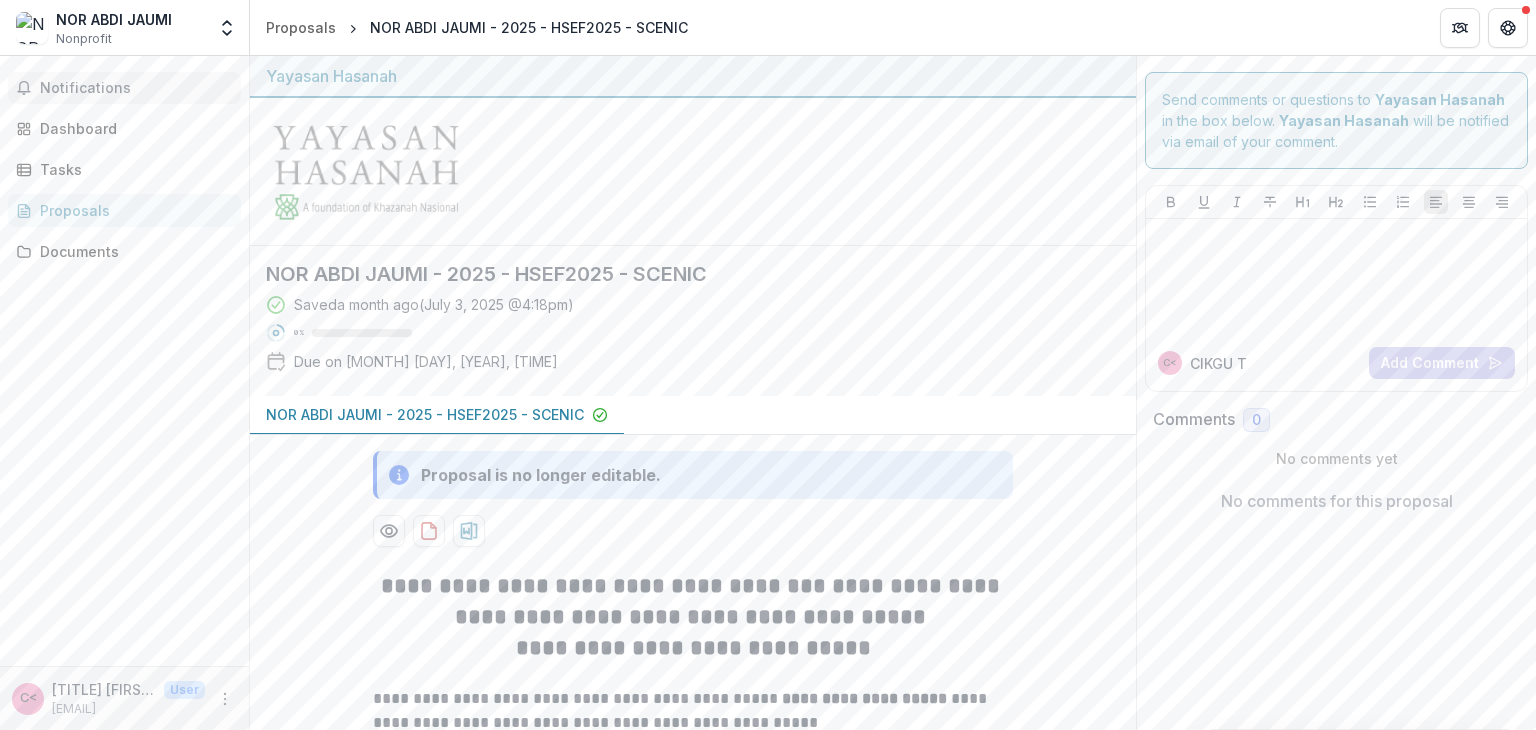 click on "Notifications" at bounding box center [136, 88] 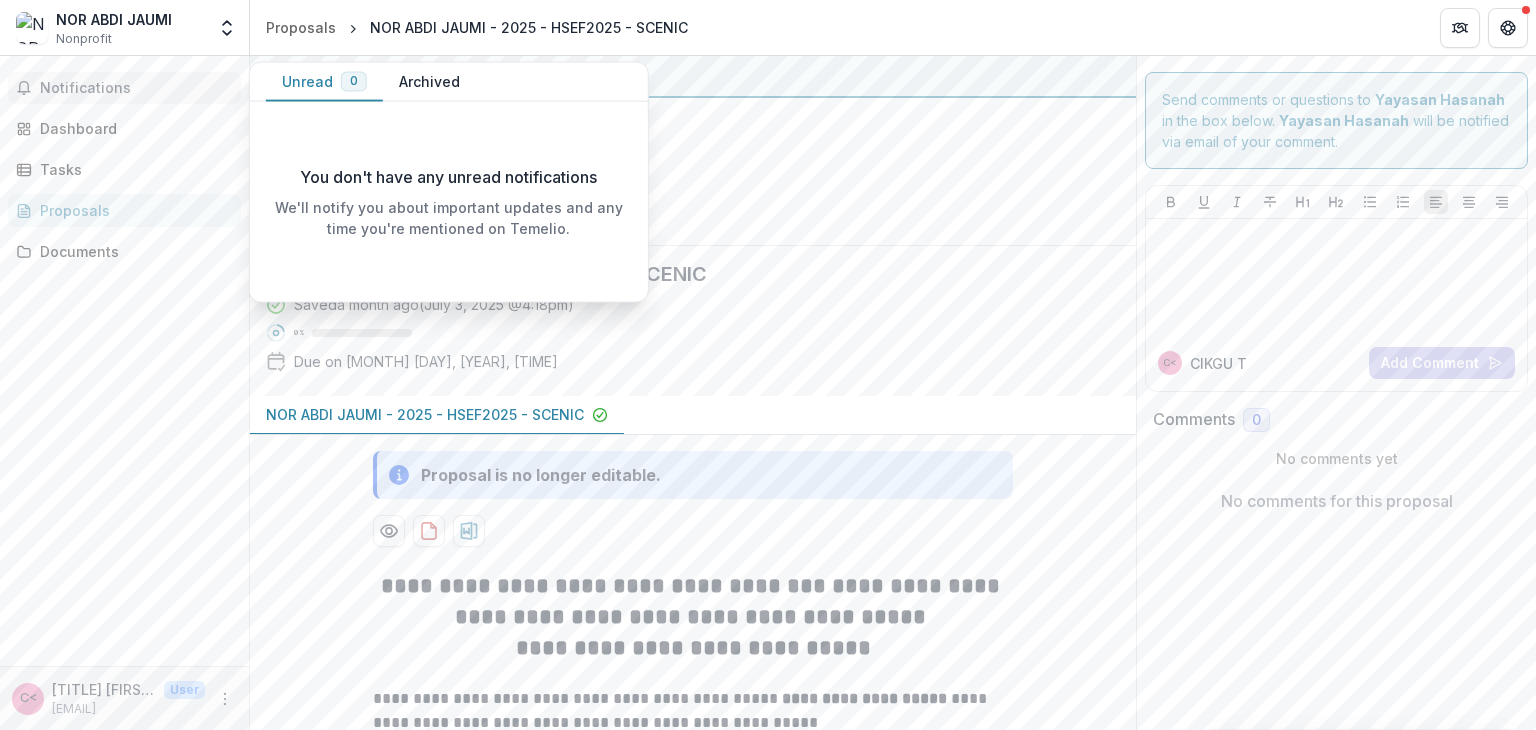 click on "Archived" at bounding box center (429, 82) 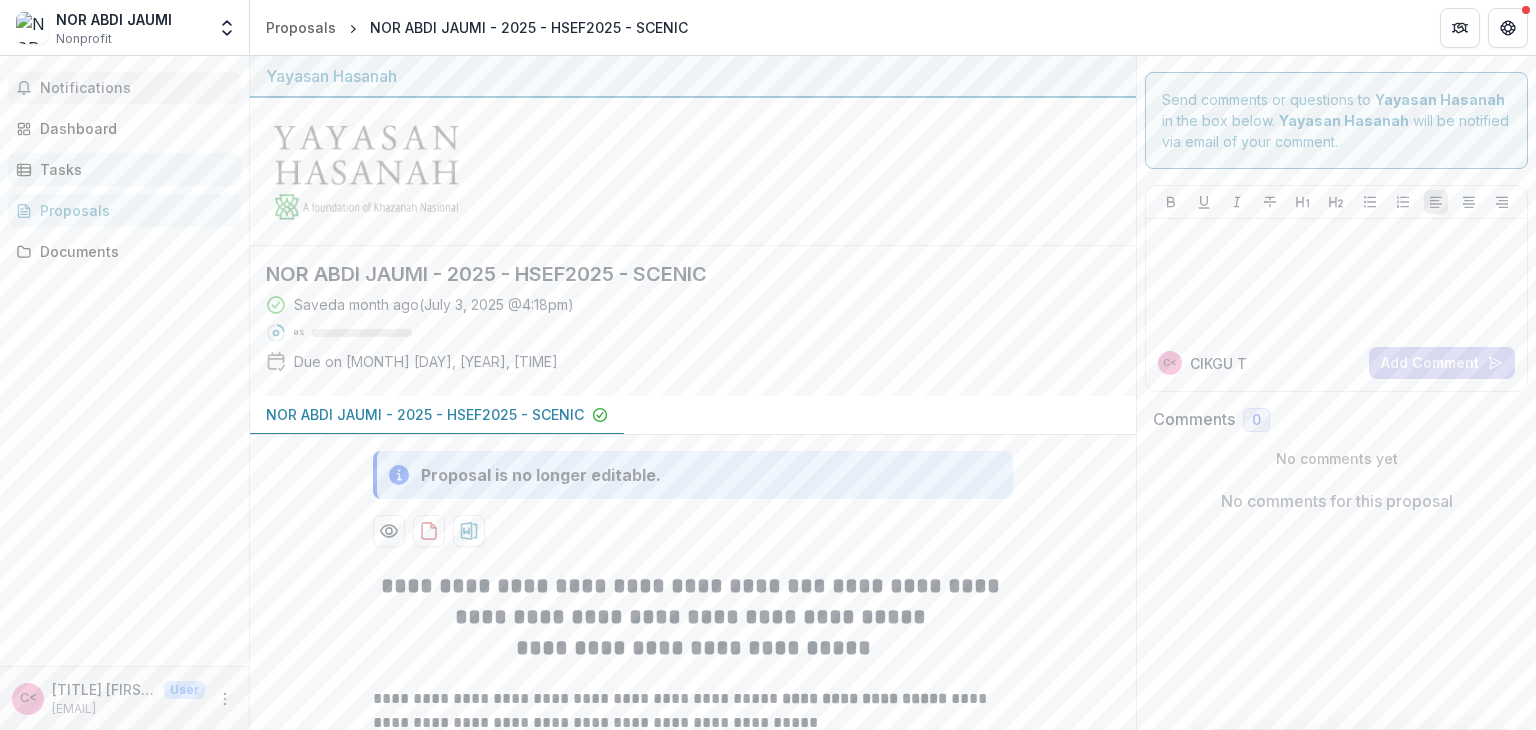 click on "Tasks" at bounding box center [132, 169] 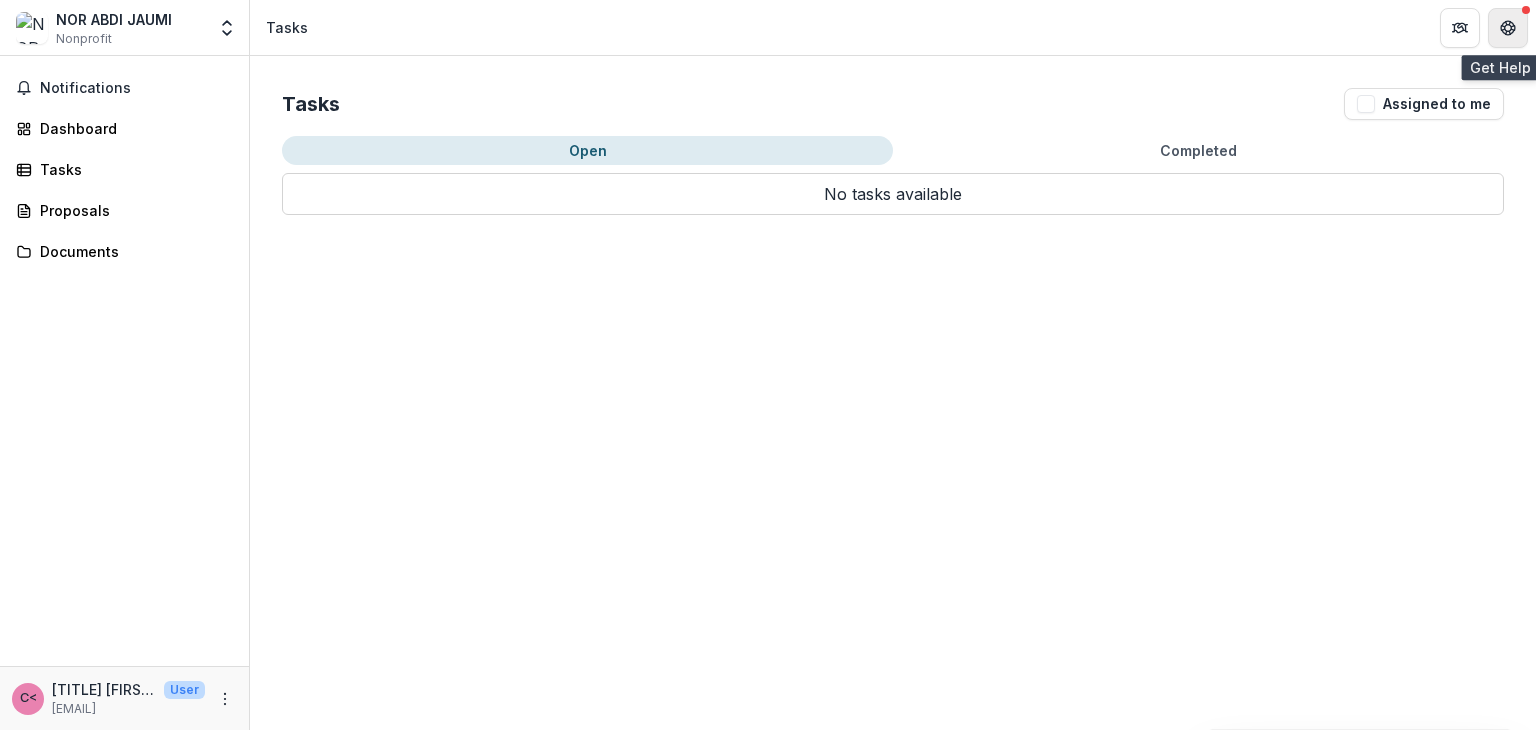 click 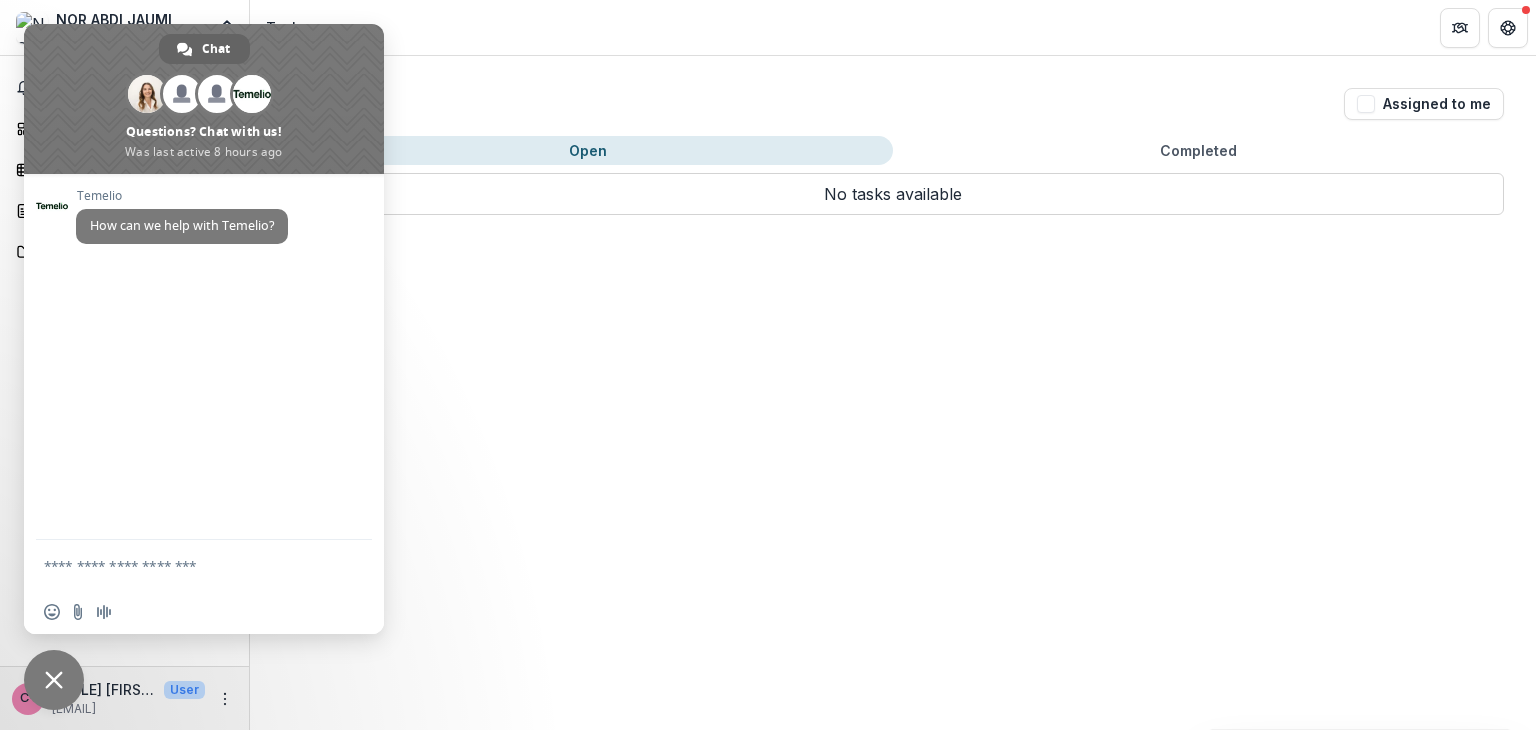 click on "Tasks Assigned to me Open Completed No tasks available No tasks available" at bounding box center [893, 393] 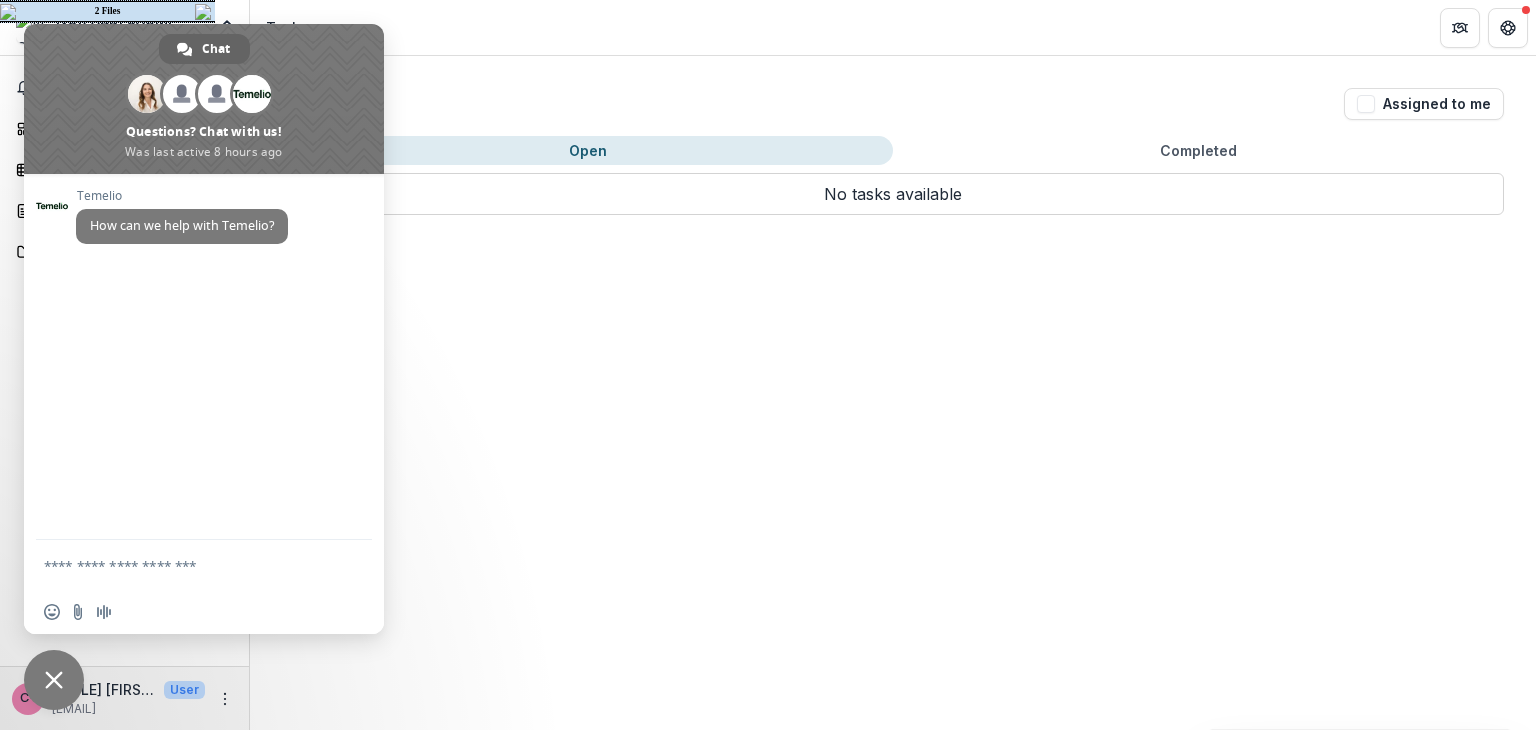 click at bounding box center (205, 12) 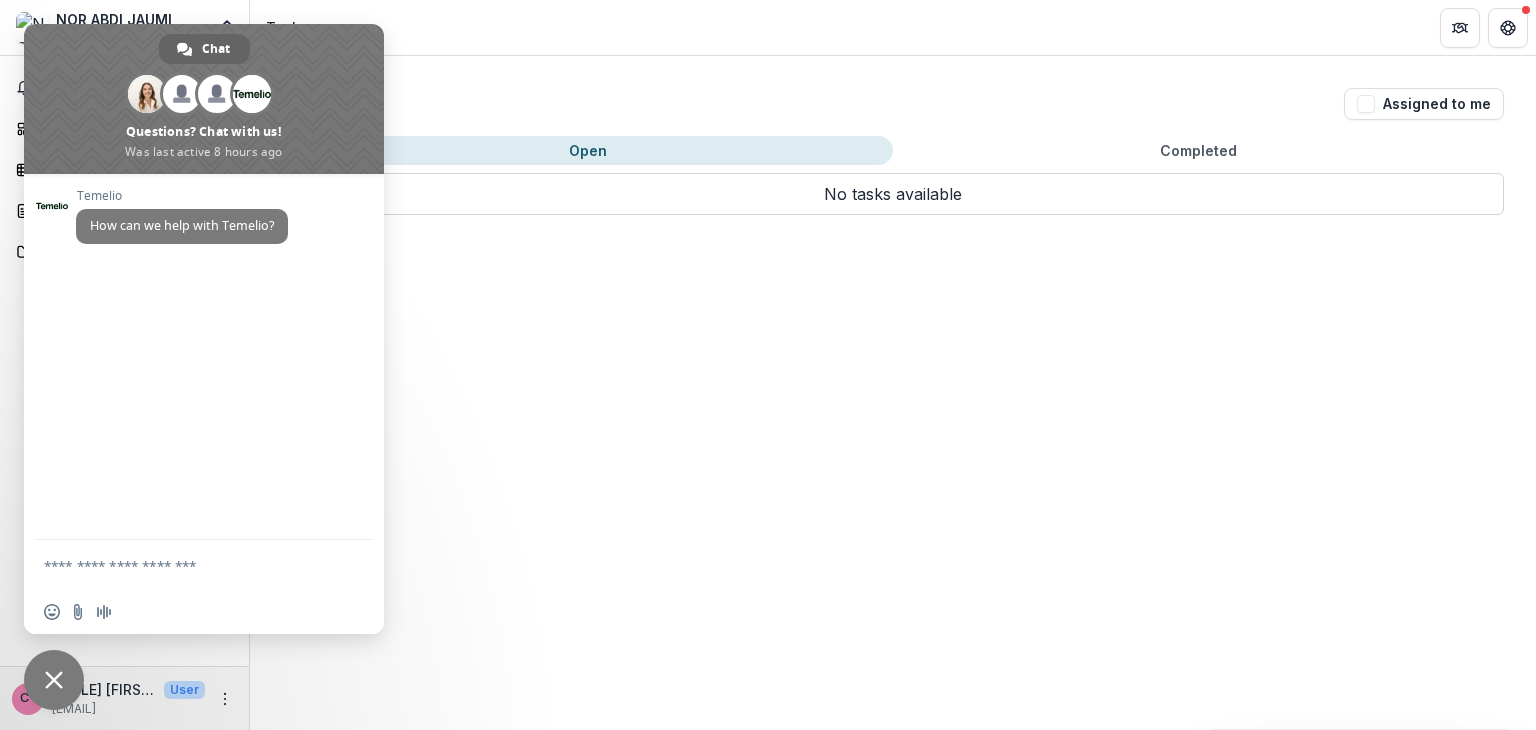 click at bounding box center (54, 680) 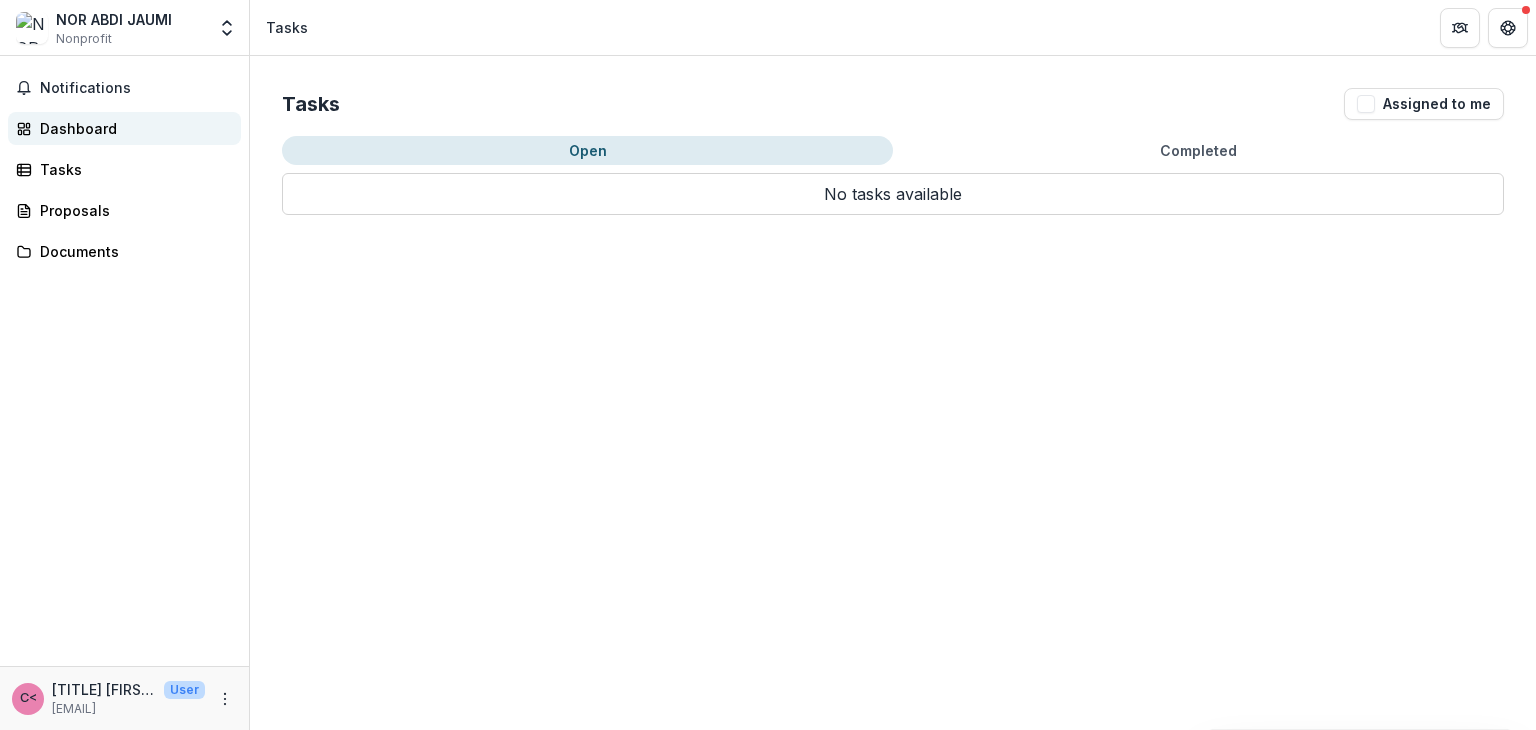 click on "Dashboard" at bounding box center [132, 128] 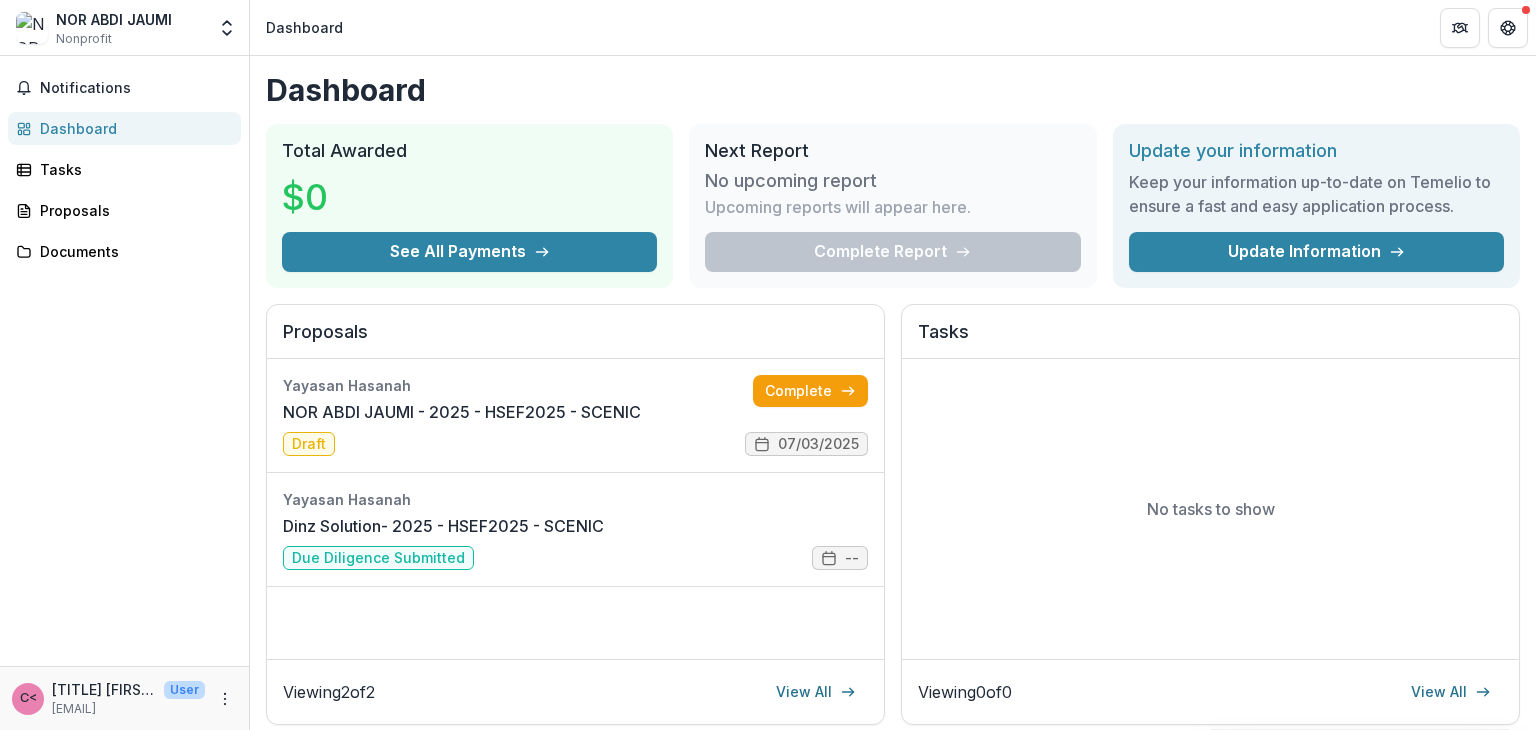 drag, startPoint x: 682, startPoint y: 442, endPoint x: 1056, endPoint y: 495, distance: 377.7367 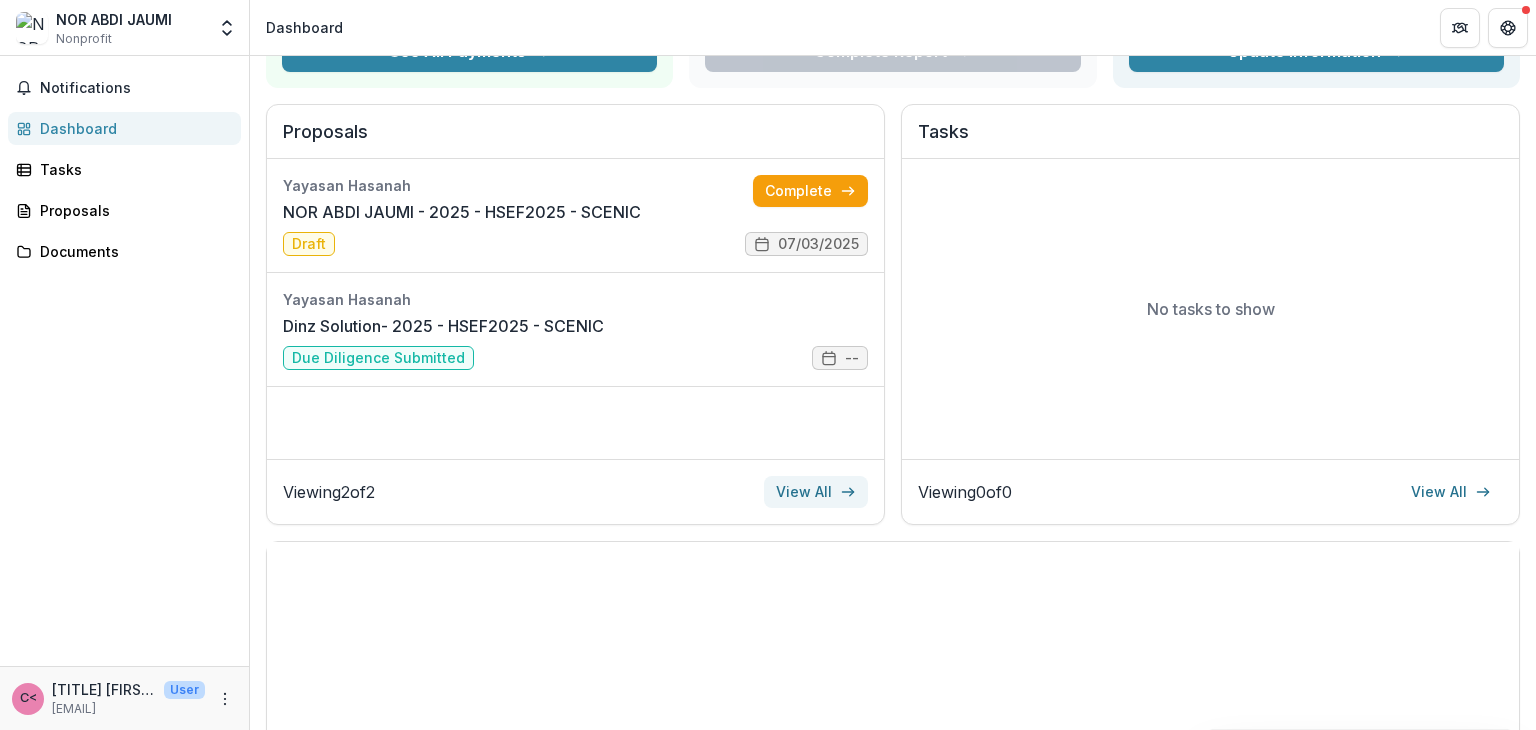 click on "View All" at bounding box center [816, 492] 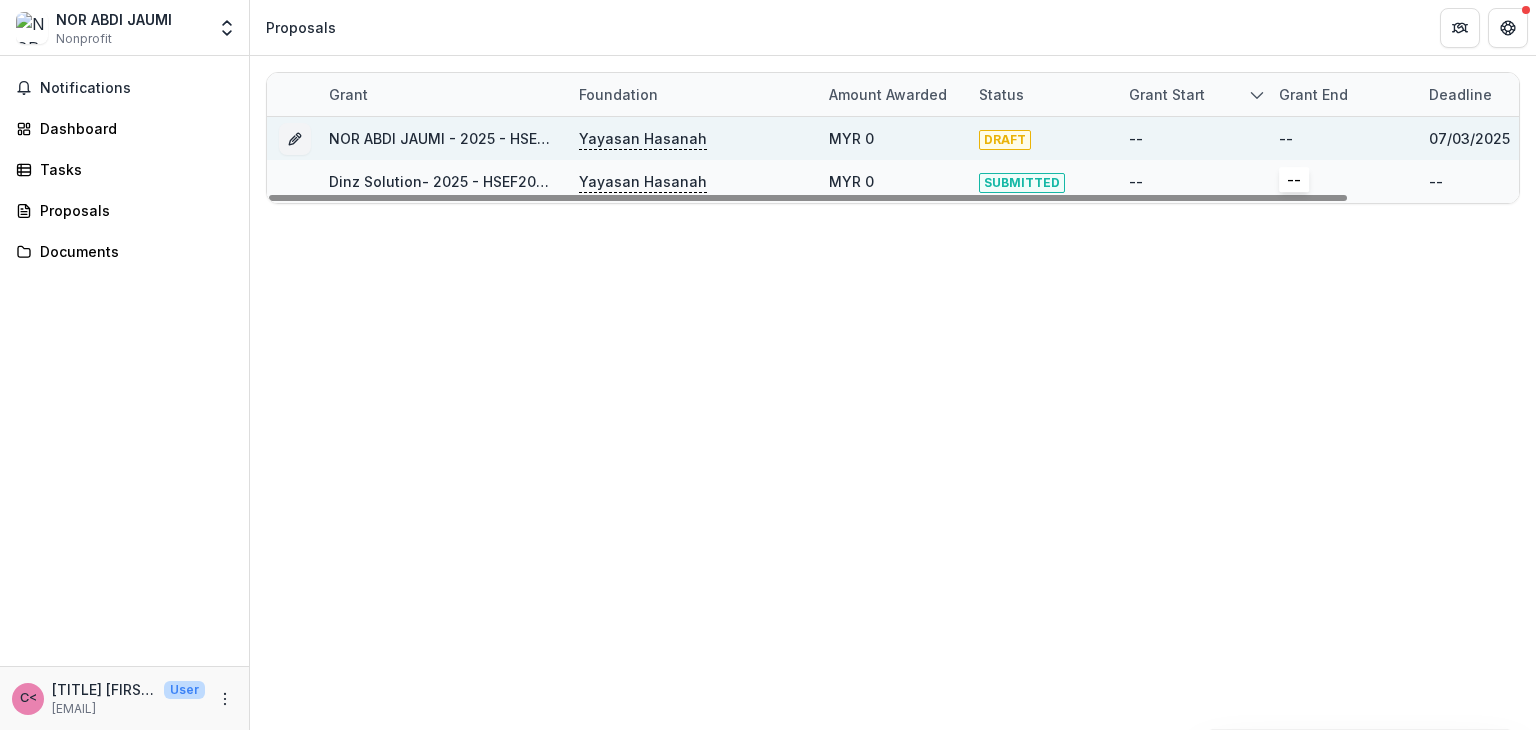 click on "--" at bounding box center [1286, 138] 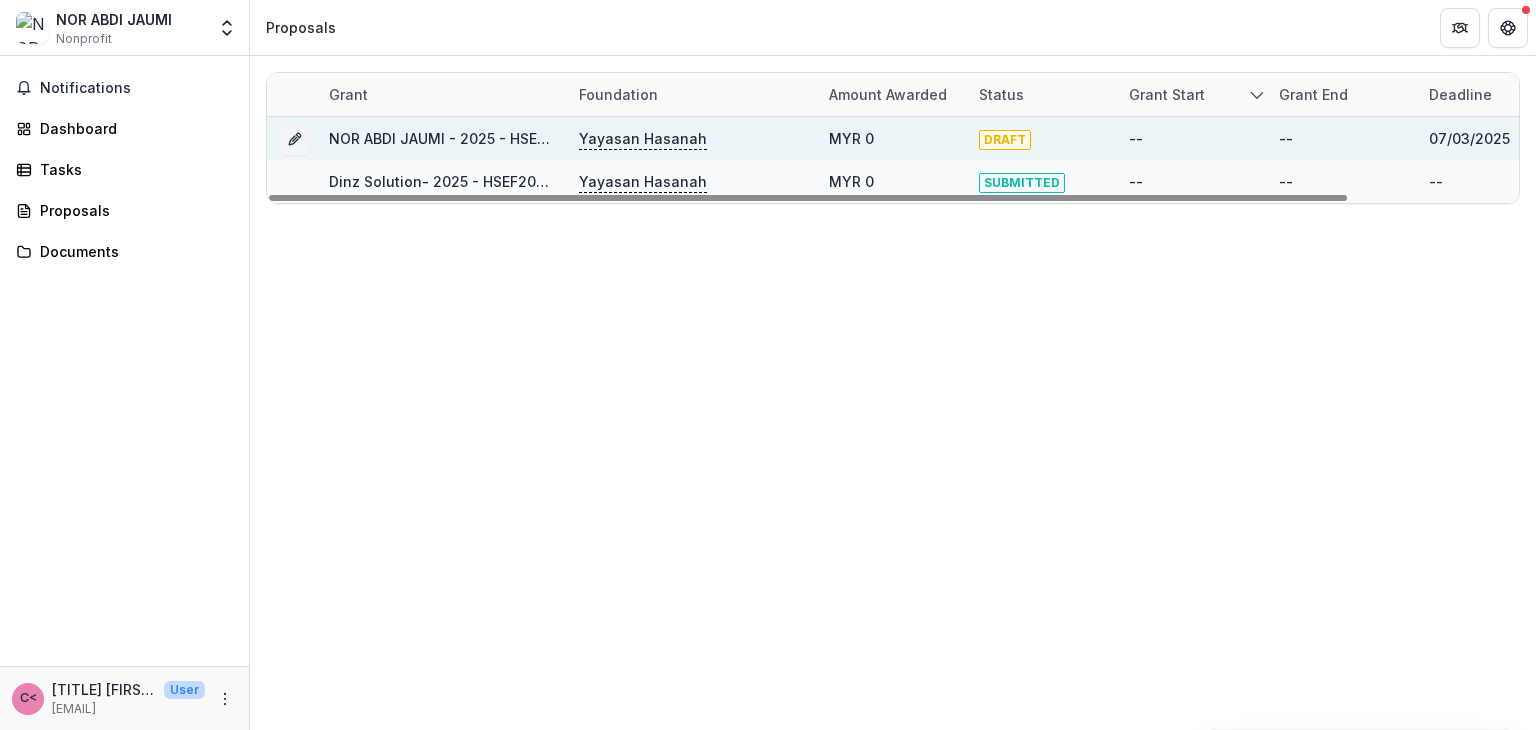 click on "07/03/2025" at bounding box center [1492, 138] 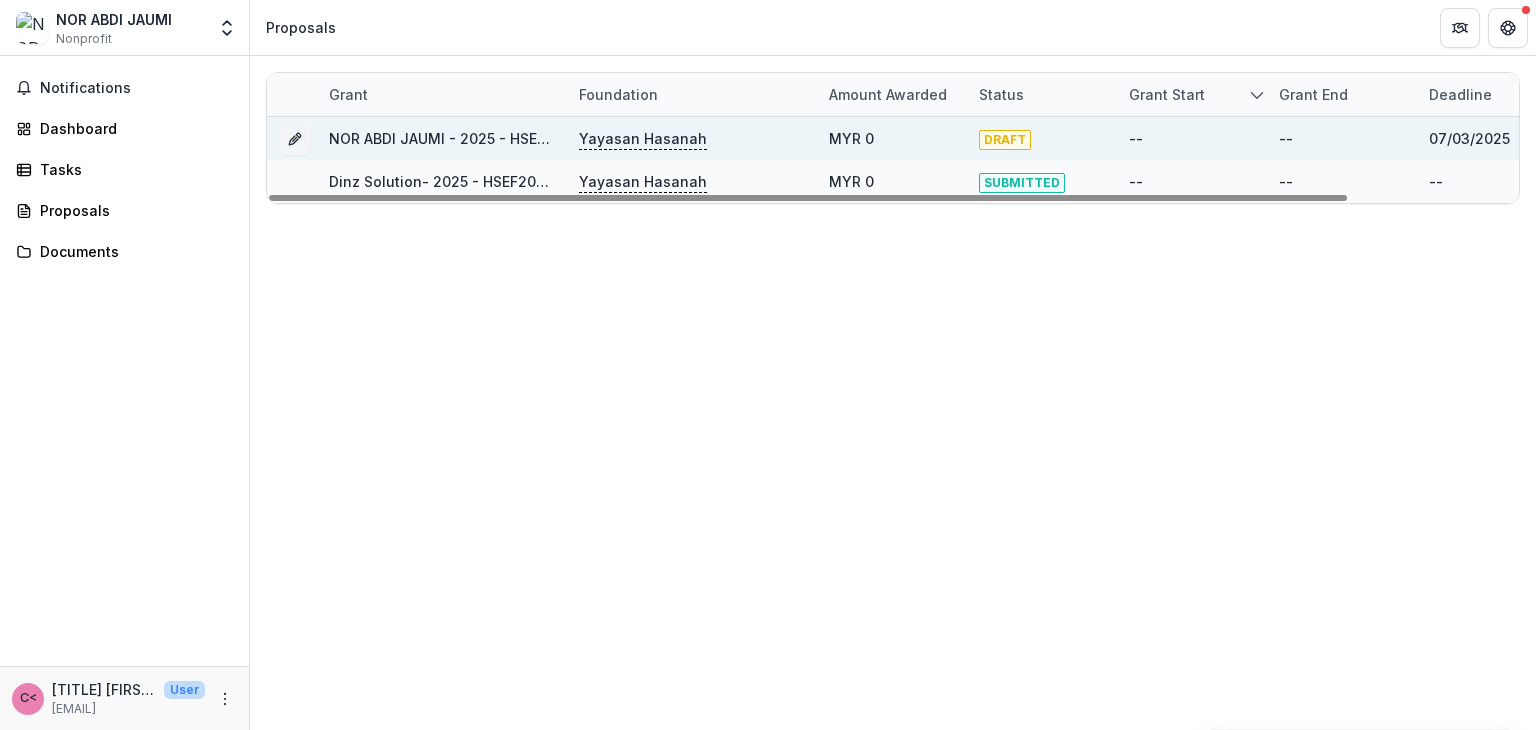 click on "--" at bounding box center [1192, 138] 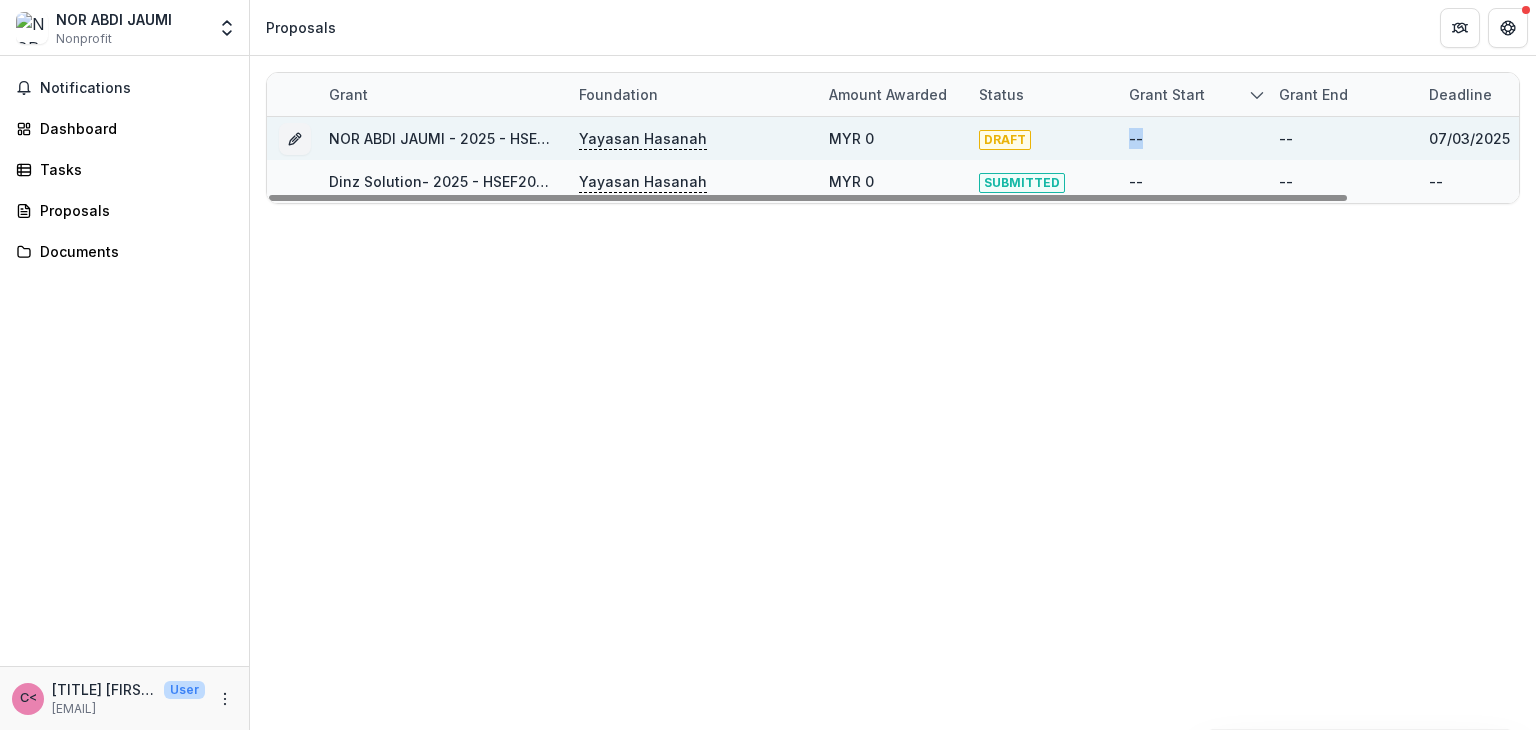 click on "--" at bounding box center (1192, 138) 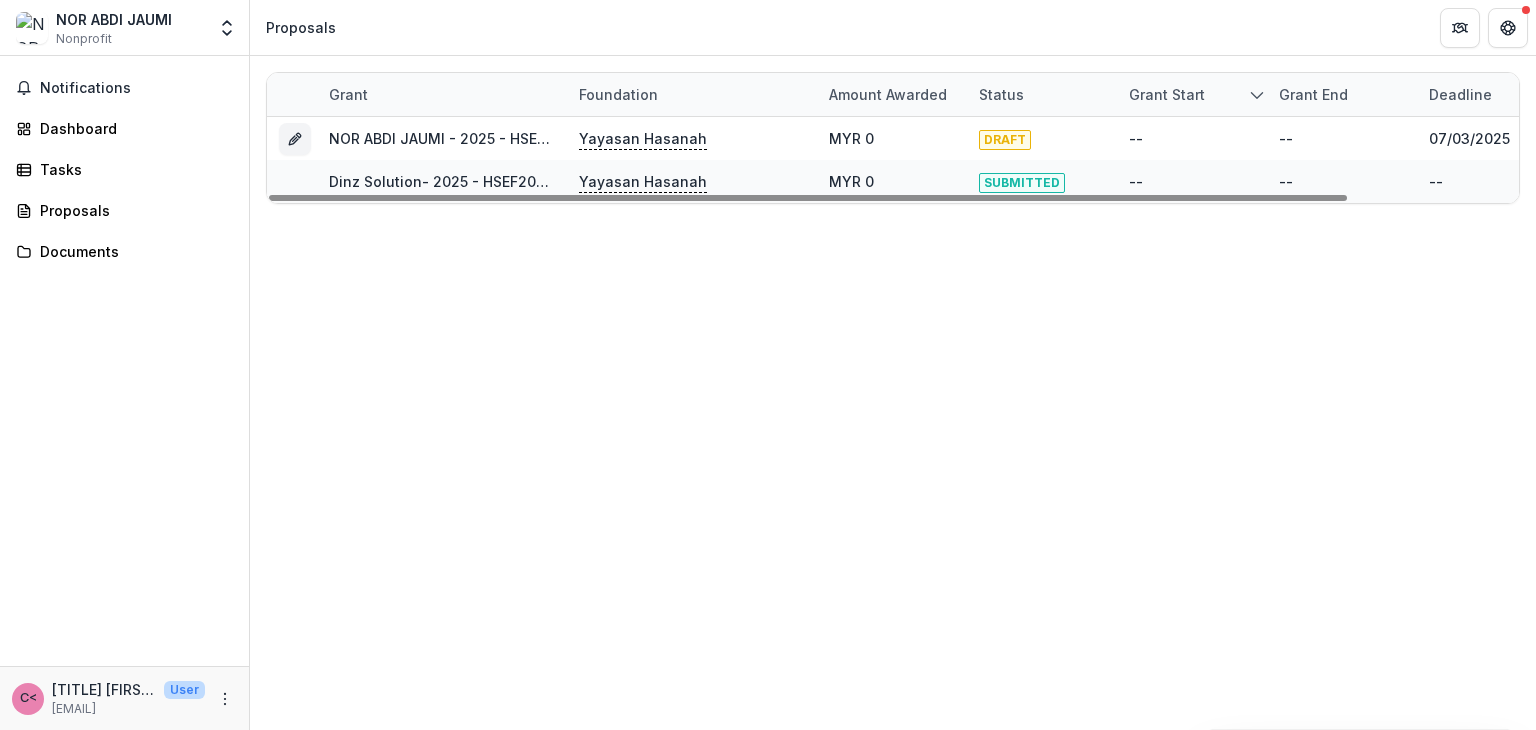 click 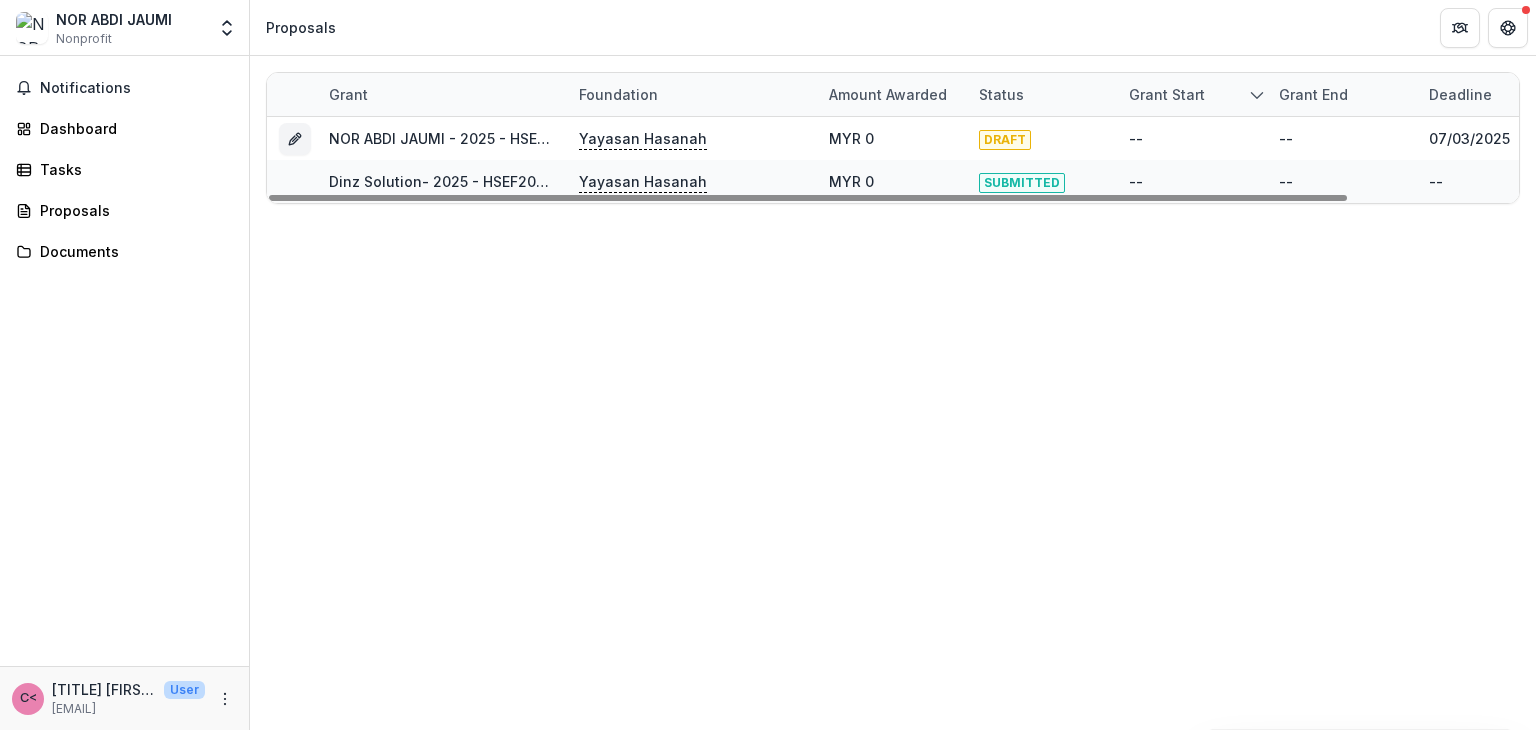 drag, startPoint x: 1099, startPoint y: 429, endPoint x: 984, endPoint y: 316, distance: 161.22655 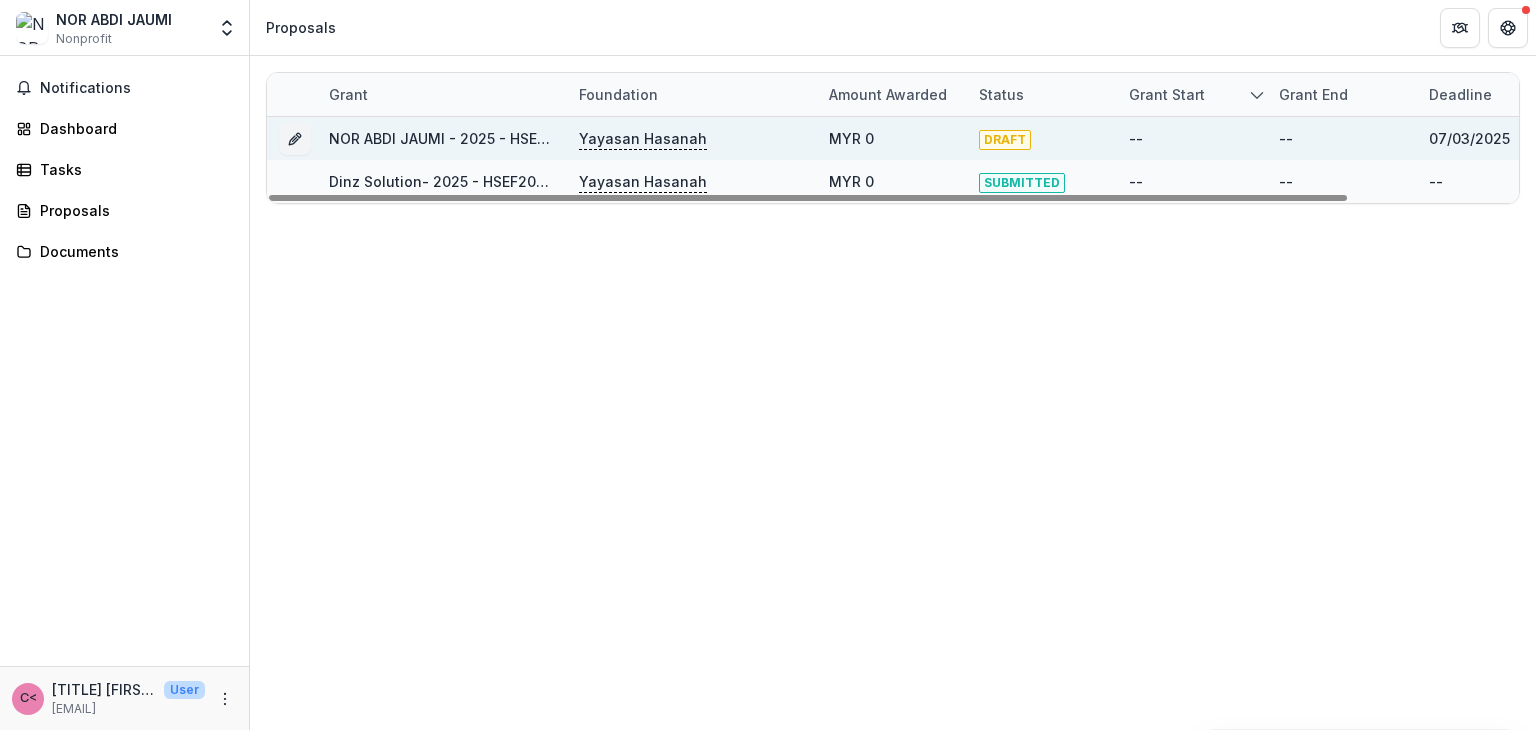 click on "Yayasan Hasanah" at bounding box center [692, 138] 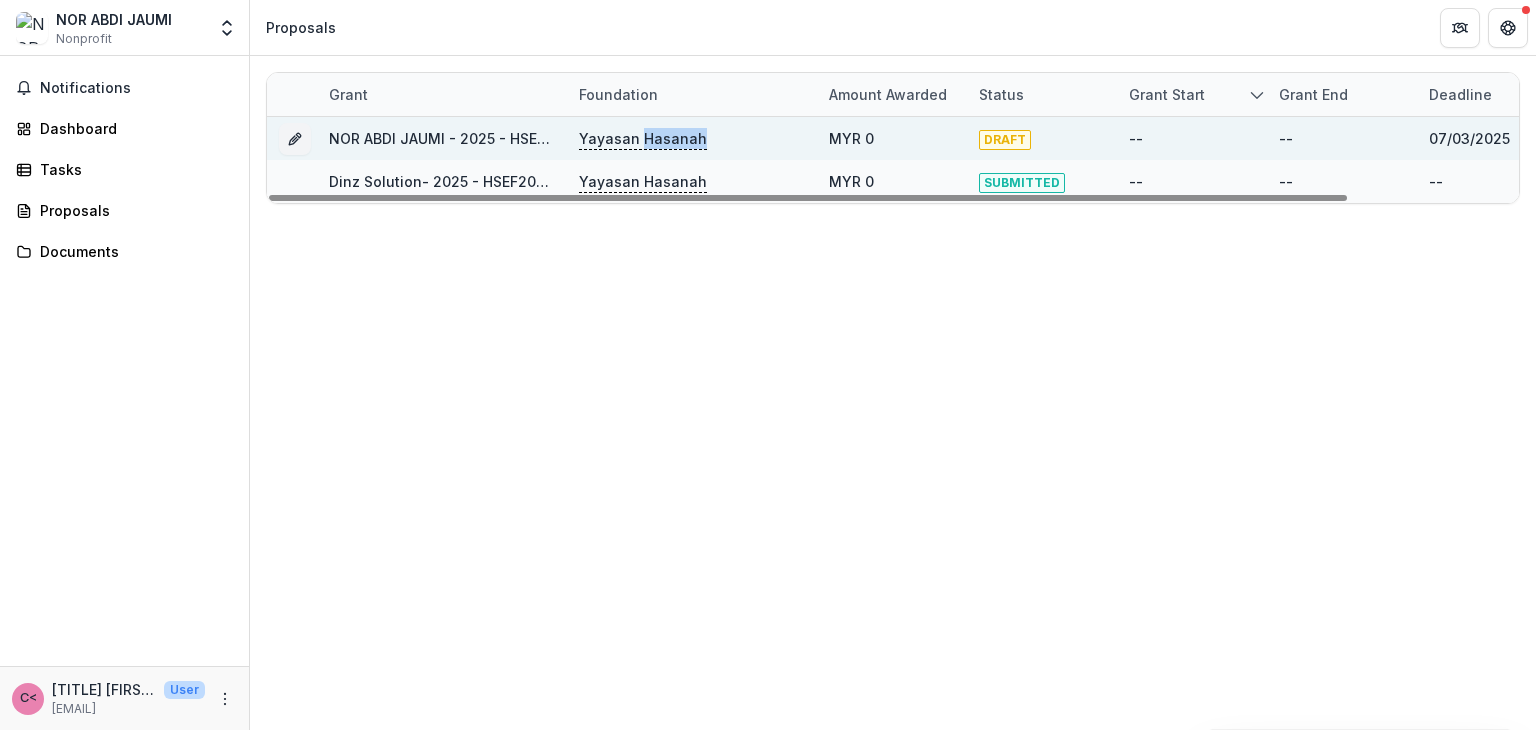 click on "Yayasan Hasanah" at bounding box center [643, 139] 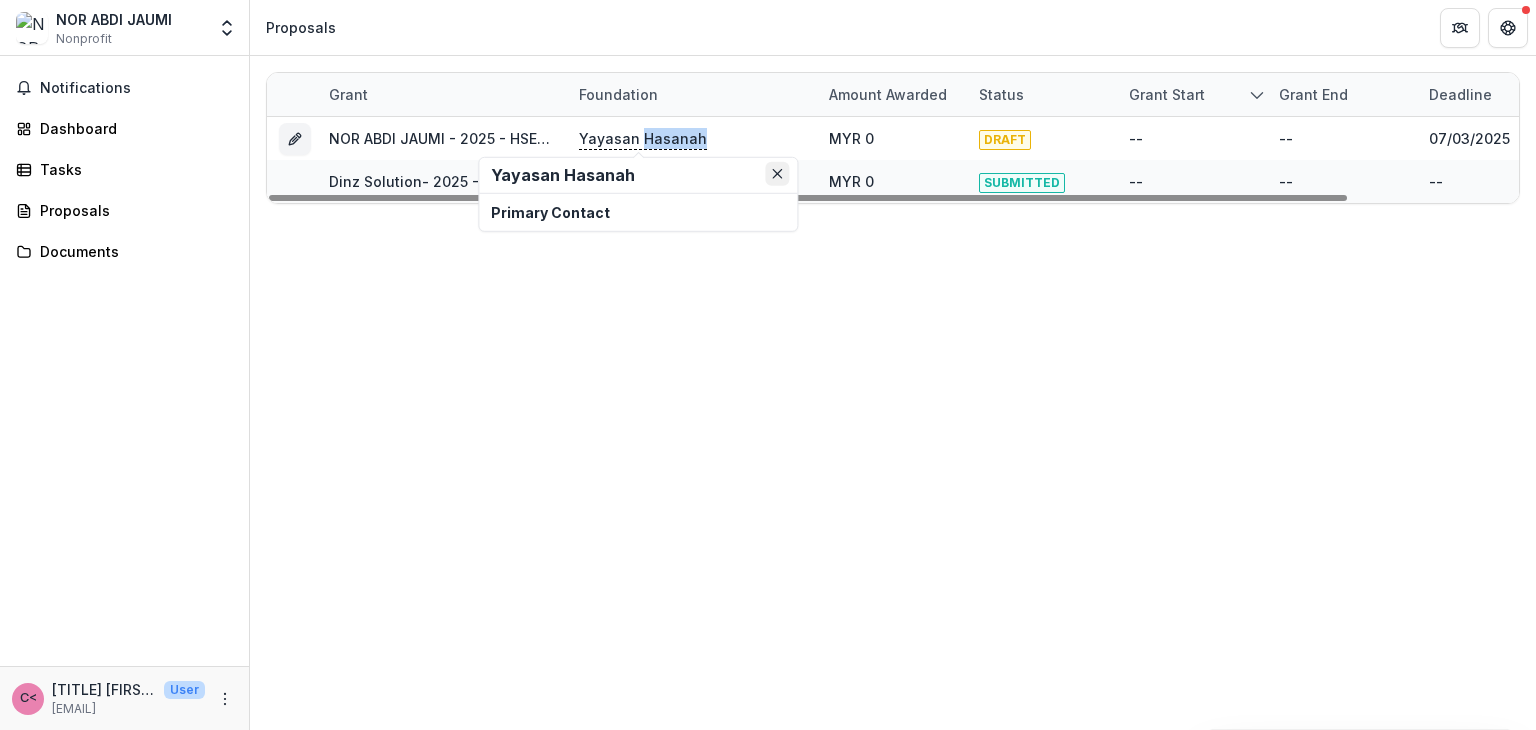 click 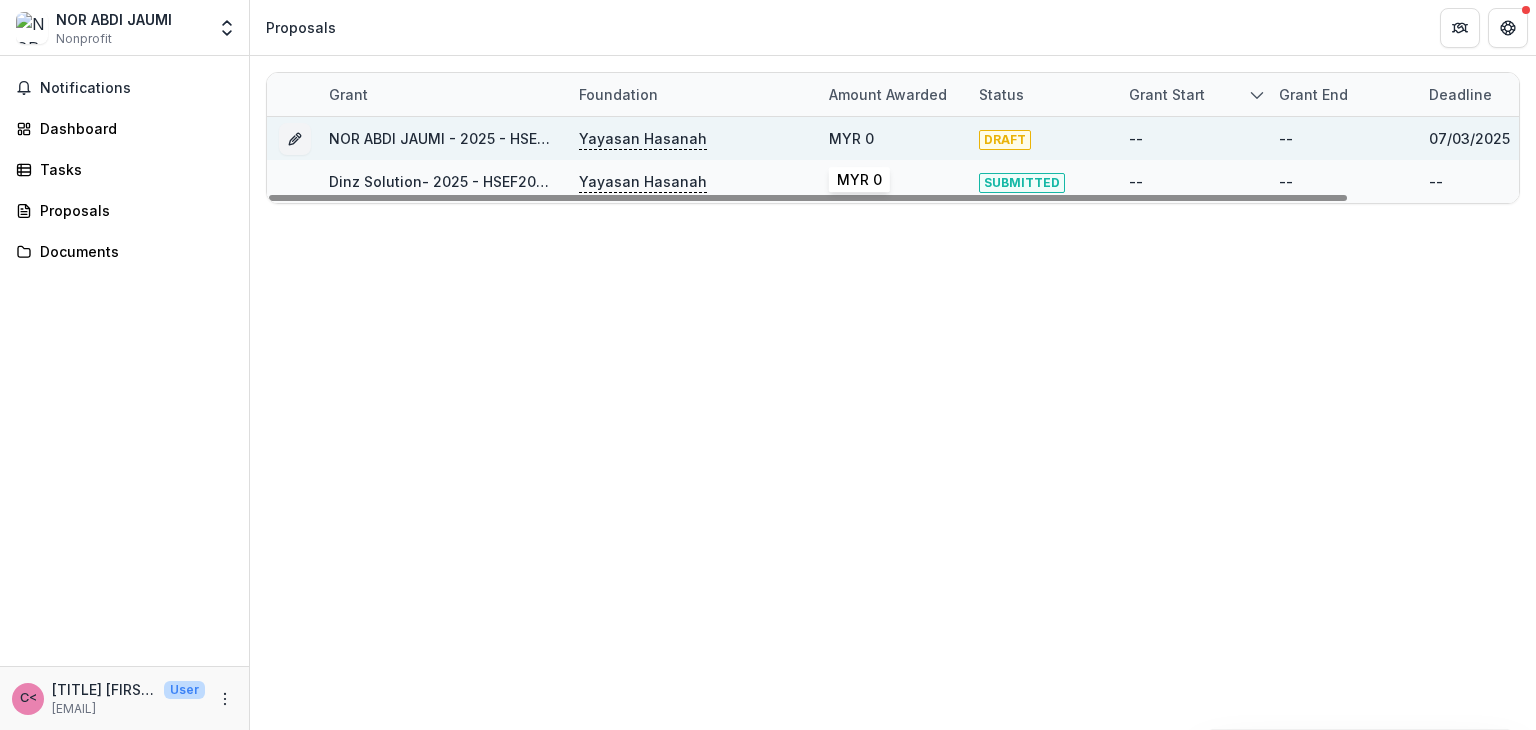 click on "MYR 0" at bounding box center [851, 138] 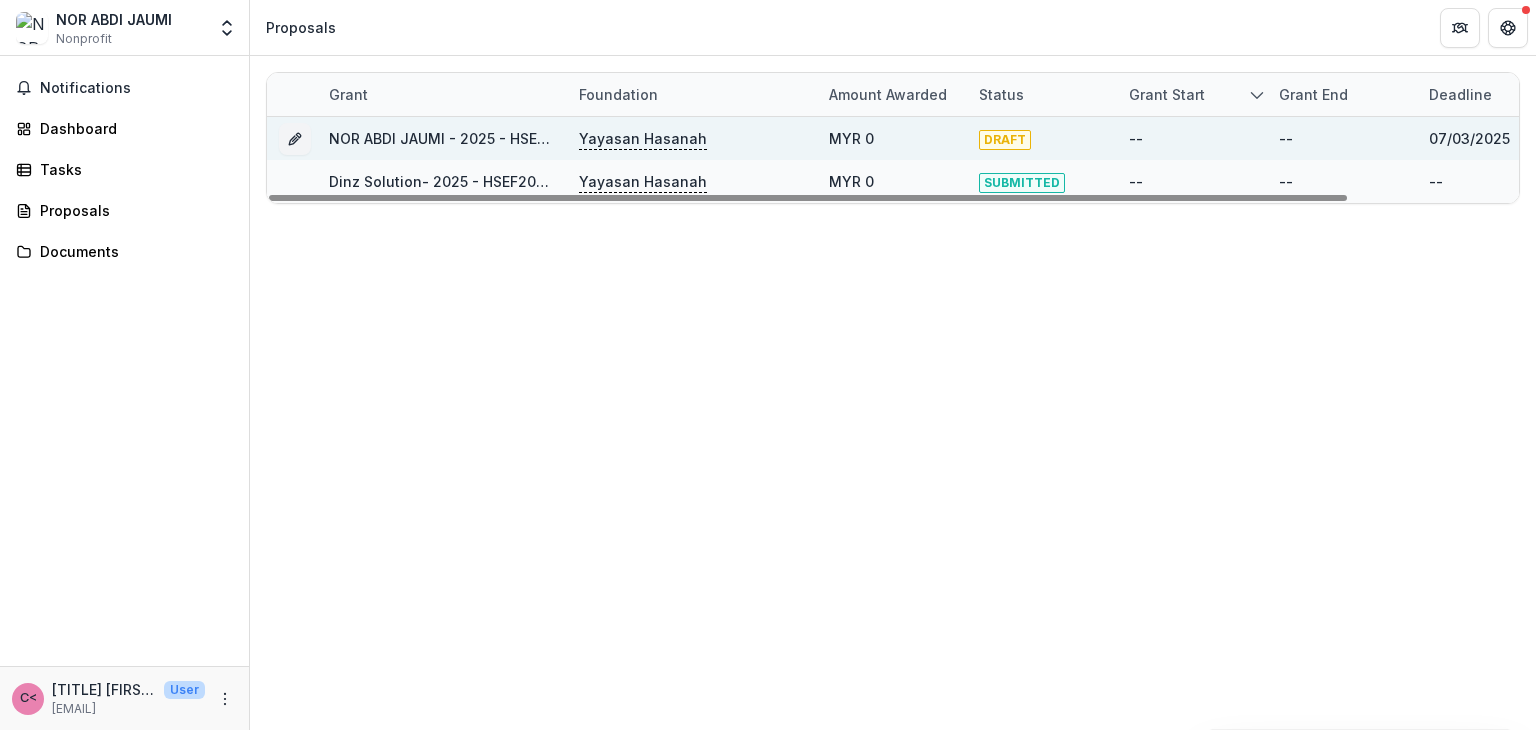 click on "DRAFT" at bounding box center (1042, 138) 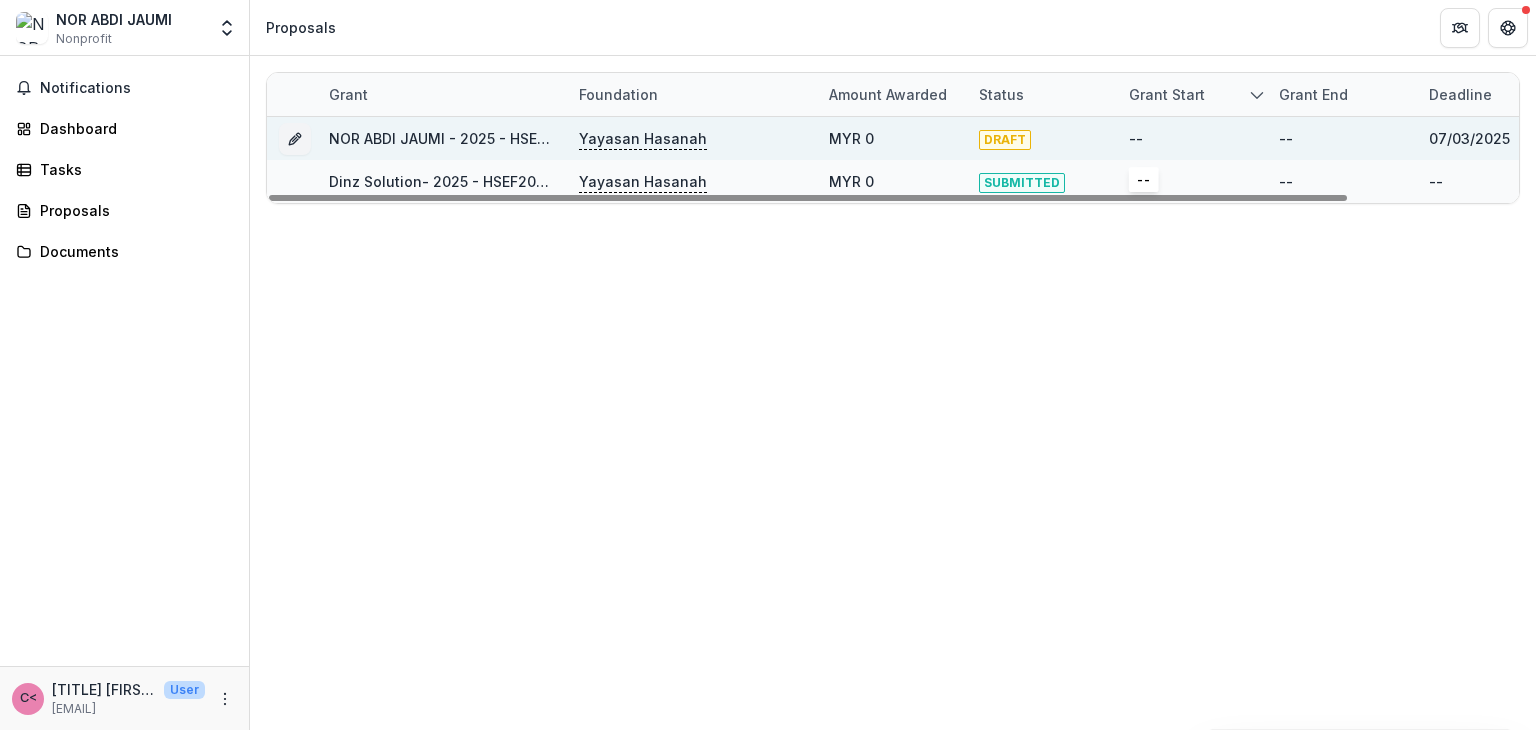 click on "--" at bounding box center [1136, 138] 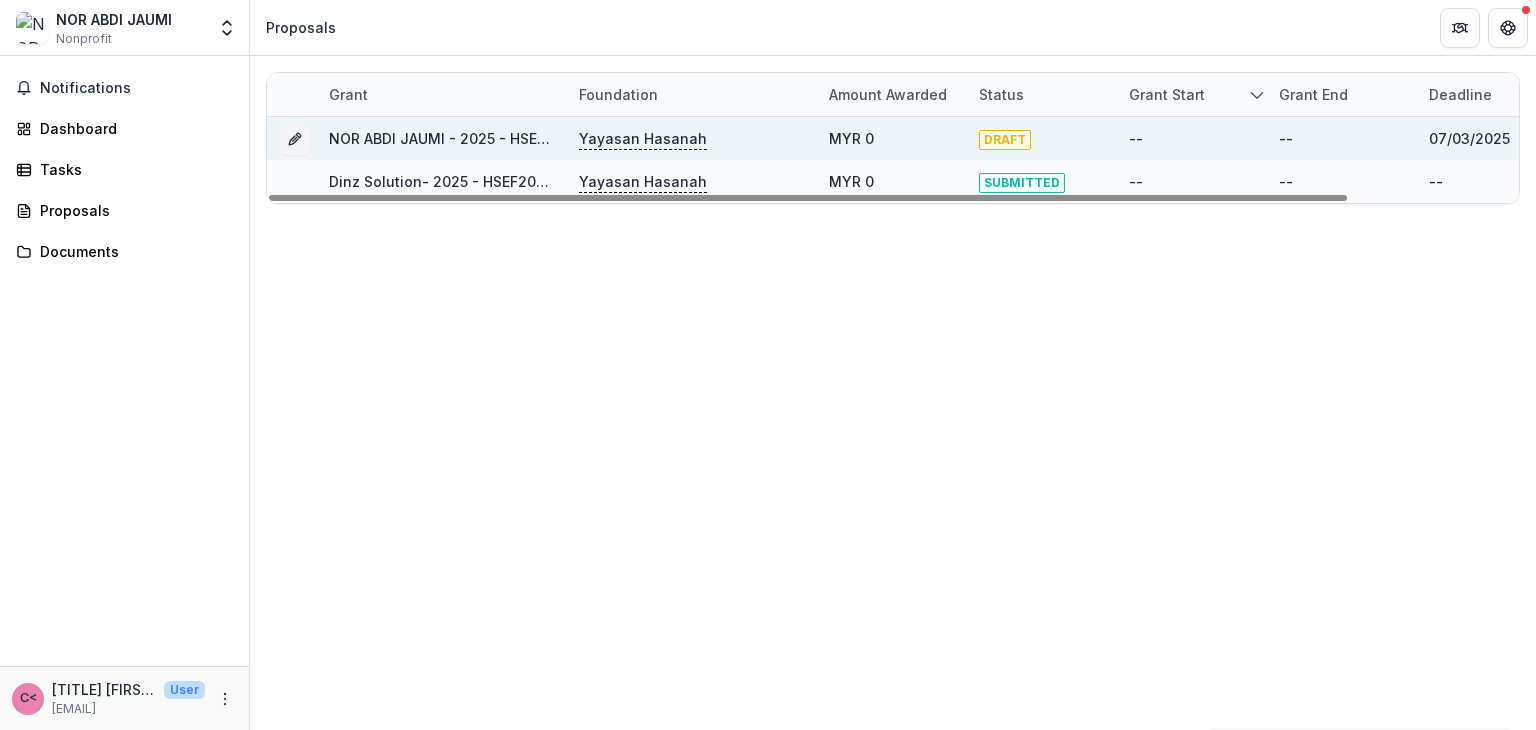 click on "--" at bounding box center [1342, 138] 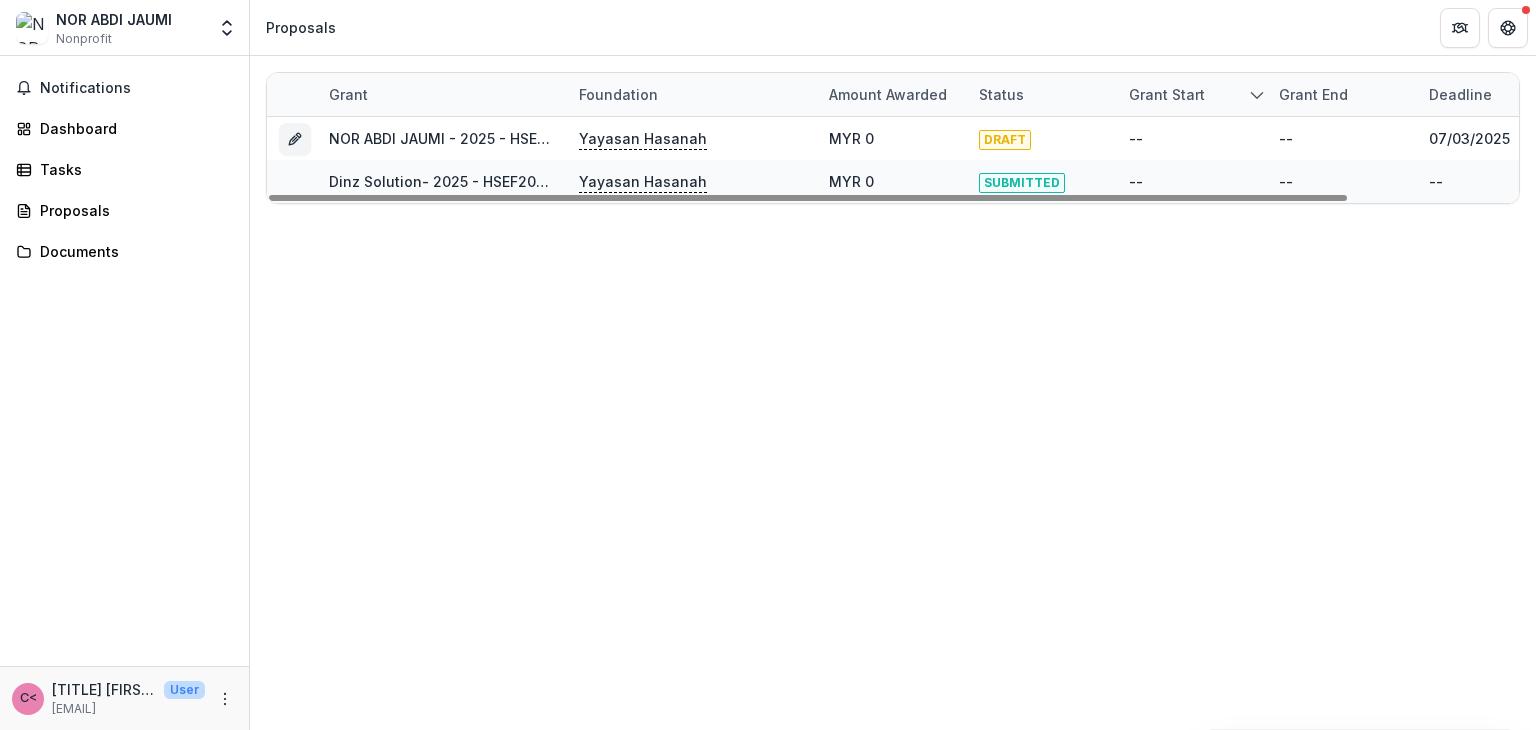 click 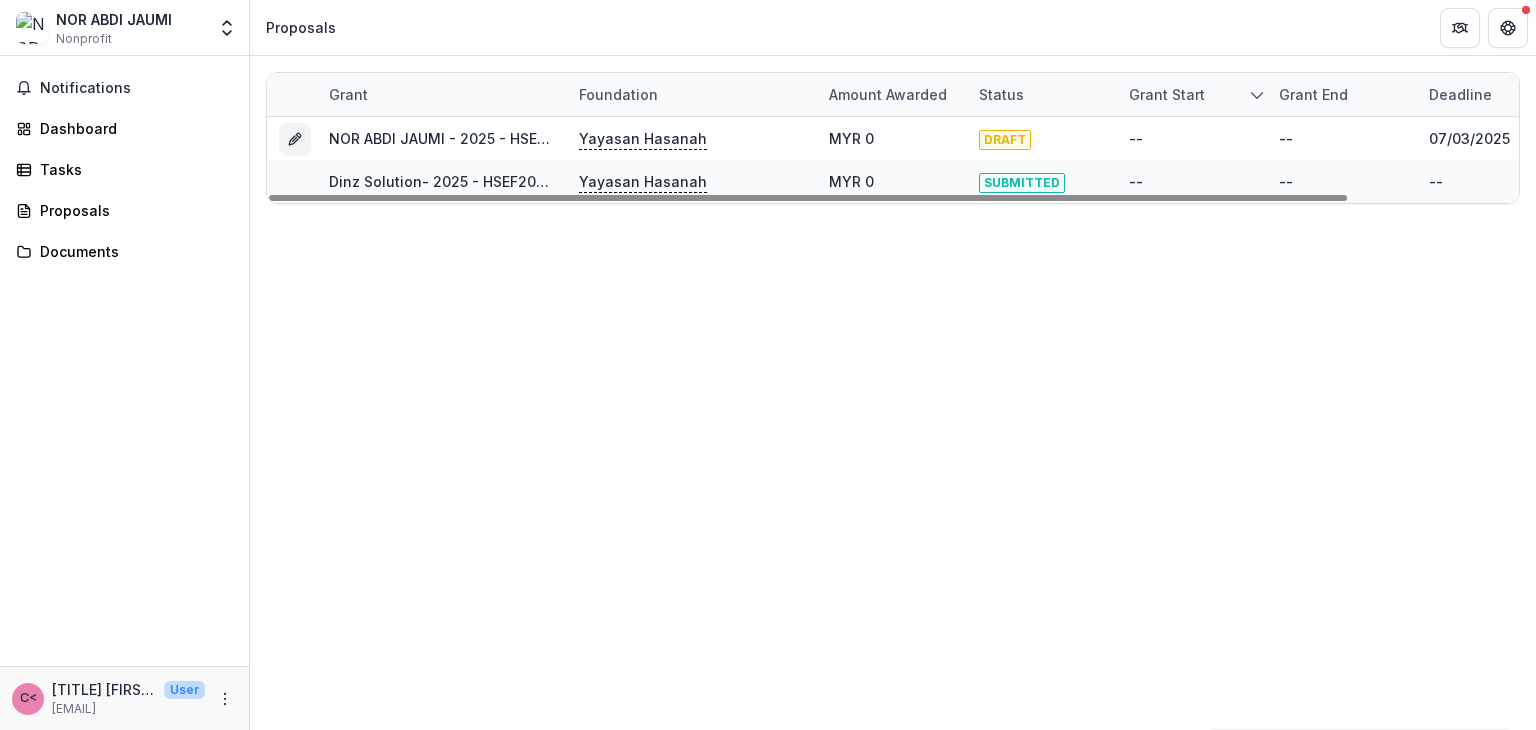 drag, startPoint x: 964, startPoint y: 313, endPoint x: 938, endPoint y: 300, distance: 29.068884 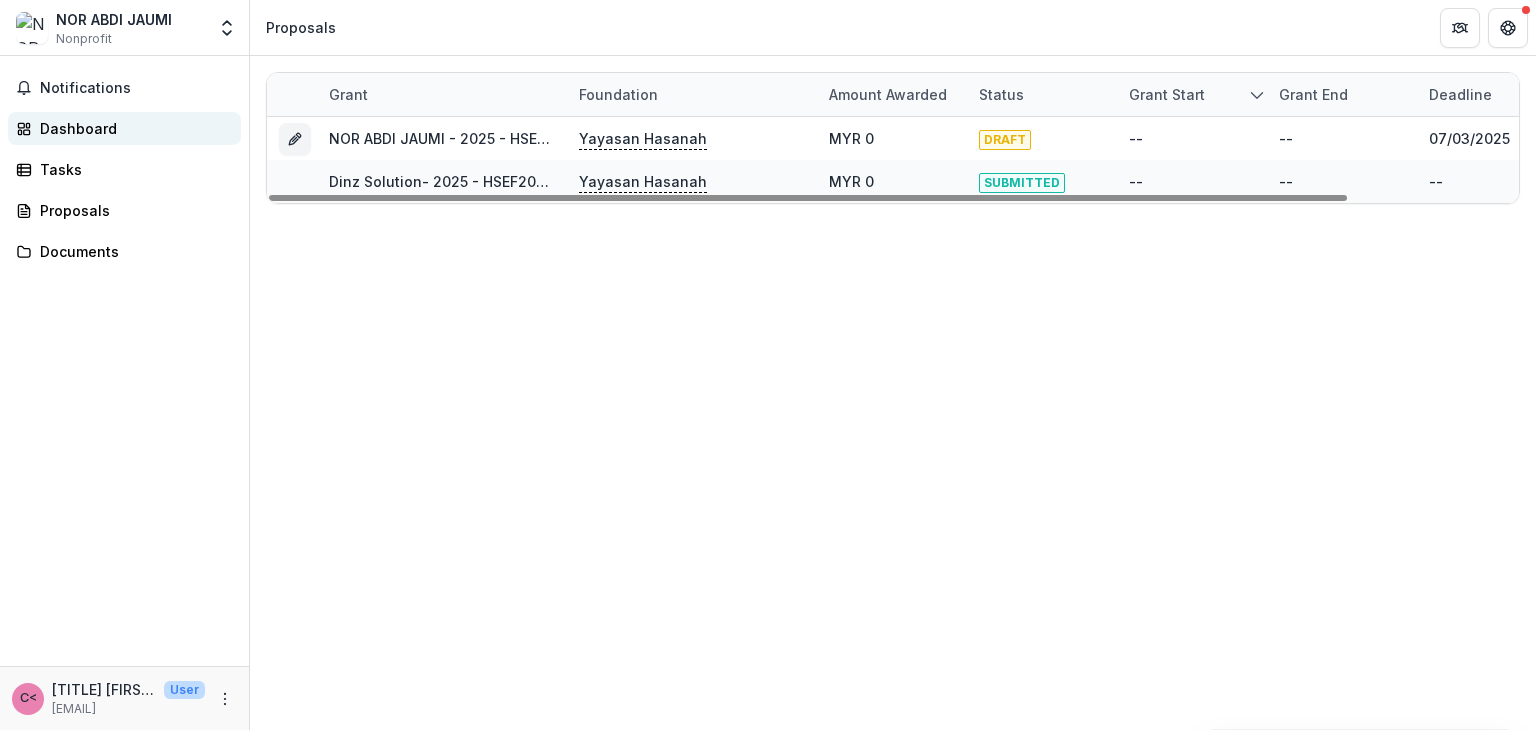 click on "Dashboard" at bounding box center [132, 128] 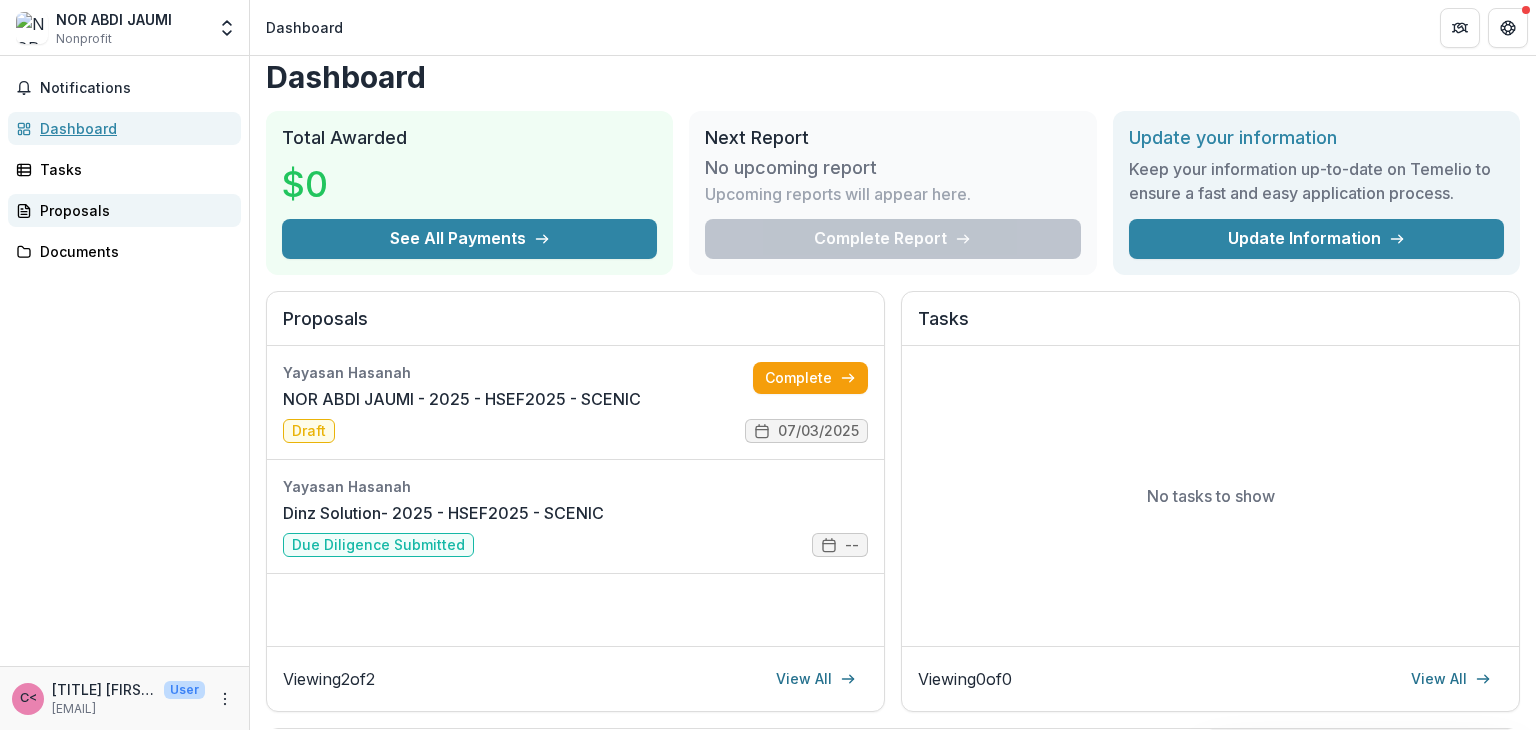 scroll, scrollTop: 0, scrollLeft: 0, axis: both 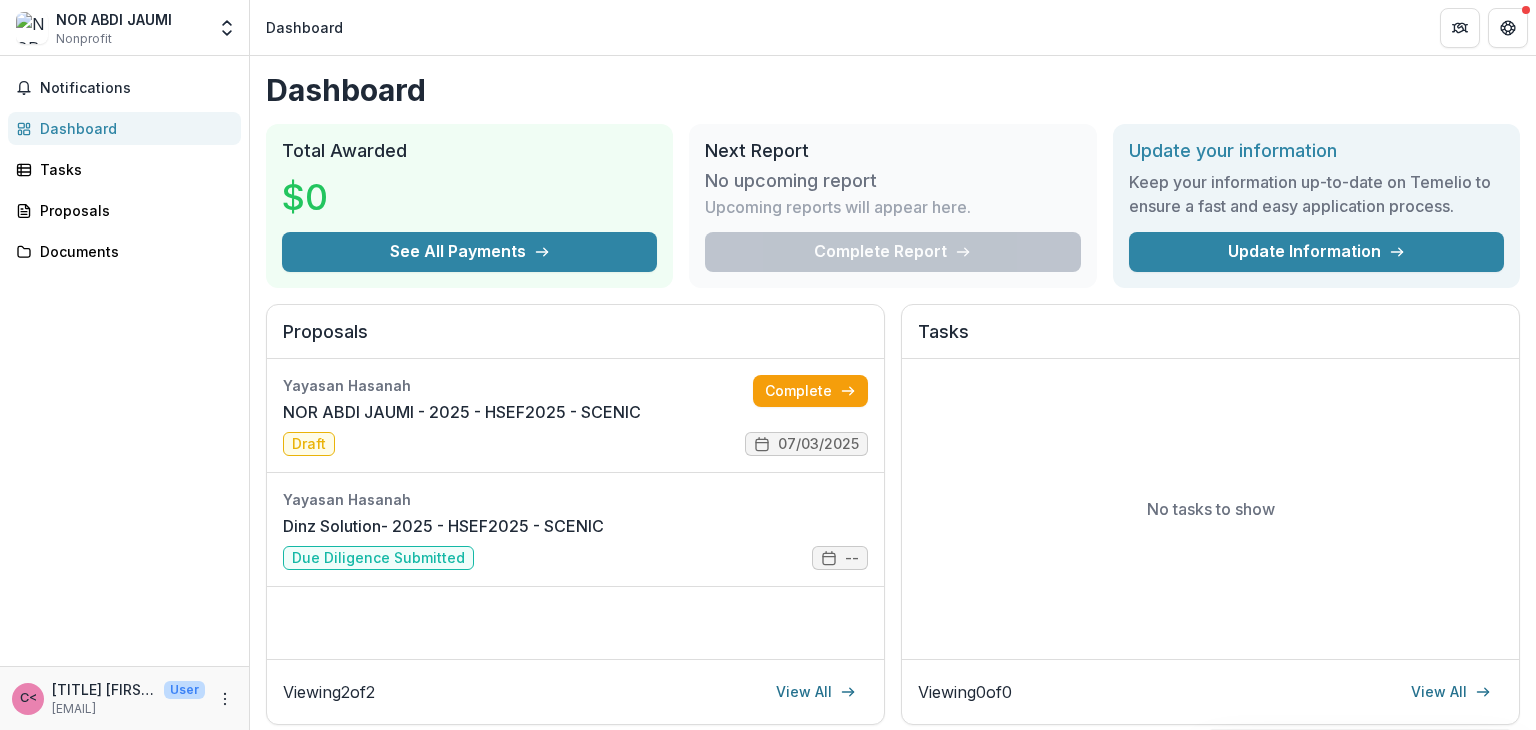 click on "Notifications Dashboard Tasks Proposals Documents" at bounding box center (124, 361) 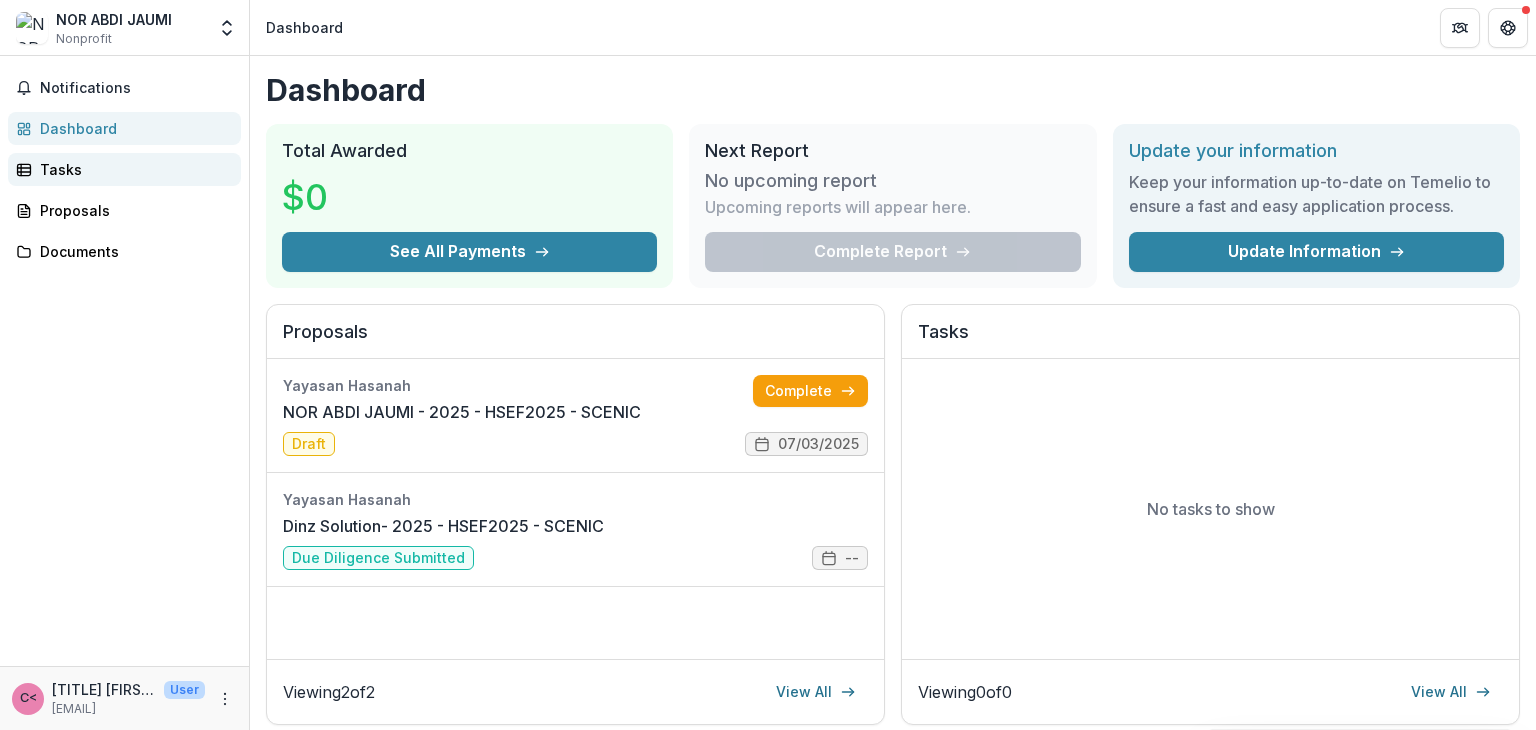 click on "Tasks" at bounding box center (132, 169) 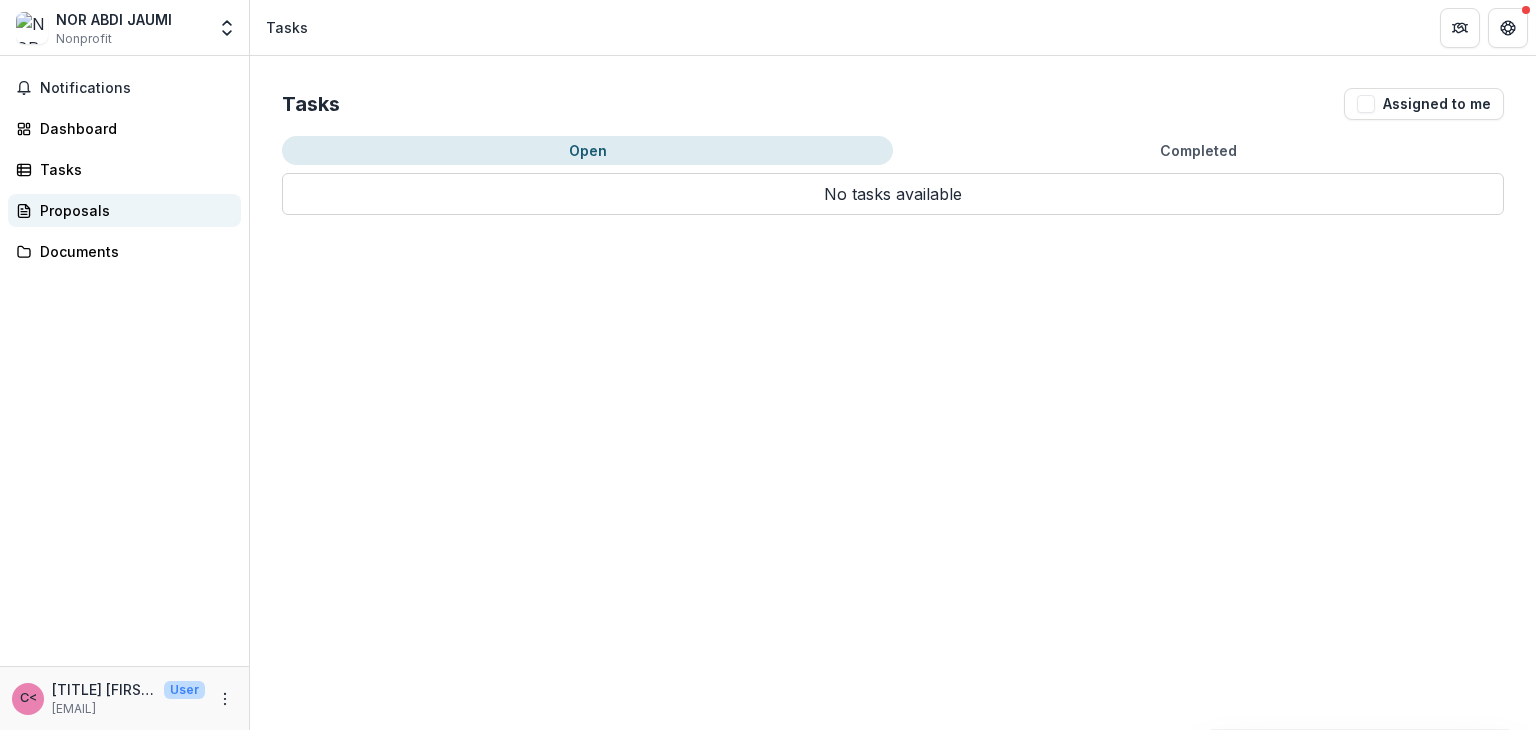 click on "Proposals" at bounding box center [132, 210] 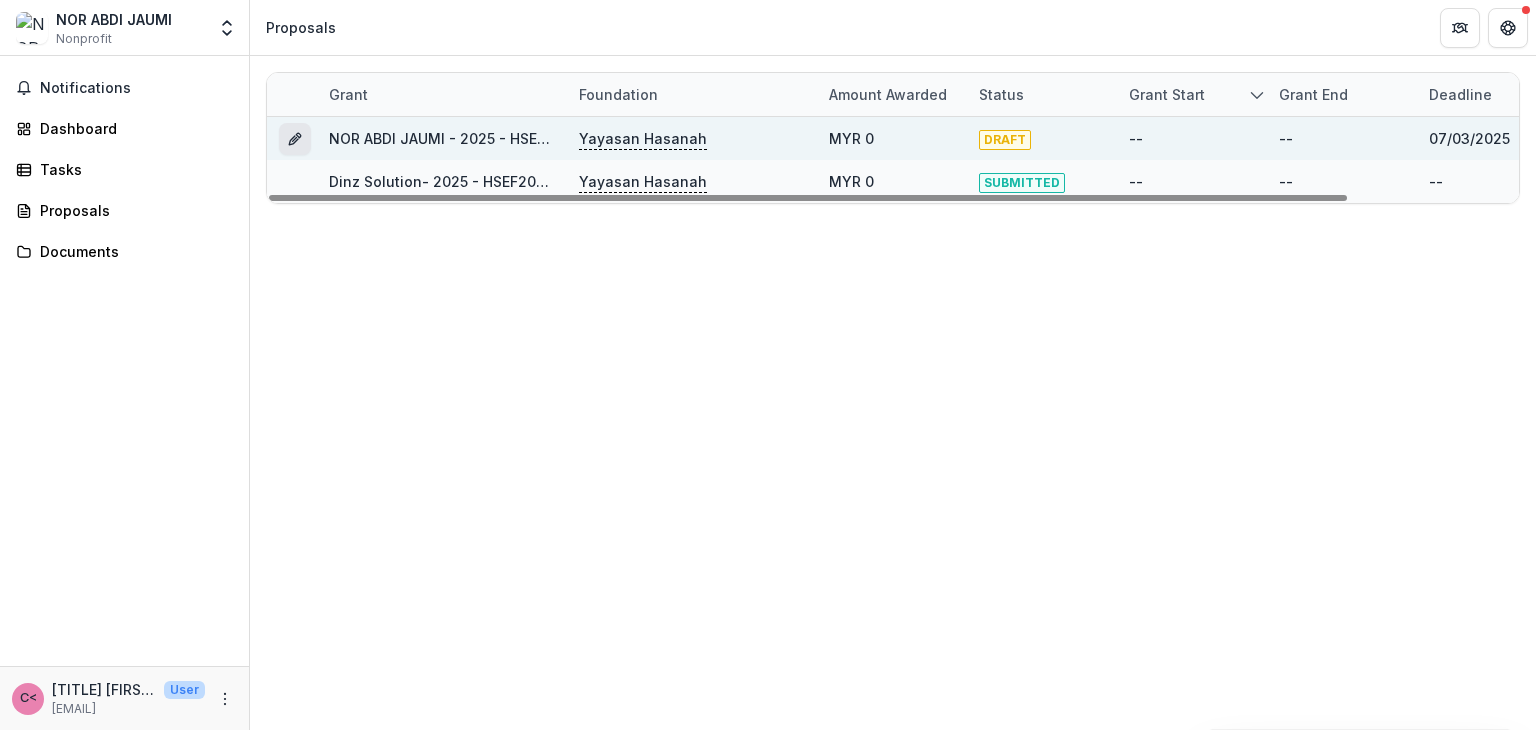 click 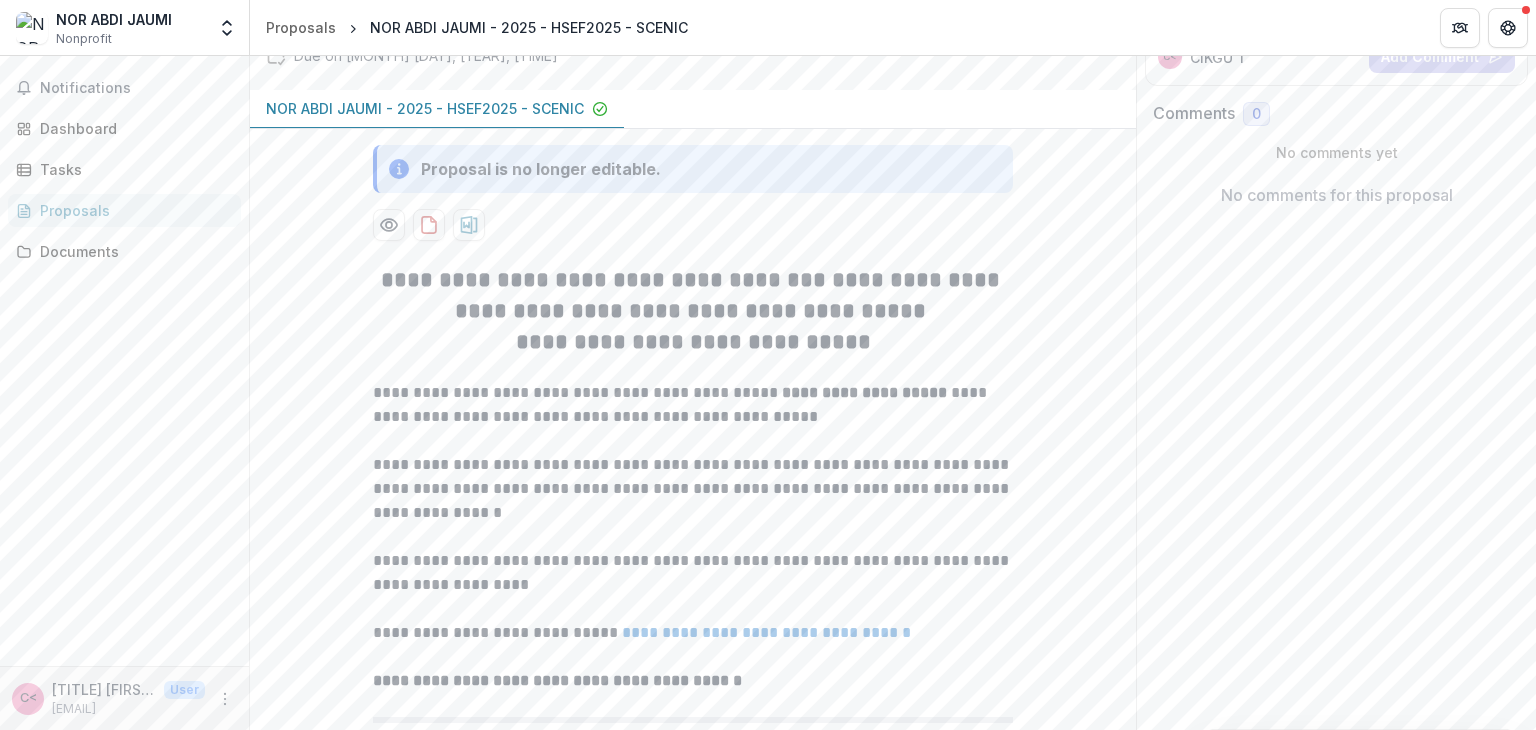 scroll, scrollTop: 300, scrollLeft: 0, axis: vertical 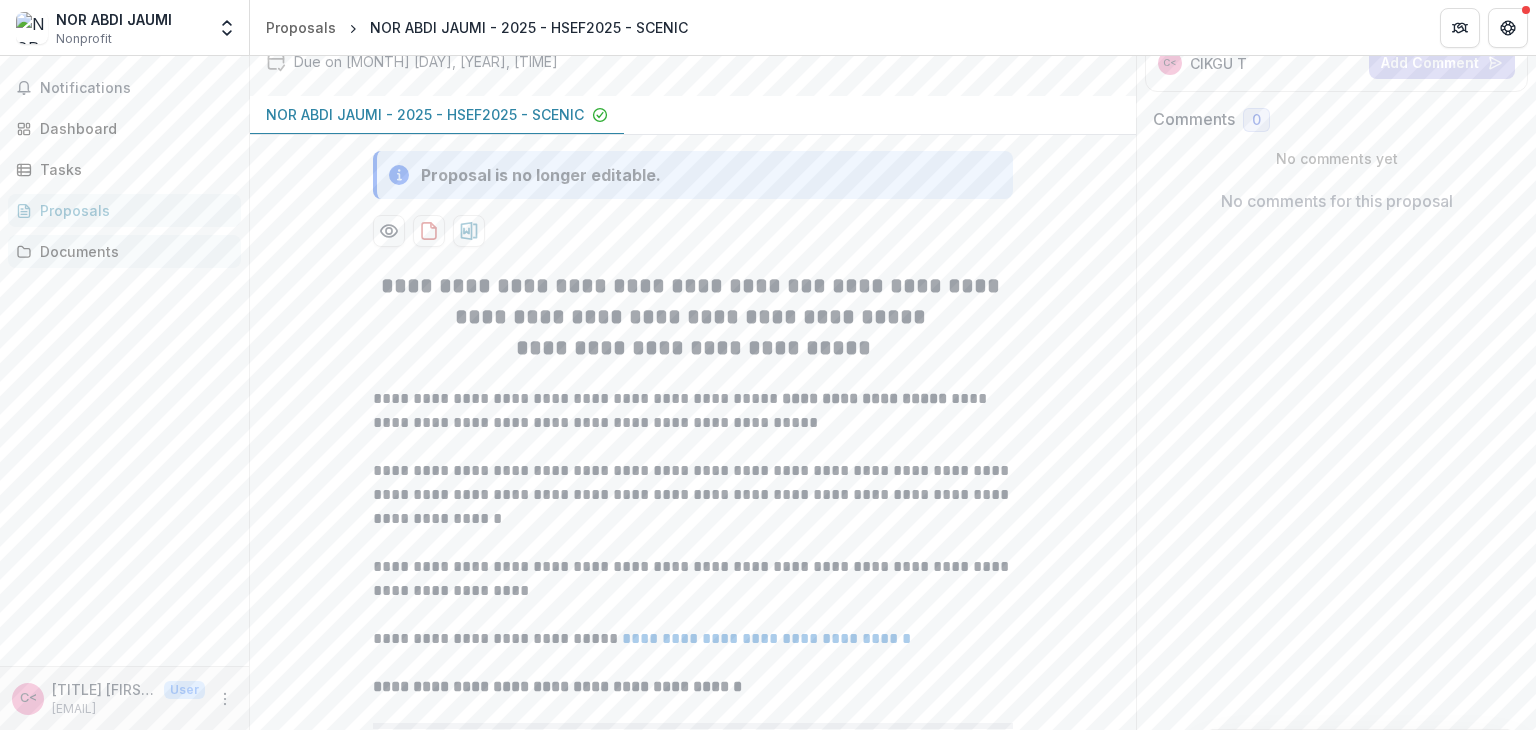 click on "Documents" at bounding box center (132, 251) 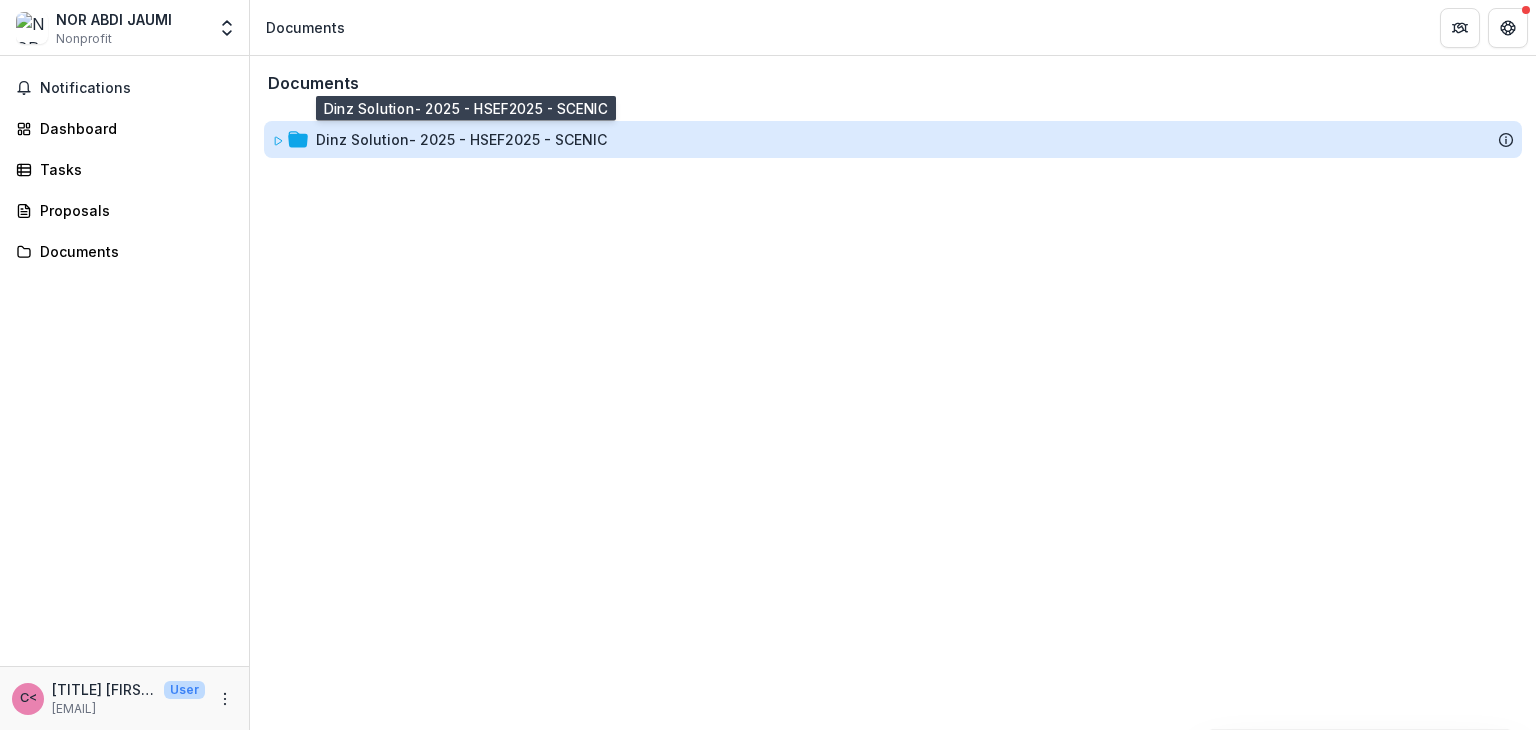 click on "Dinz Solution- 2025 - HSEF2025 - SCENIC" at bounding box center (461, 139) 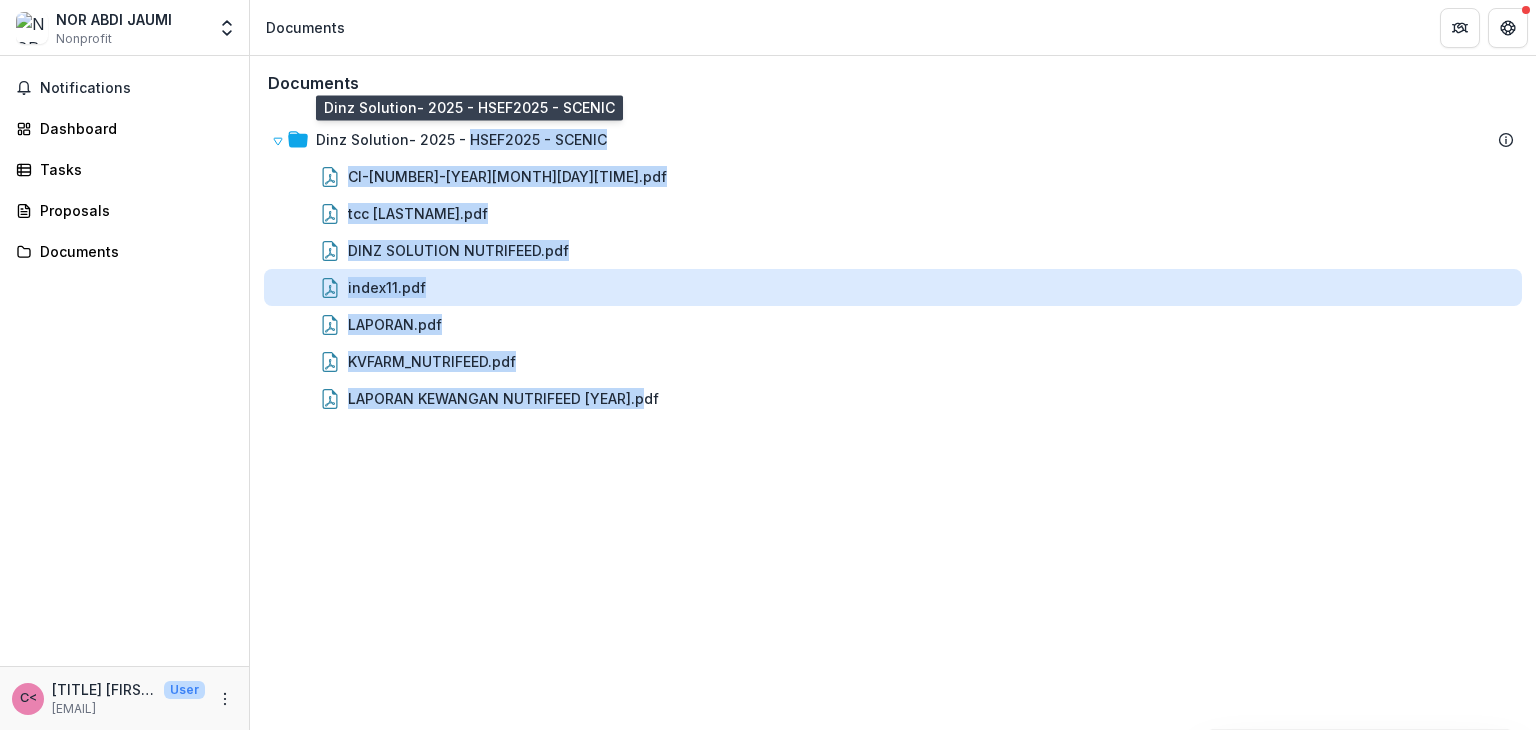 drag, startPoint x: 754, startPoint y: 456, endPoint x: 641, endPoint y: 277, distance: 211.68373 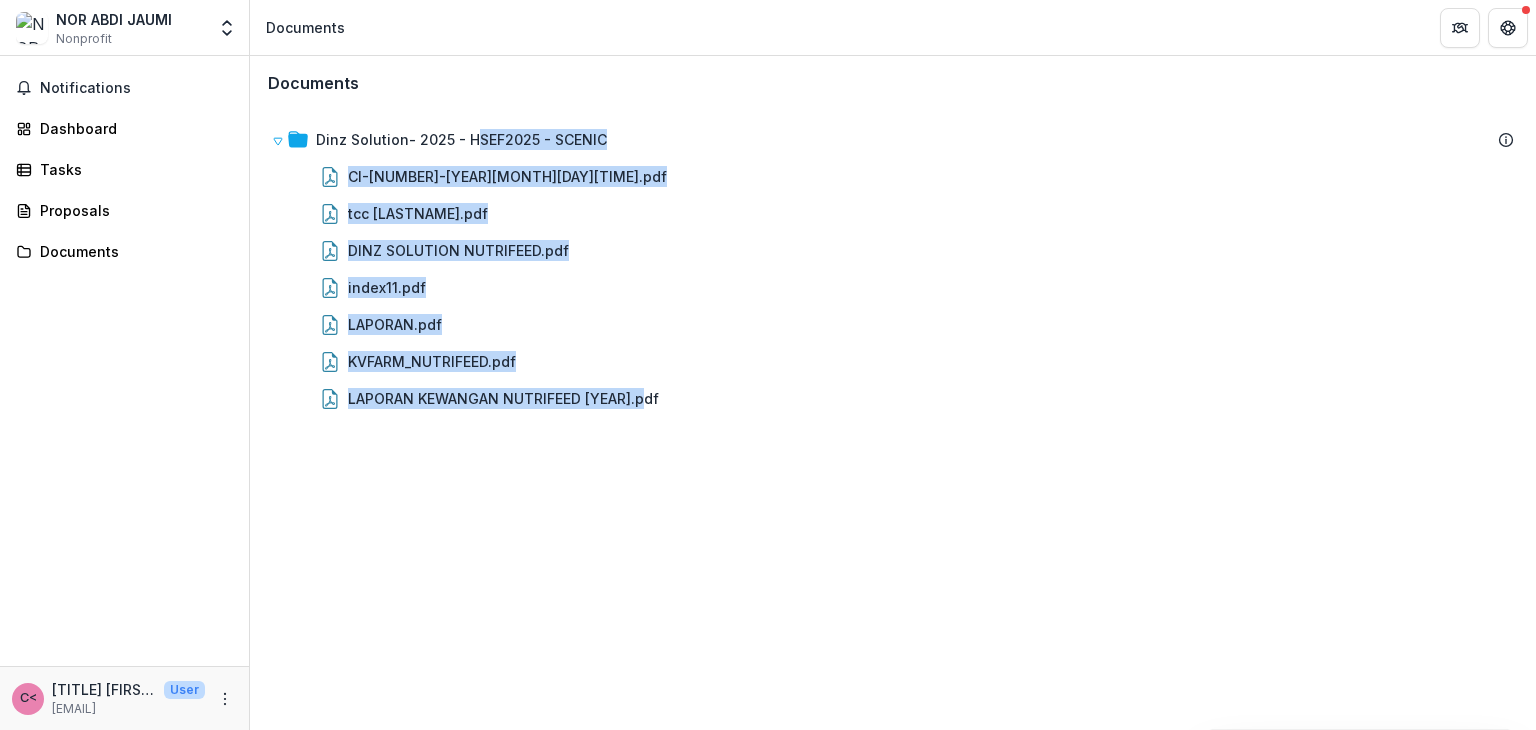 click on "Documents Dinz Solution- [YEAR] - HSEF[YEAR] - SCENIC CI-[NUMBER]-[YEAR][MONTH][DAY][TIME].pdf tcc [LASTNAME].pdf DINZ SOLUTION NUTRIFEED.pdf index[NUMBER].pdf LAPORAN.pdf KVFARM_NUTRIFEED.pdf LAPORAN KEWANGAN NUTRIFEED [YEAR].pdf
To pick up a draggable item, press the space bar.
While dragging, use the arrow keys to move the item.
Press space again to drop the item in its new position, or press escape to cancel." at bounding box center [893, 393] 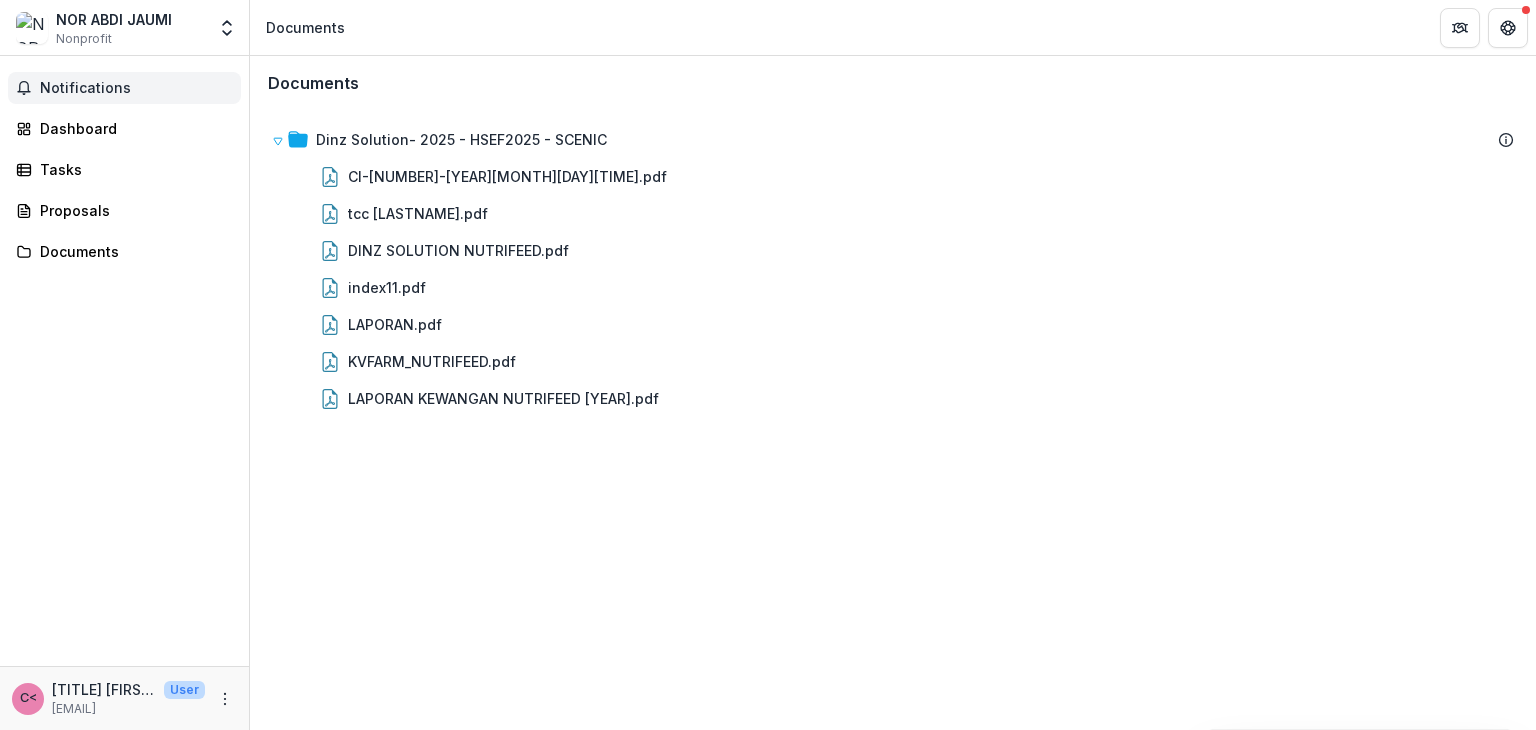 click on "Notifications" at bounding box center [136, 88] 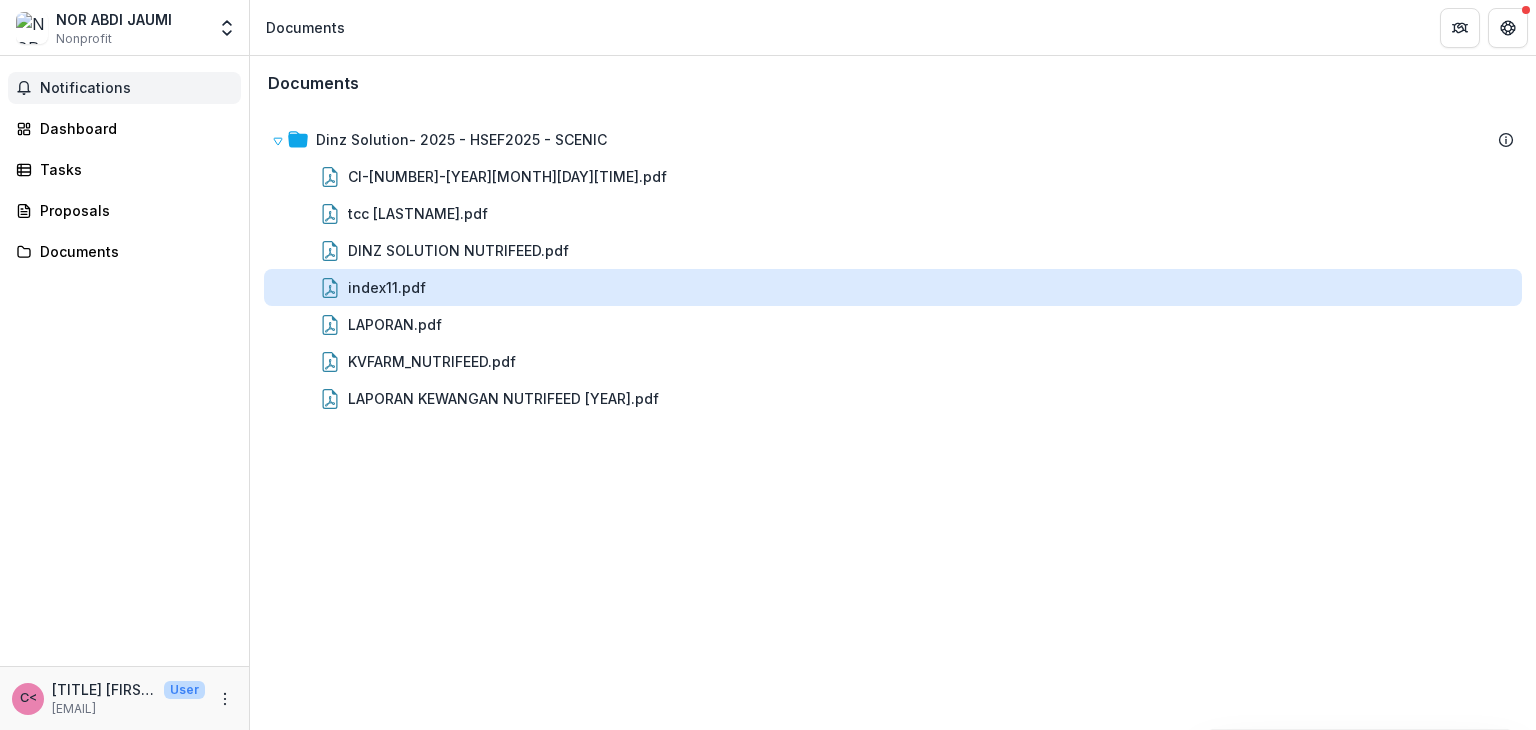 drag, startPoint x: 470, startPoint y: 171, endPoint x: 958, endPoint y: 287, distance: 501.59744 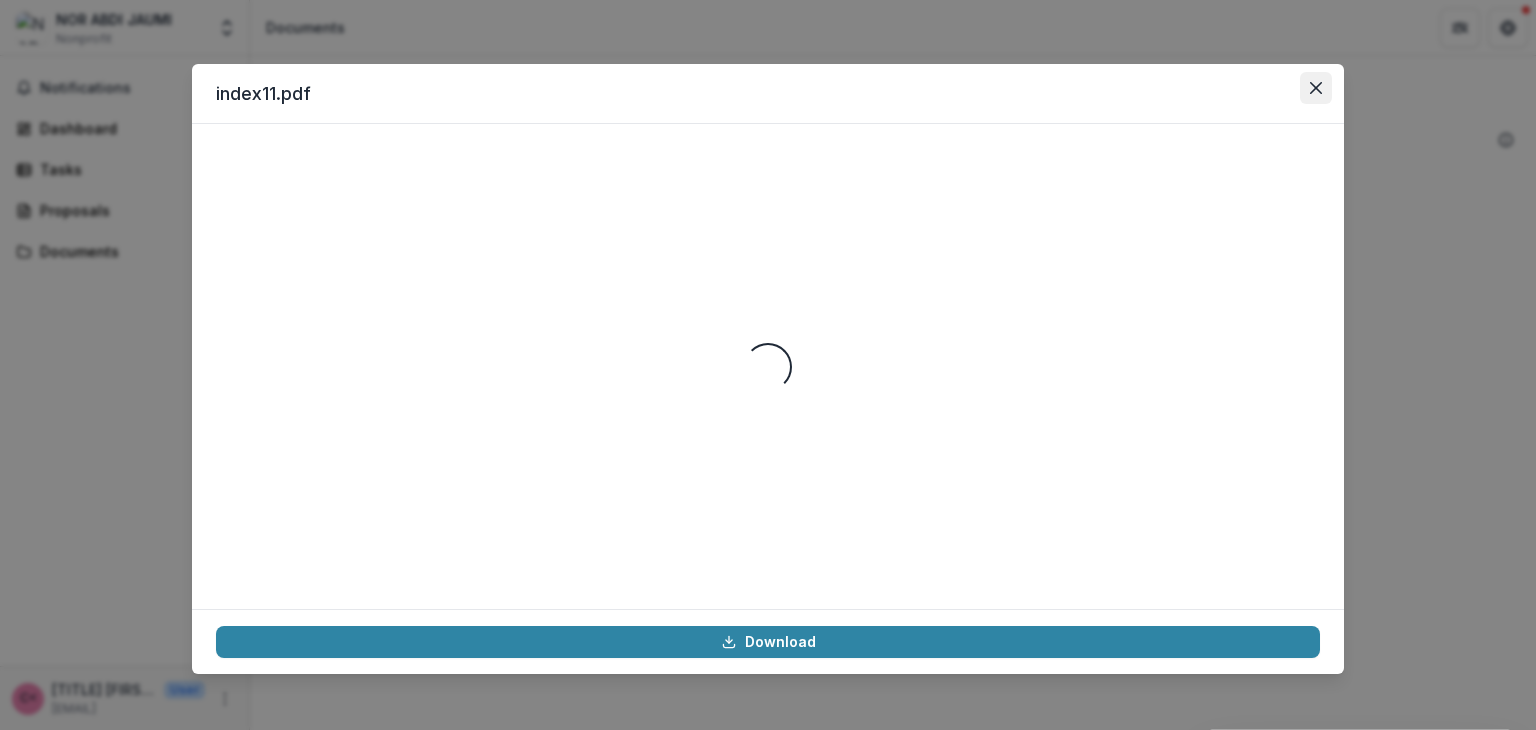 click 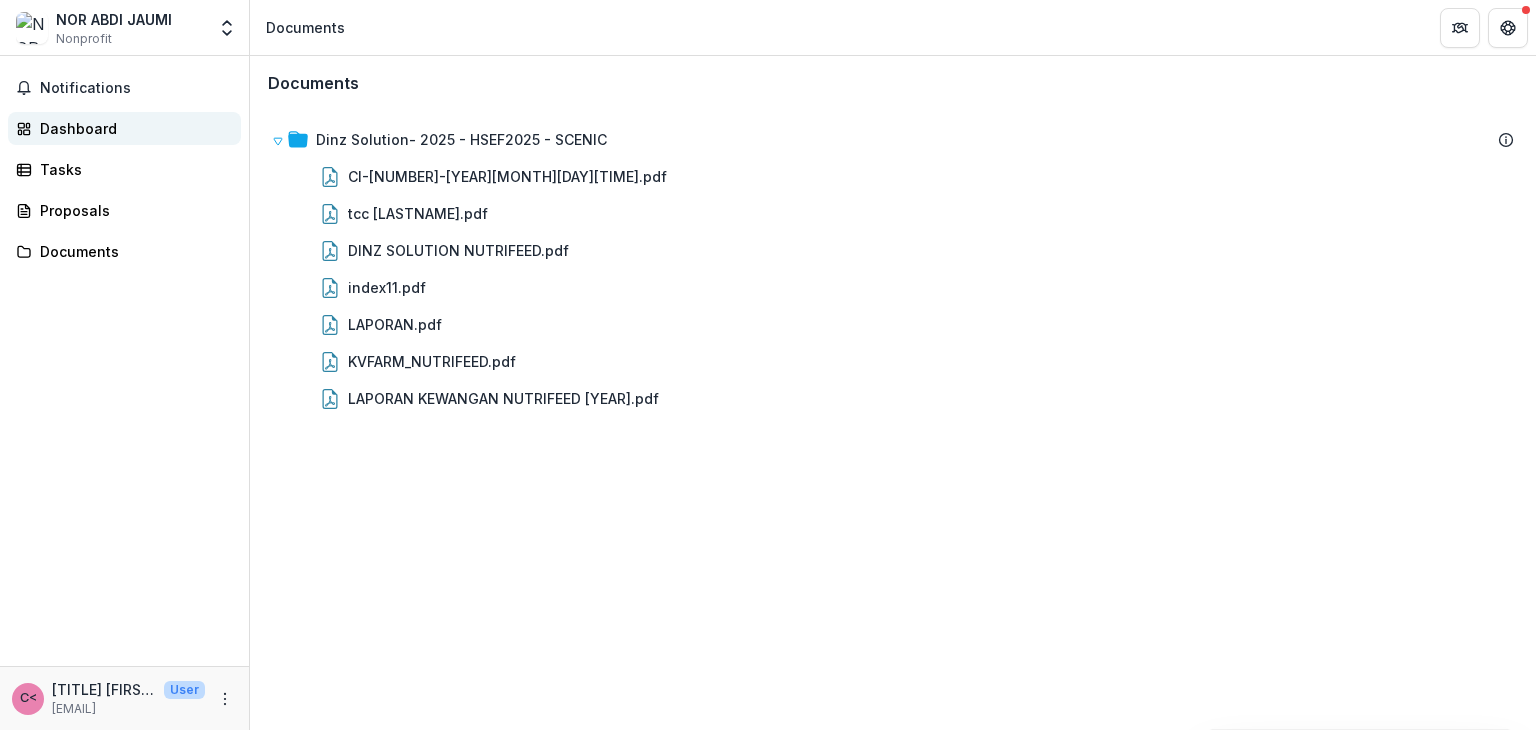 click on "Dashboard" at bounding box center (132, 128) 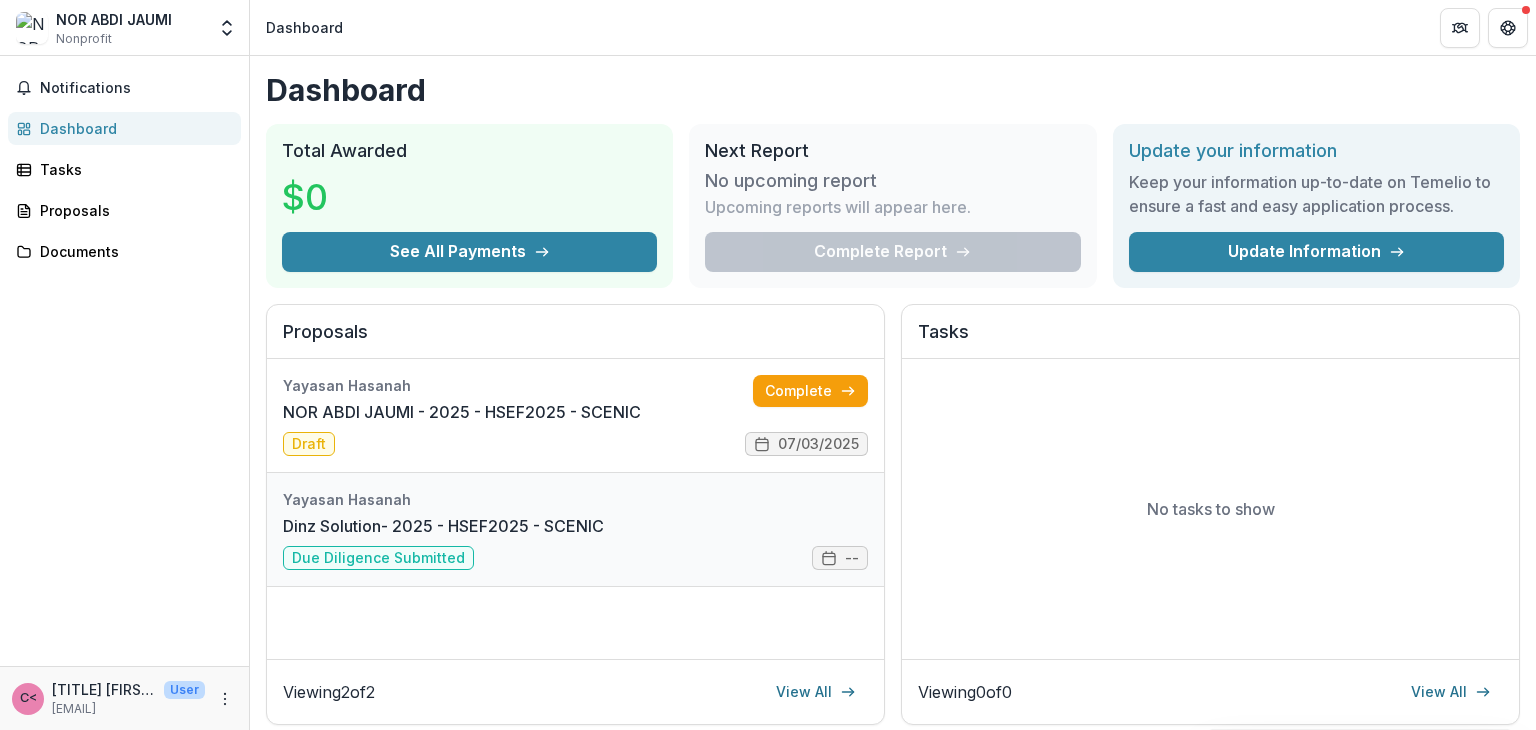 click on "Dinz Solution- 2025 - HSEF2025 - SCENIC" at bounding box center [443, 526] 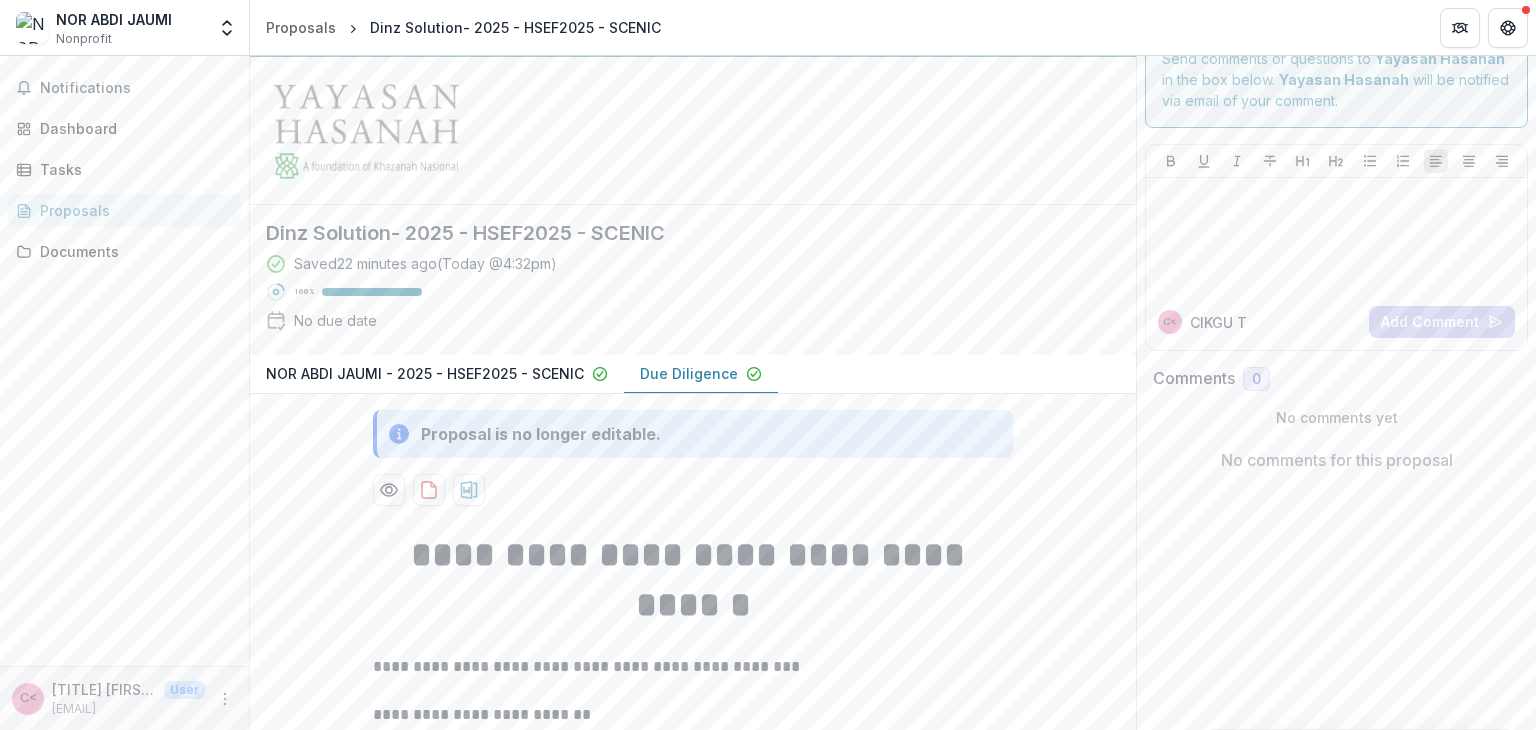 scroll, scrollTop: 0, scrollLeft: 0, axis: both 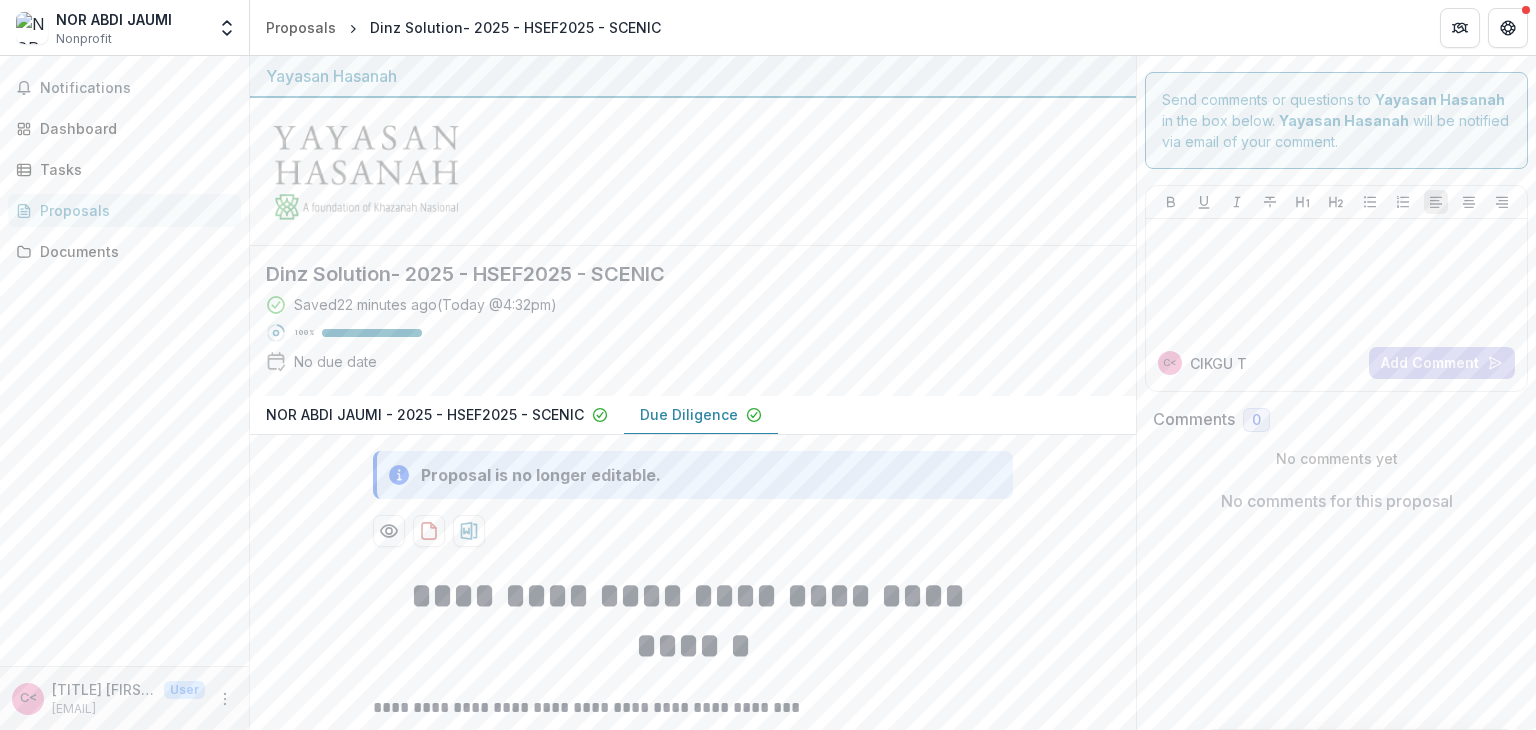 click on "Proposal is no longer editable." at bounding box center (541, 475) 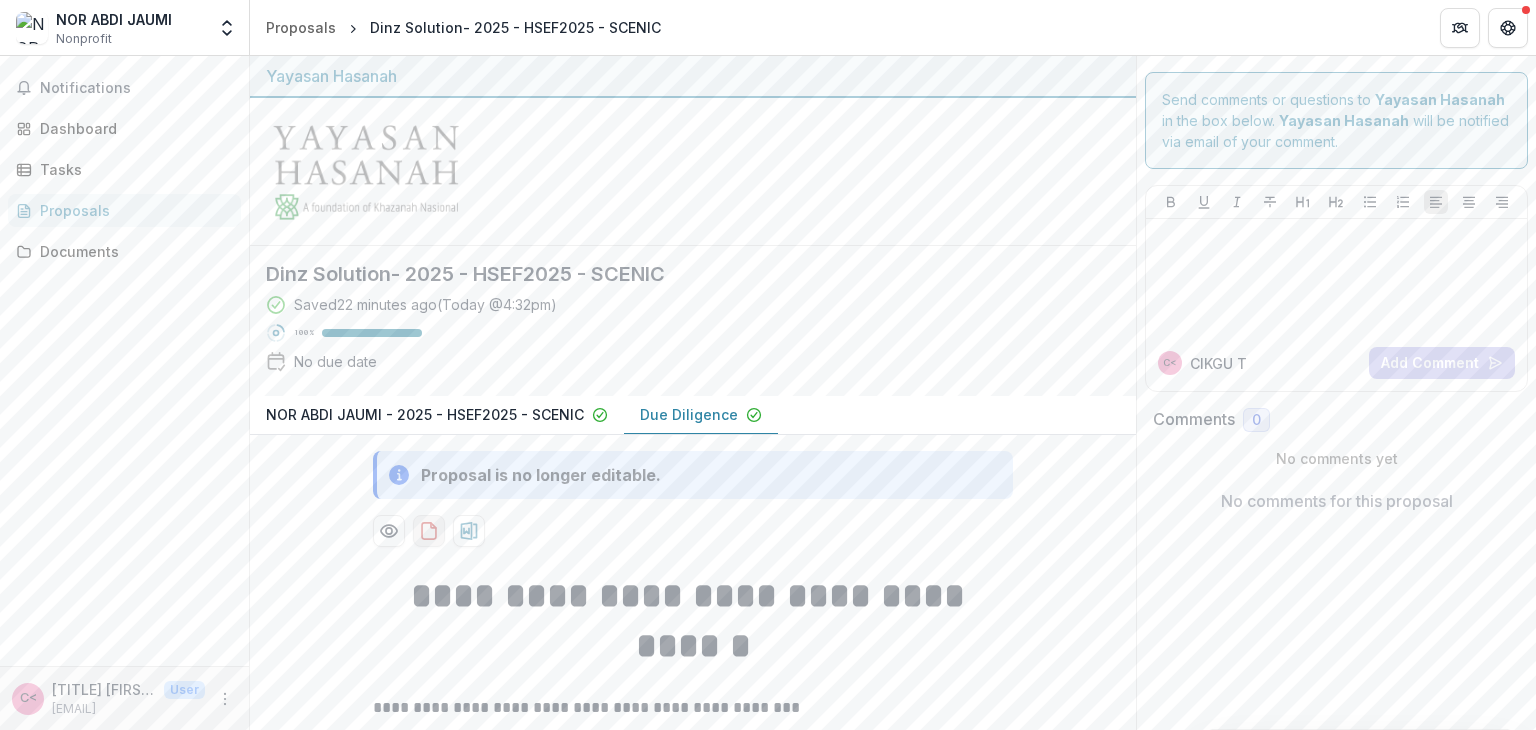 click 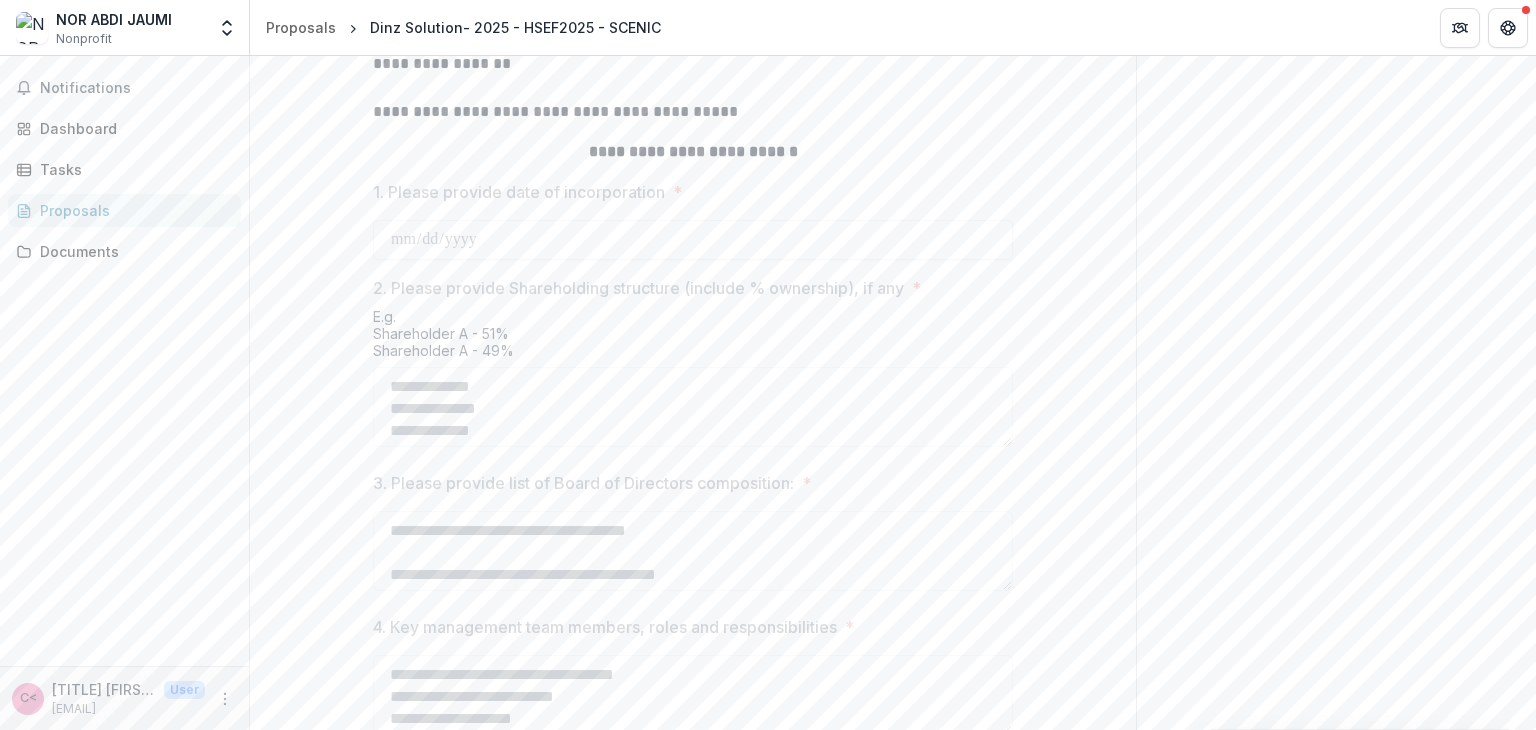 scroll, scrollTop: 984, scrollLeft: 0, axis: vertical 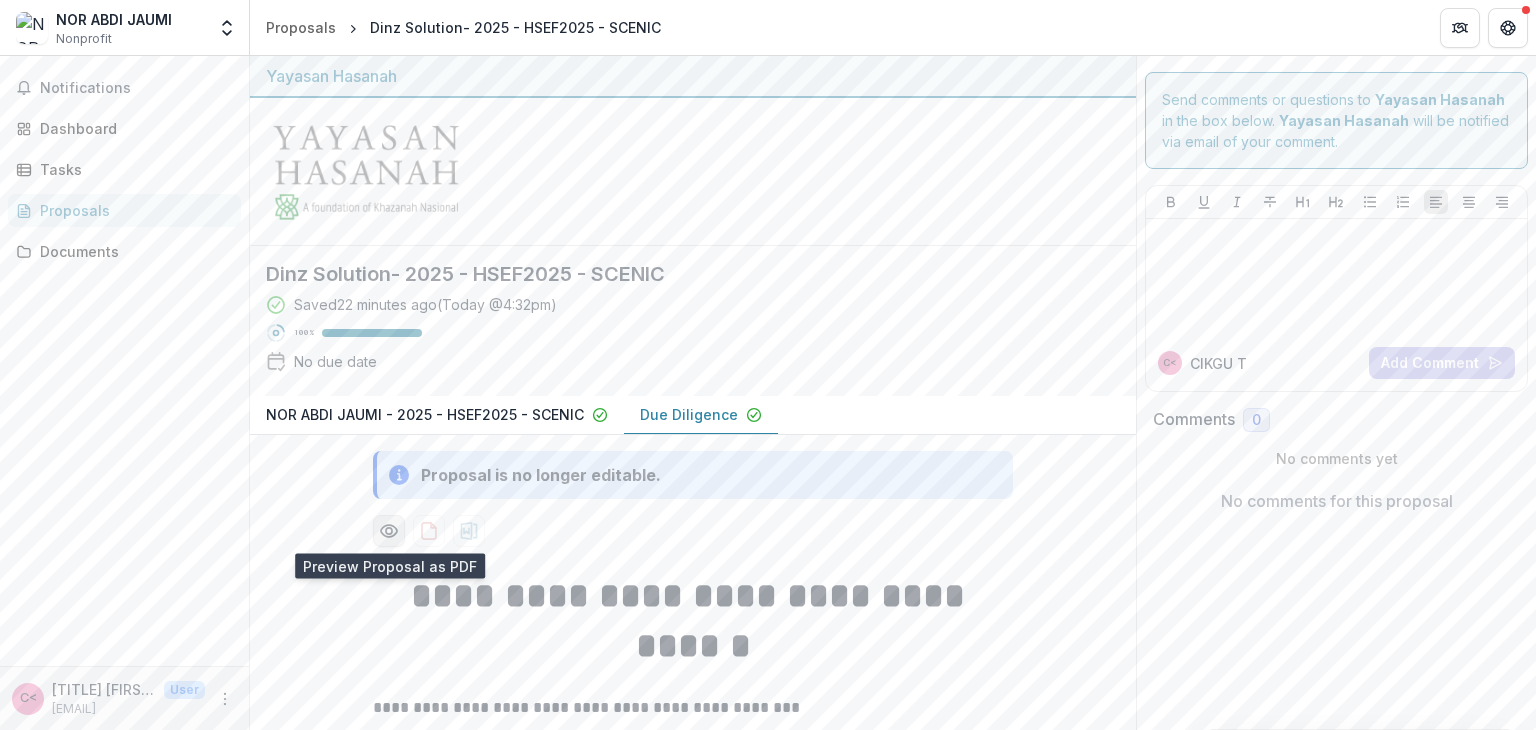 click 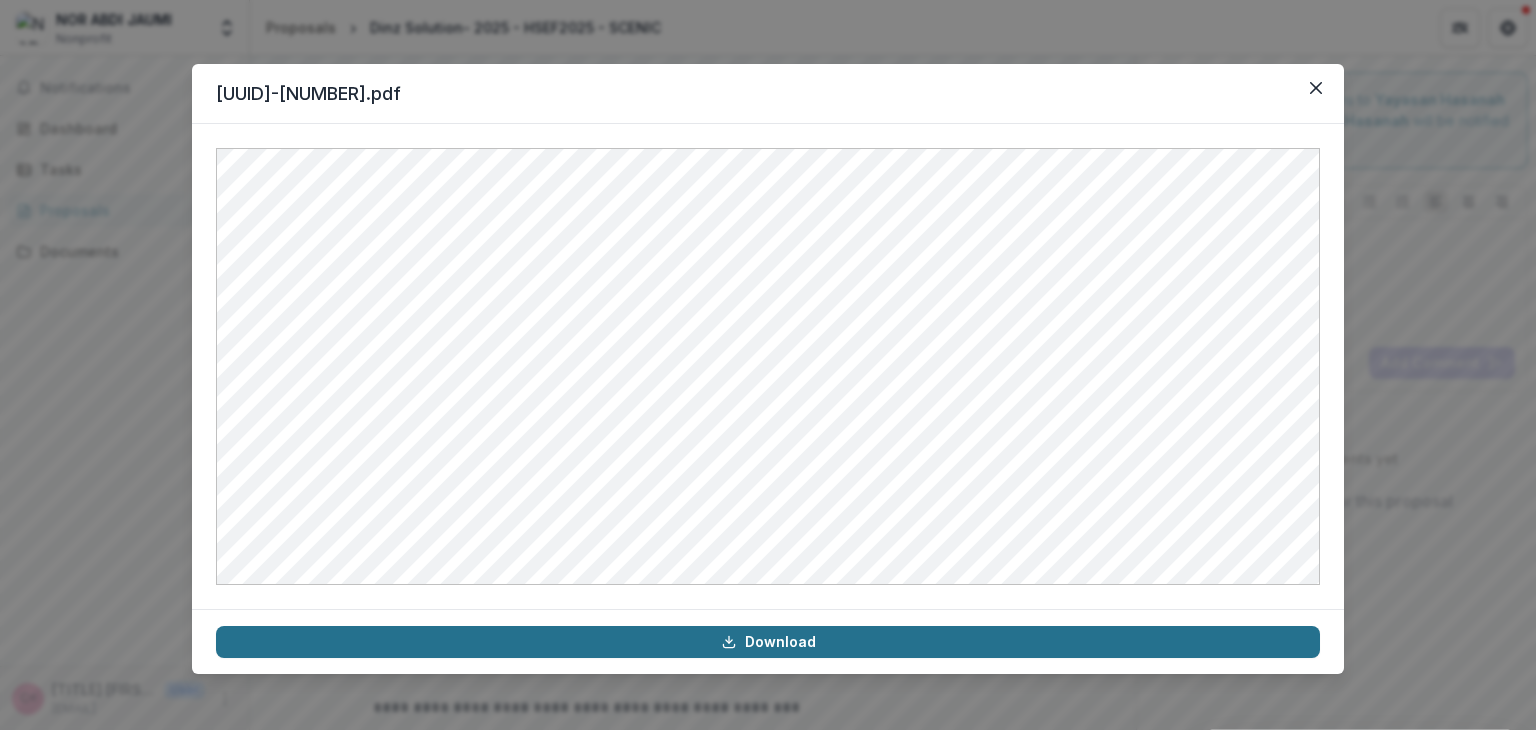 click on "Download" at bounding box center (768, 642) 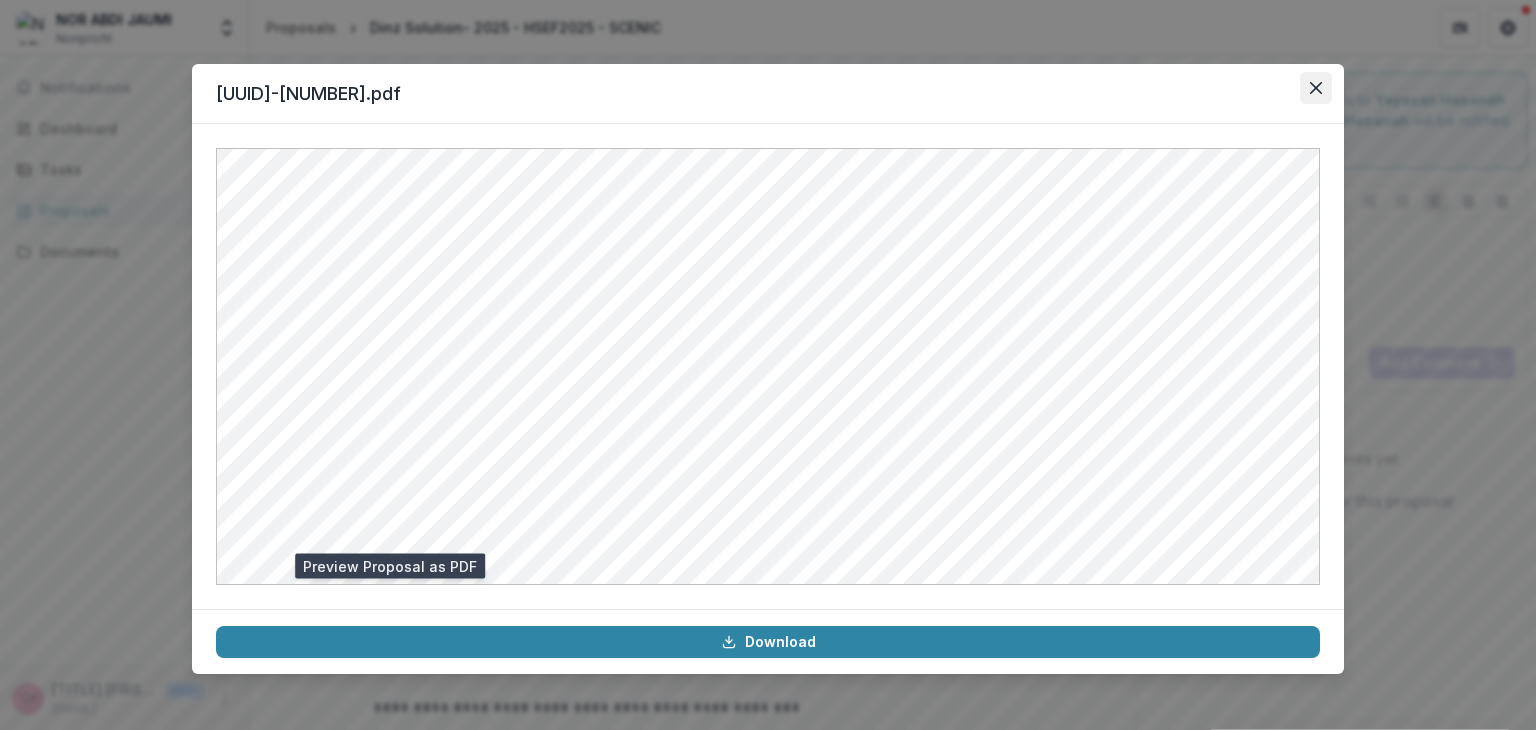 click 